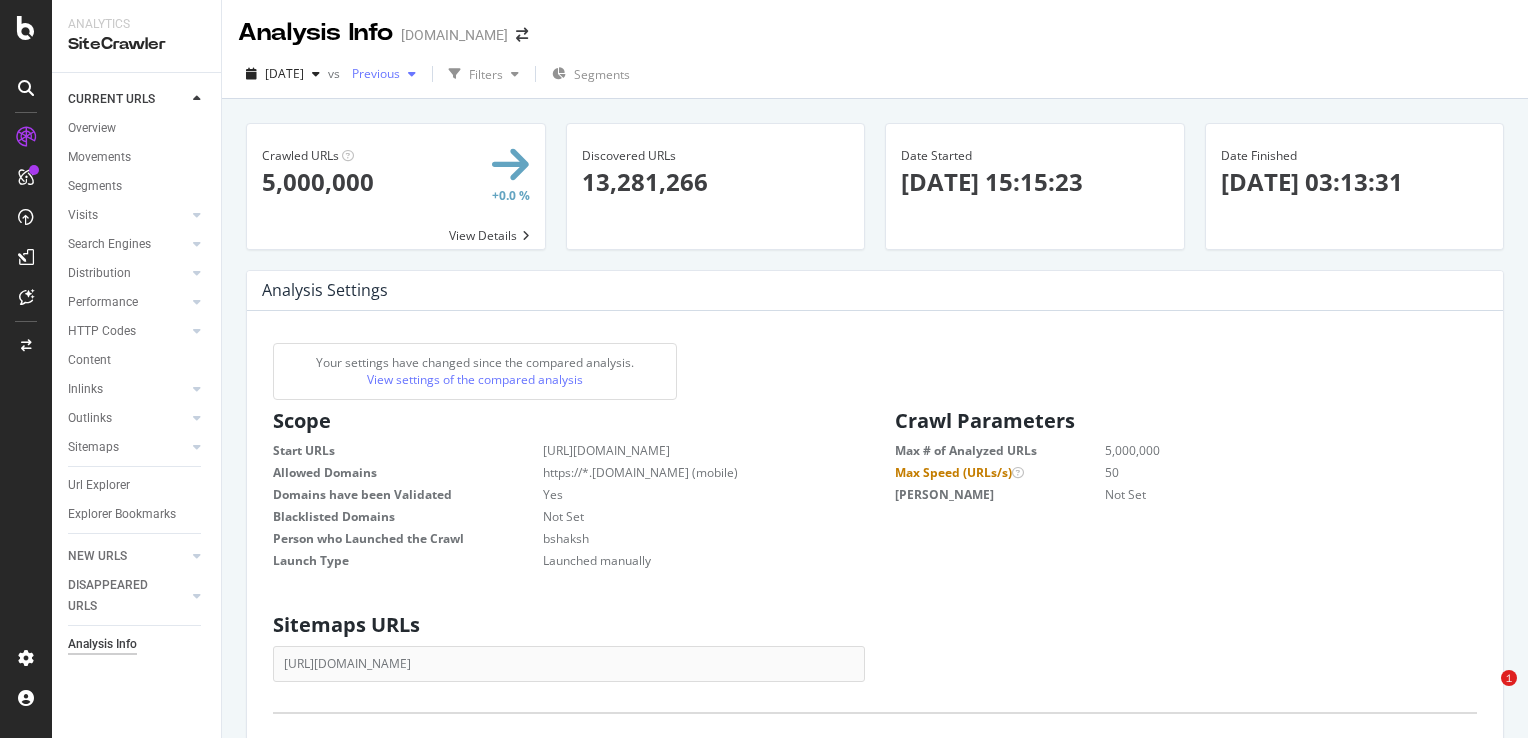 scroll, scrollTop: 0, scrollLeft: 0, axis: both 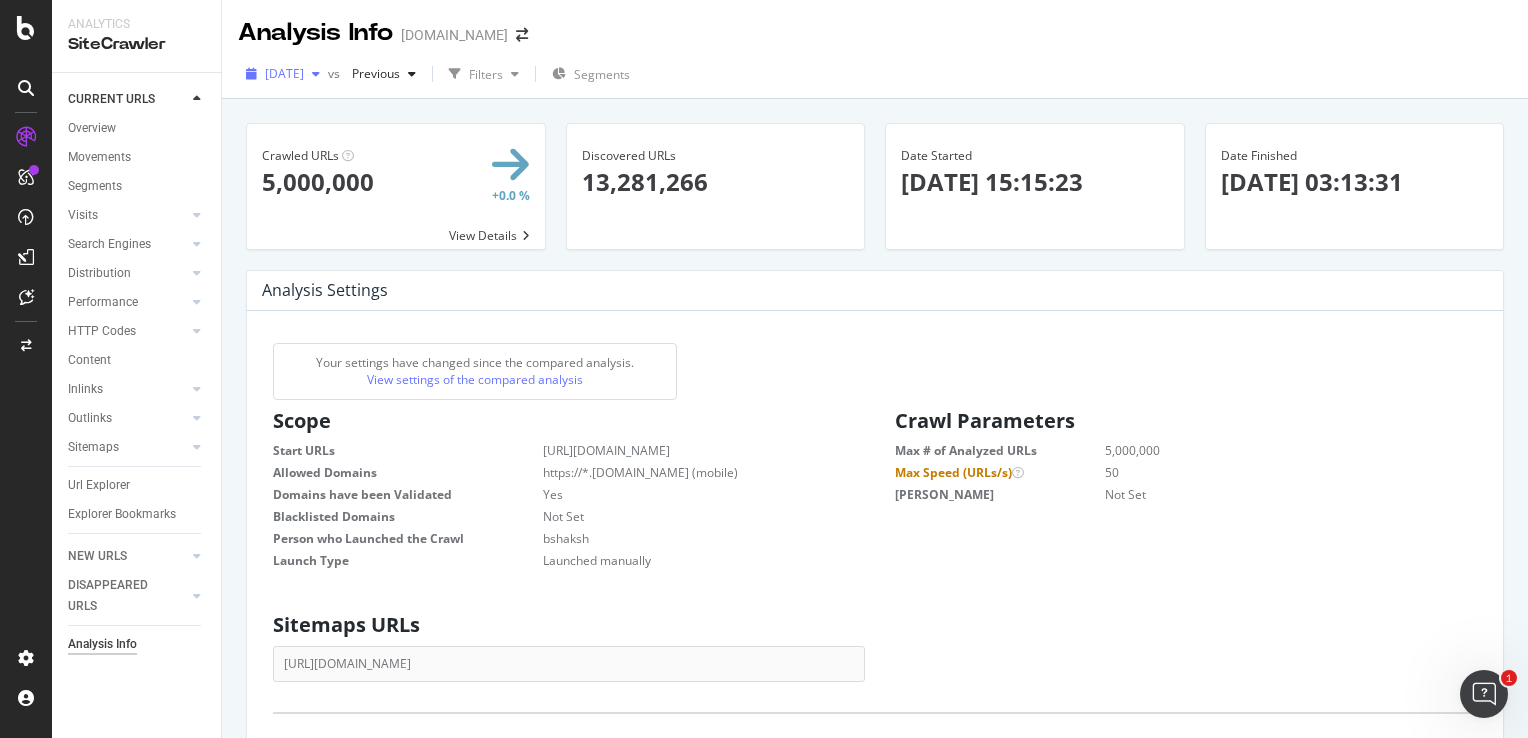 click on "[DATE]" at bounding box center [284, 73] 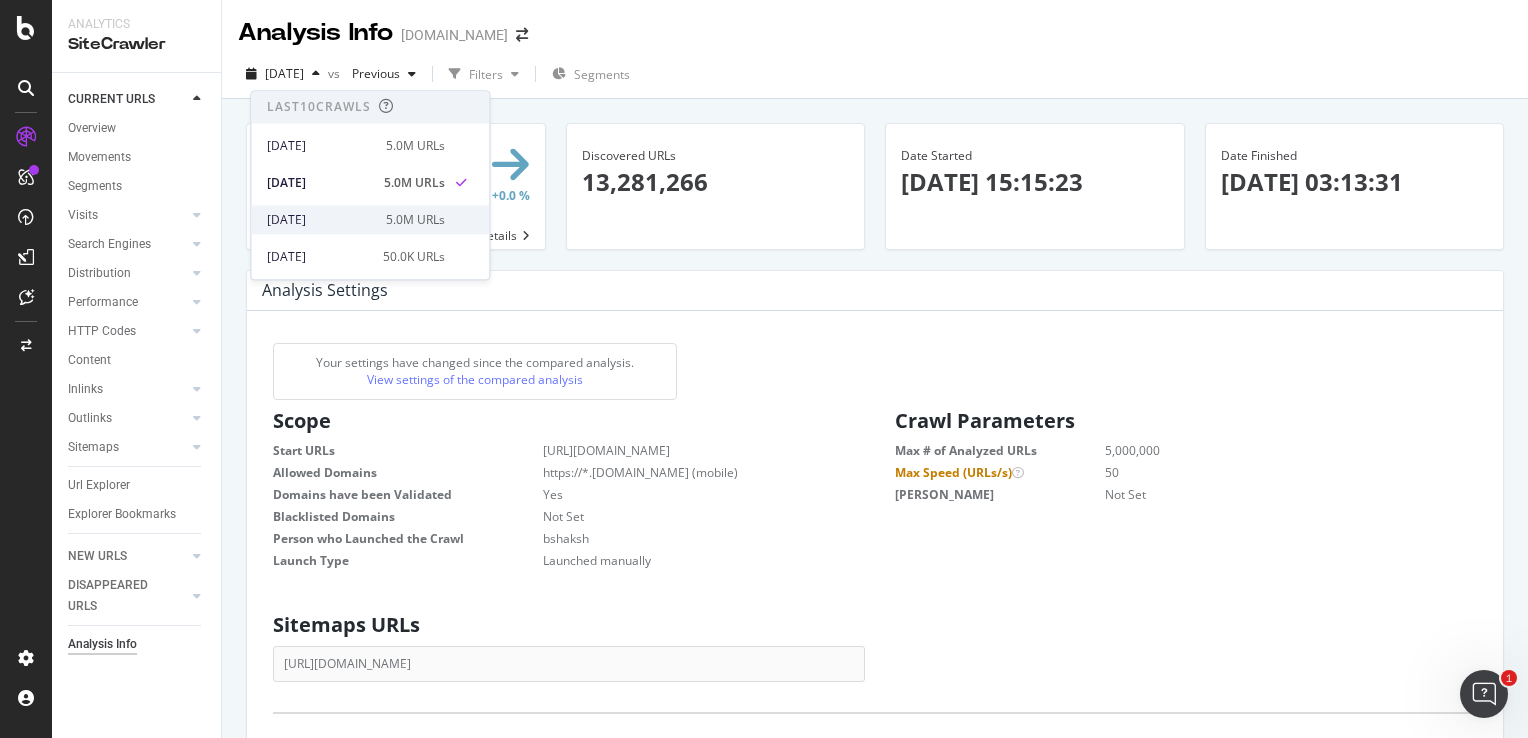 click on "[DATE]" at bounding box center (320, 220) 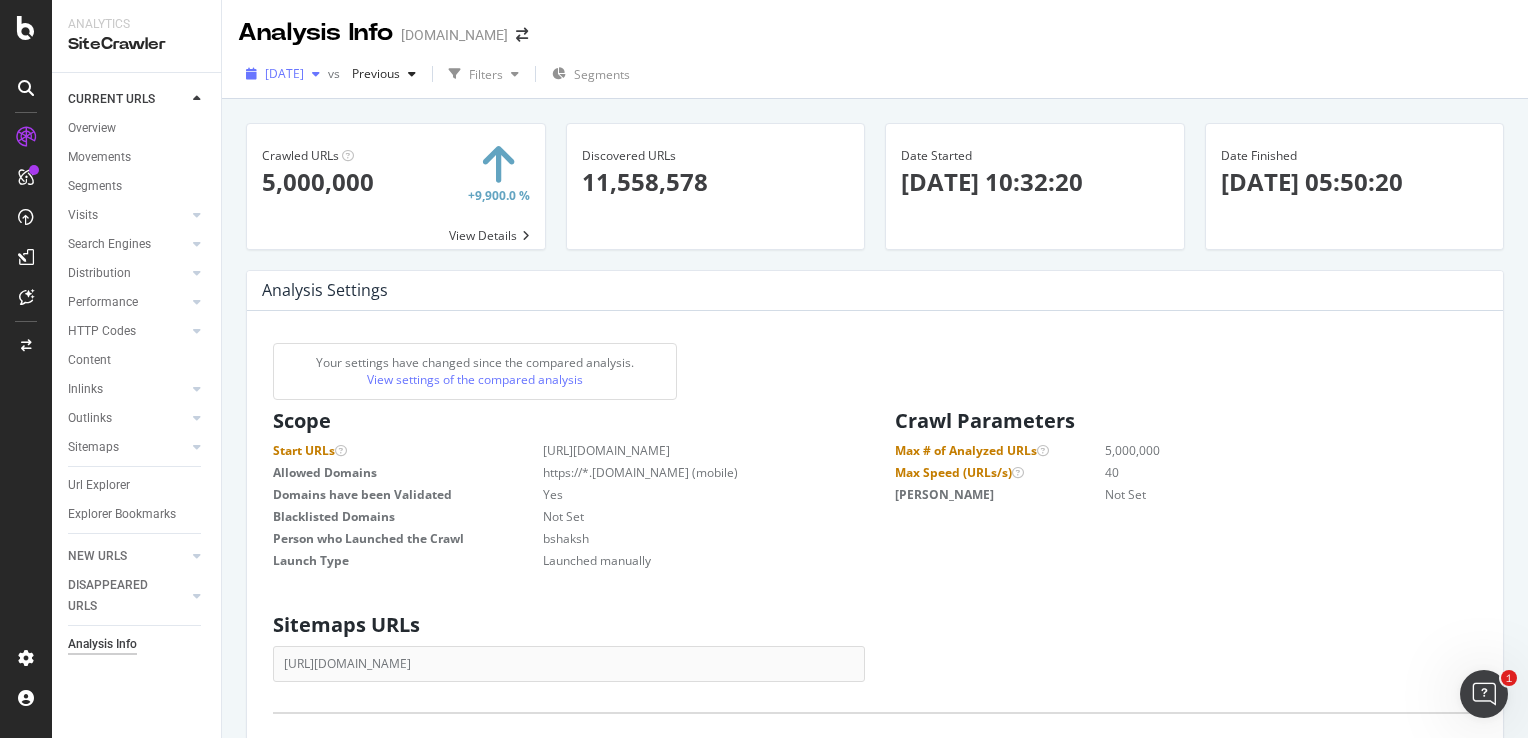 click on "[DATE]" at bounding box center (284, 73) 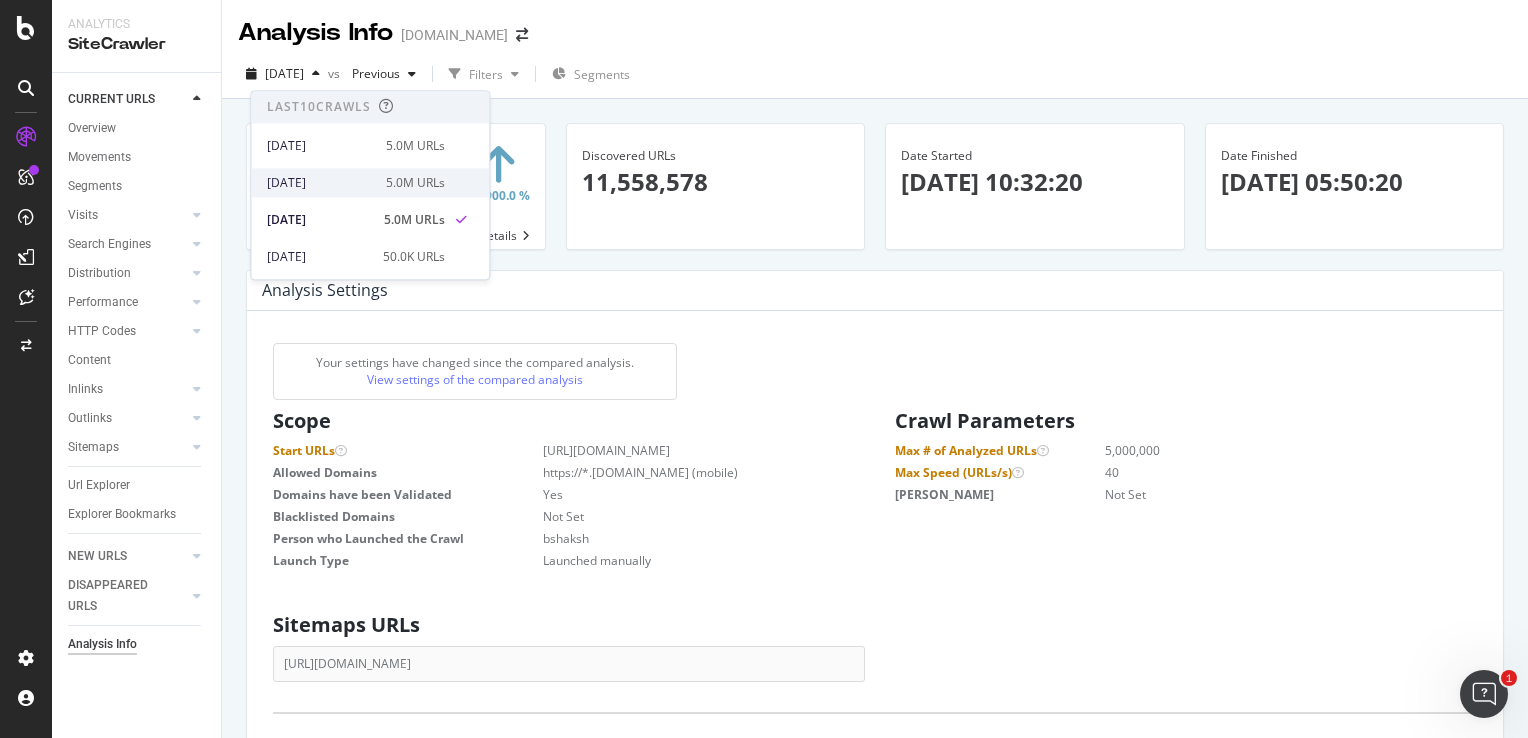 click on "5.0M URLs" at bounding box center (415, 183) 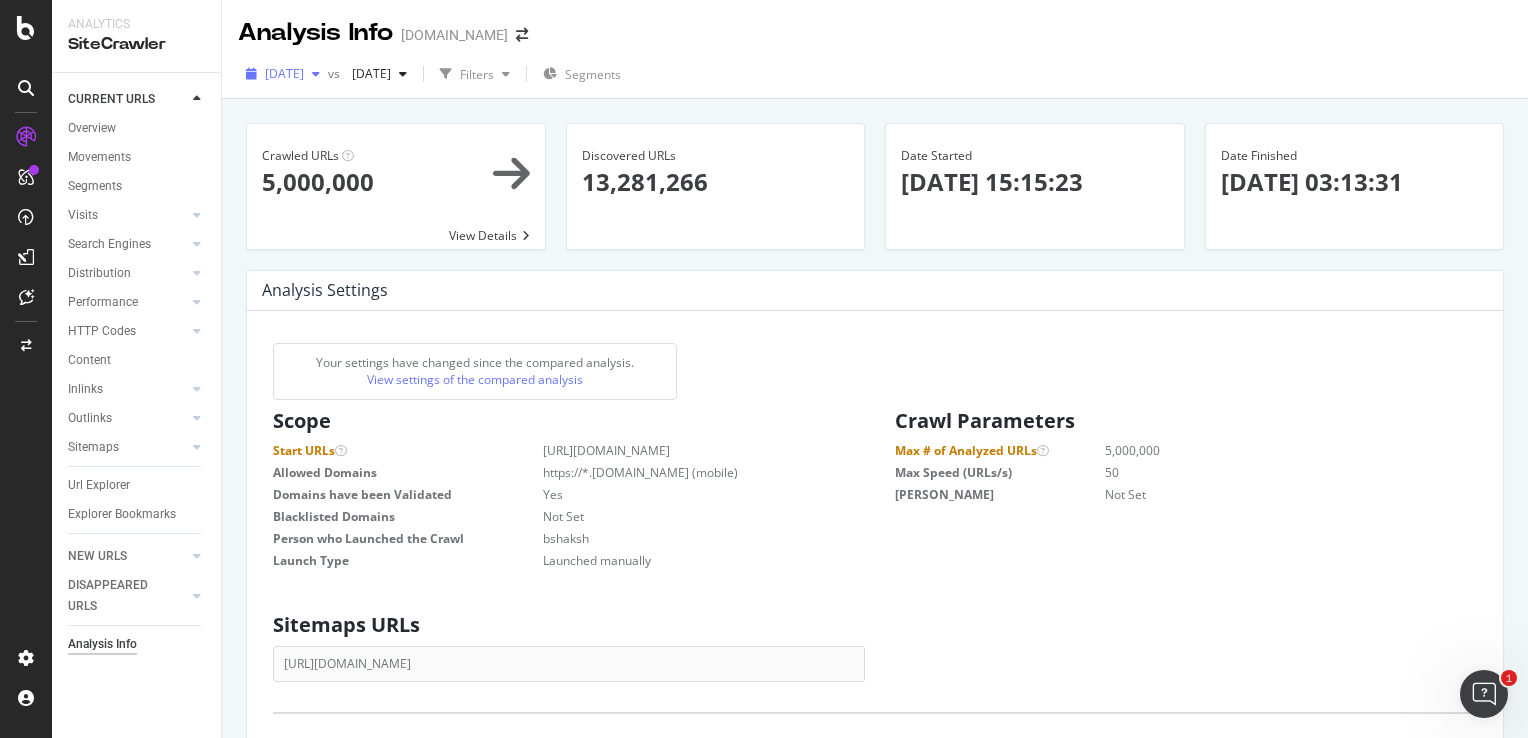 click on "[DATE]" at bounding box center (284, 73) 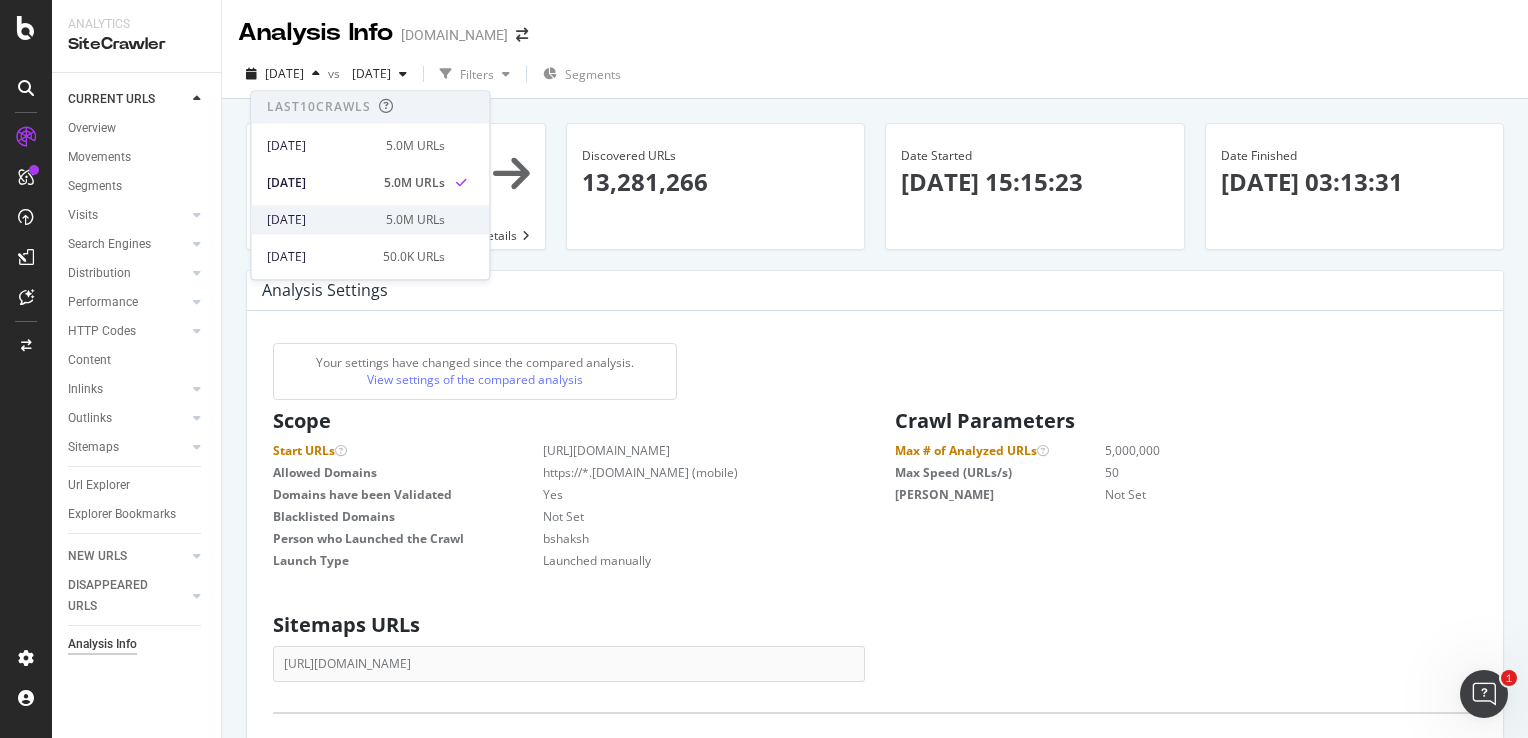 click on "[DATE]" at bounding box center (320, 220) 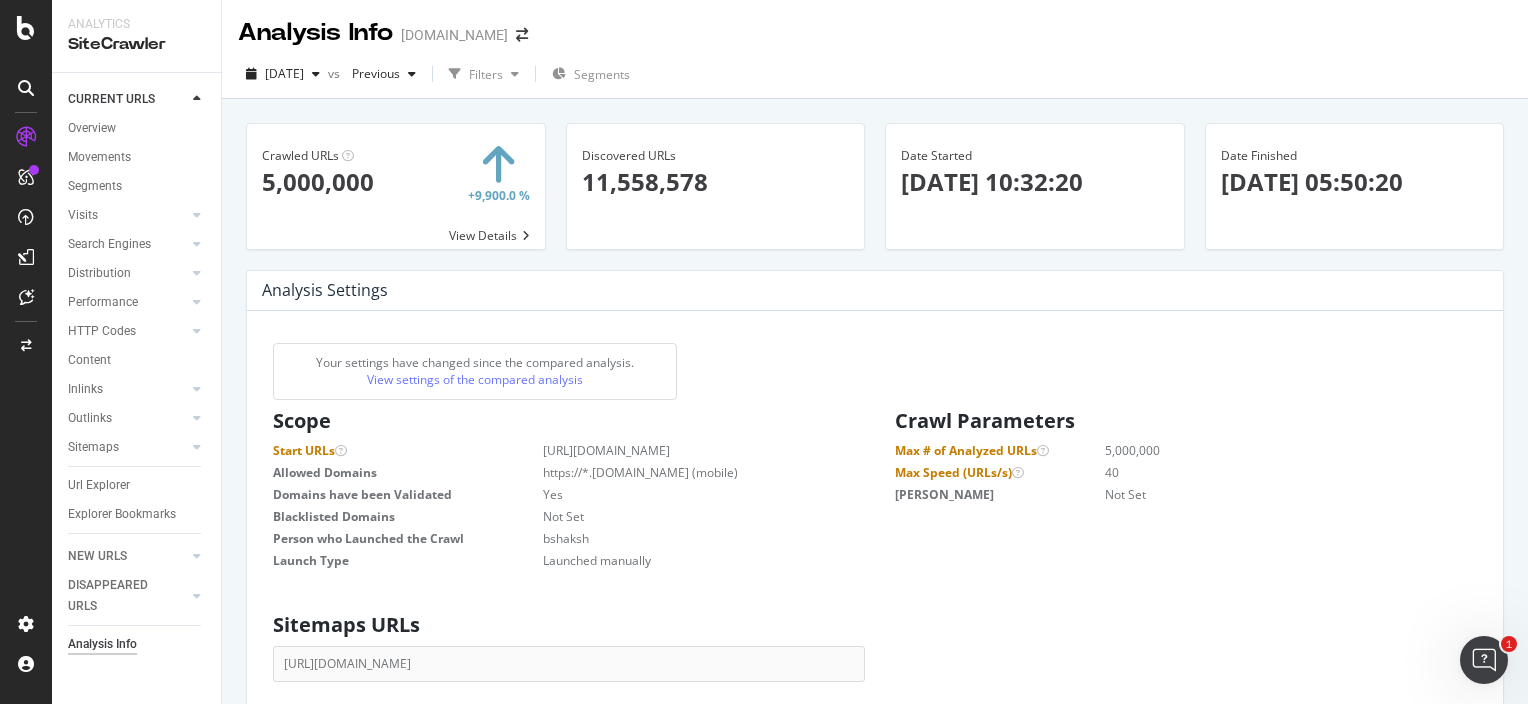 click on "[DATE] vs Previous Filters Segments" at bounding box center [875, 78] 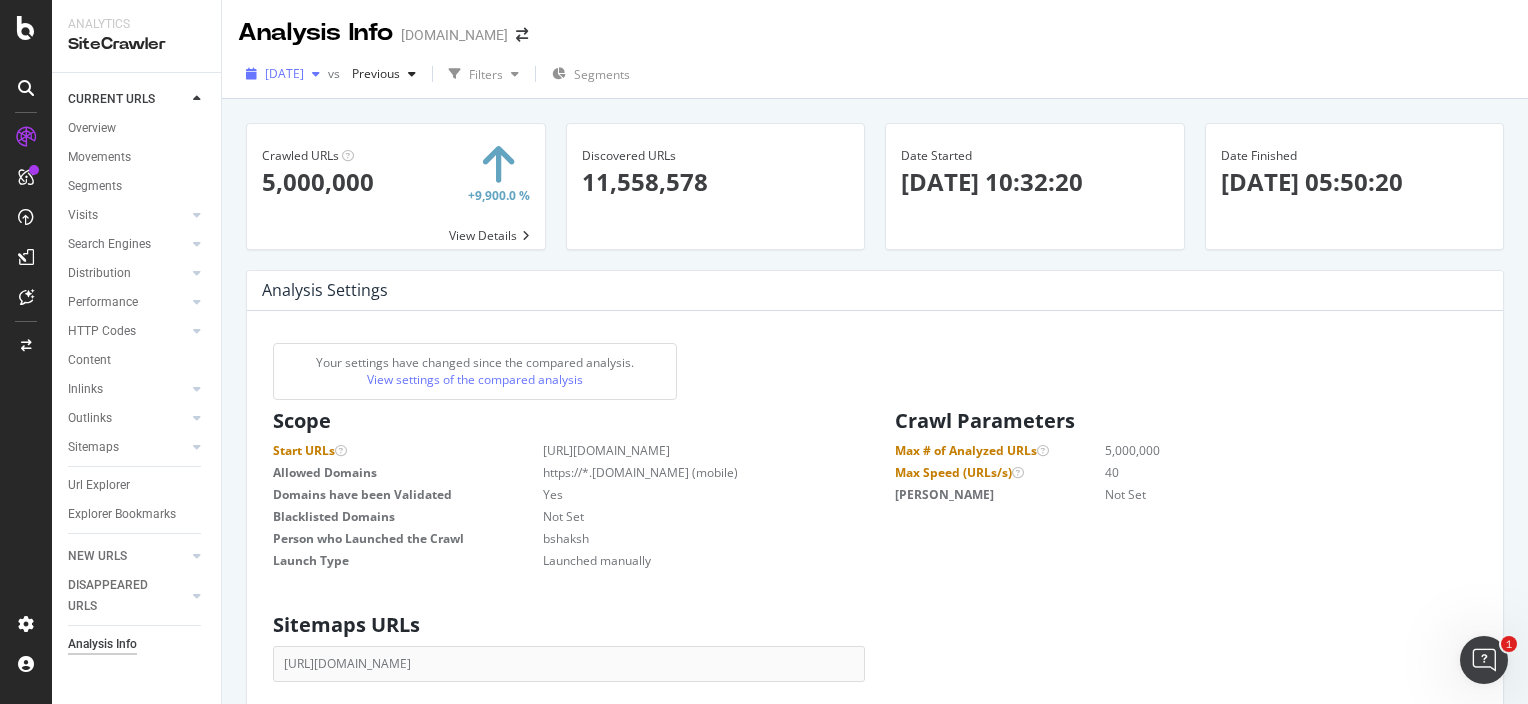 click on "[DATE]" at bounding box center (284, 73) 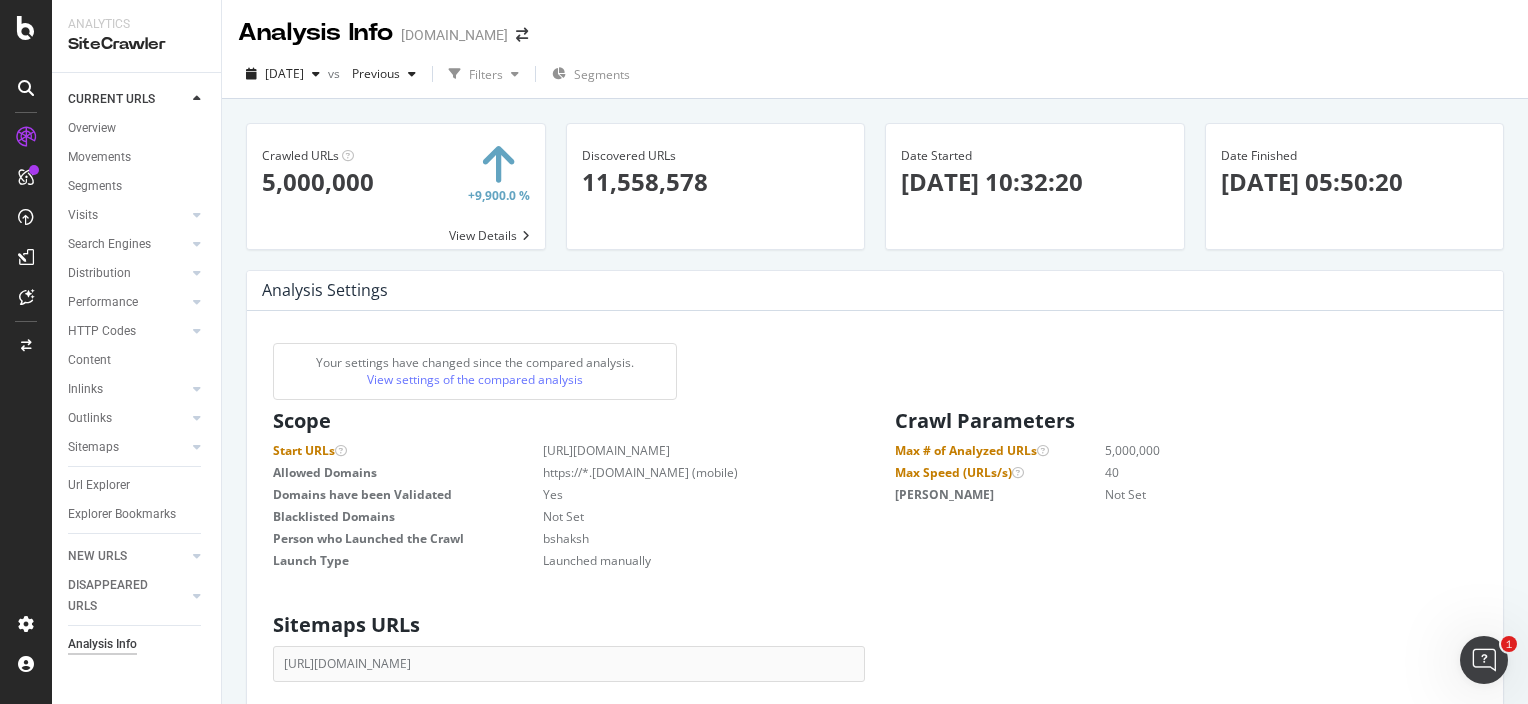 click on "[DATE] vs Previous Filters Segments" at bounding box center (875, 78) 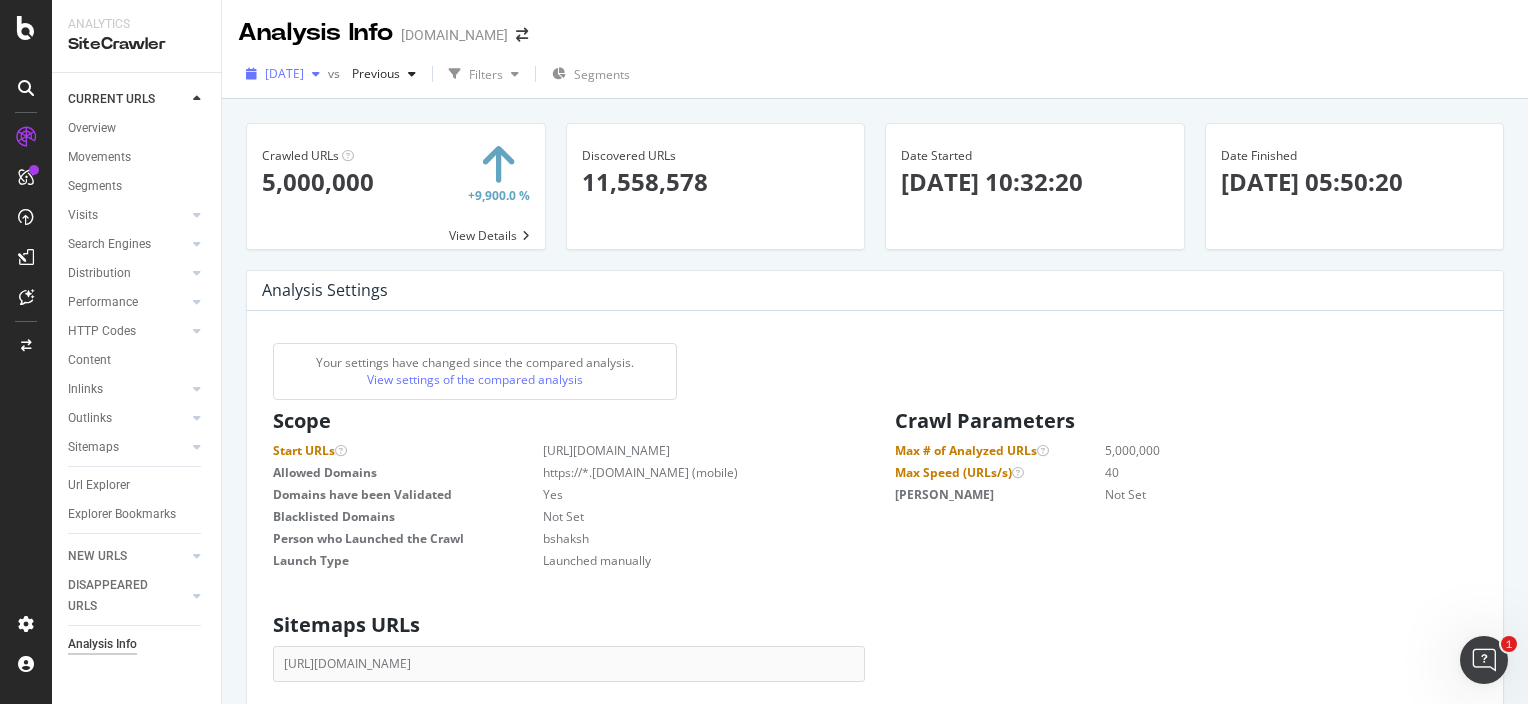 click on "[DATE]" at bounding box center (284, 73) 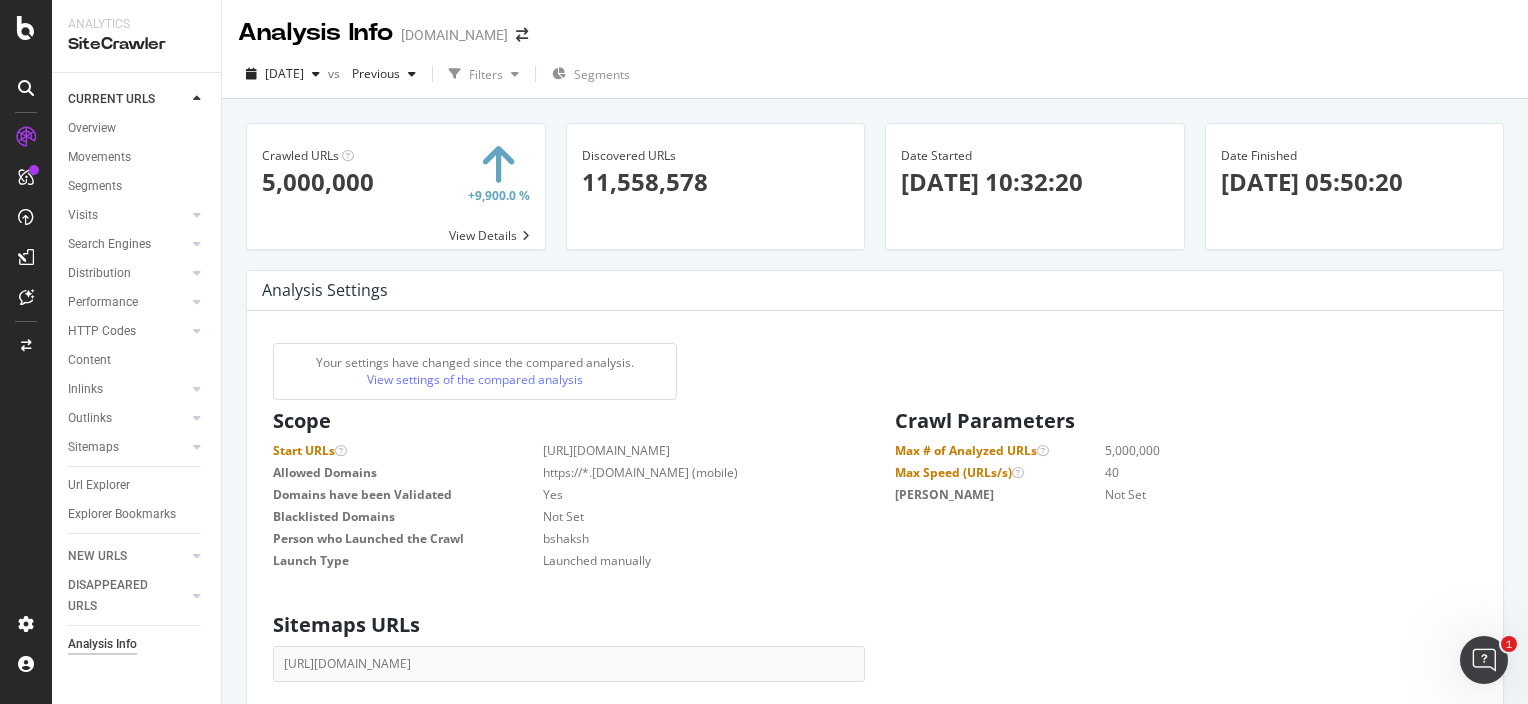 click on "[DATE] vs Previous Filters Segments" at bounding box center (875, 78) 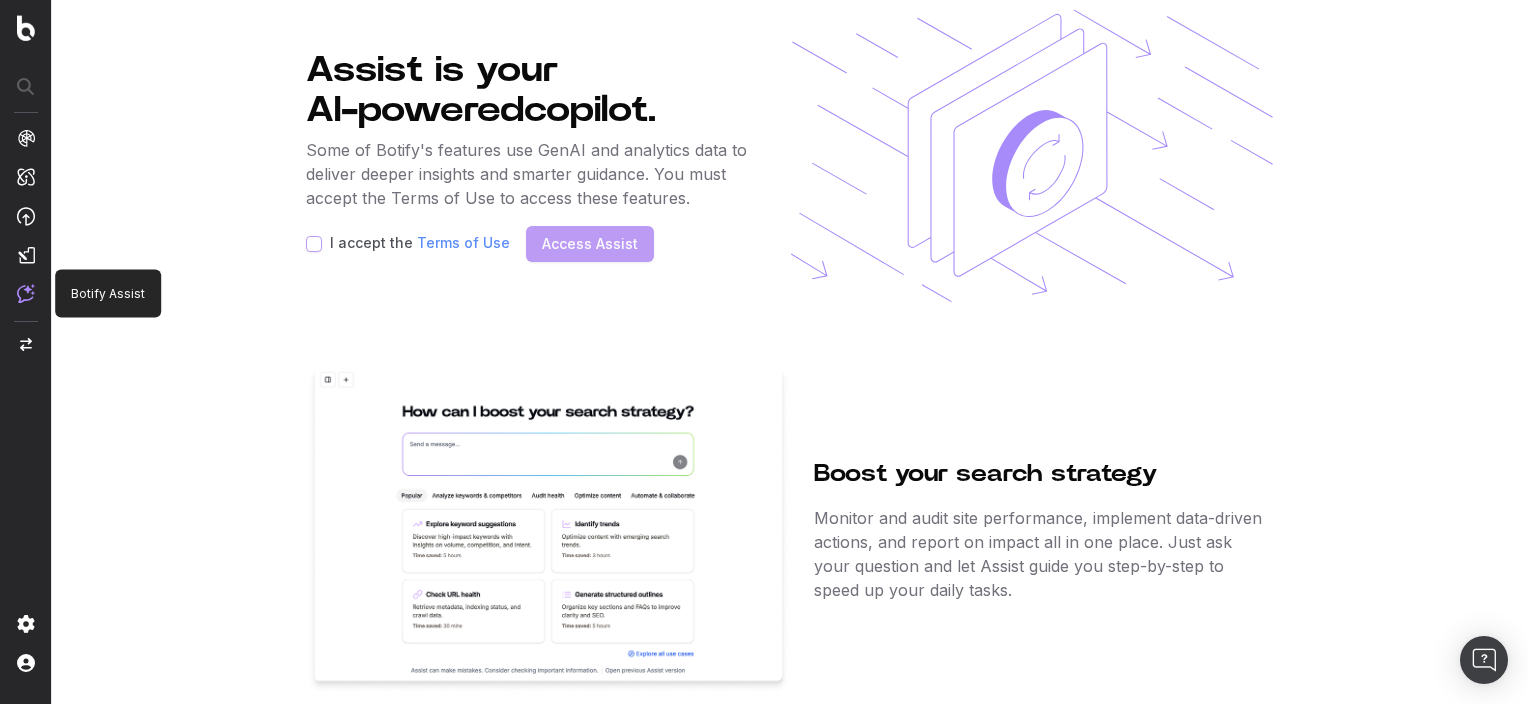scroll, scrollTop: 0, scrollLeft: 0, axis: both 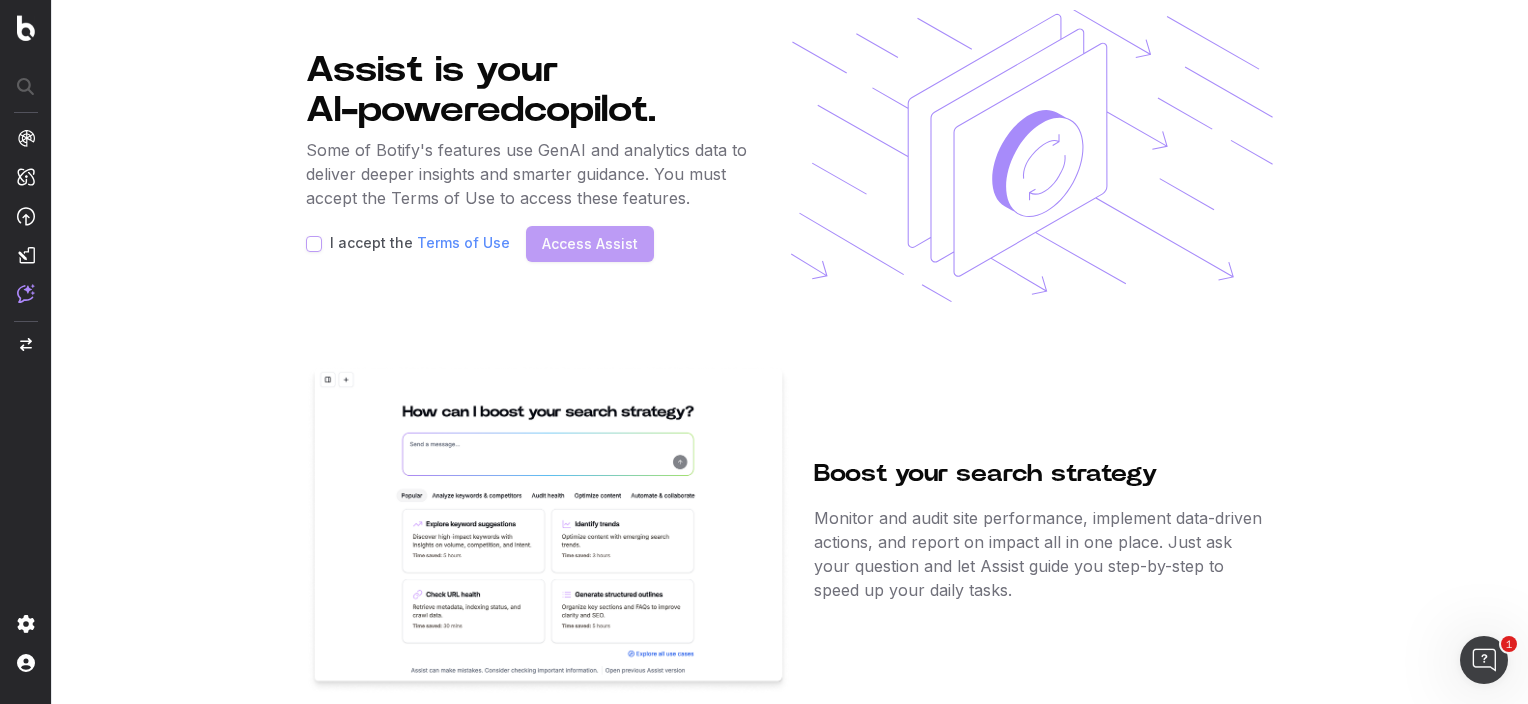 click on "I accept the   Terms of Use Access Assist" at bounding box center (530, 244) 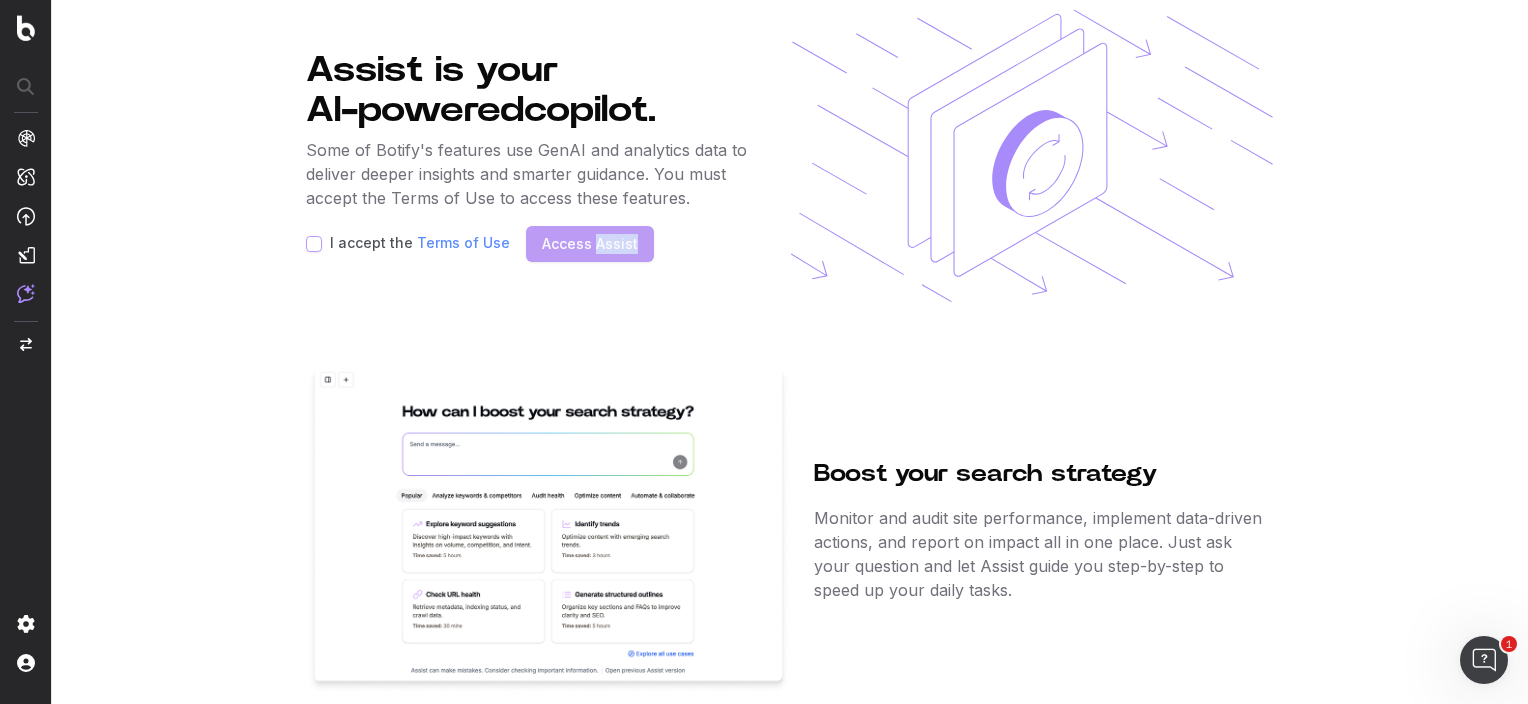 click on "I accept the   Terms of Use Access Assist" at bounding box center (530, 244) 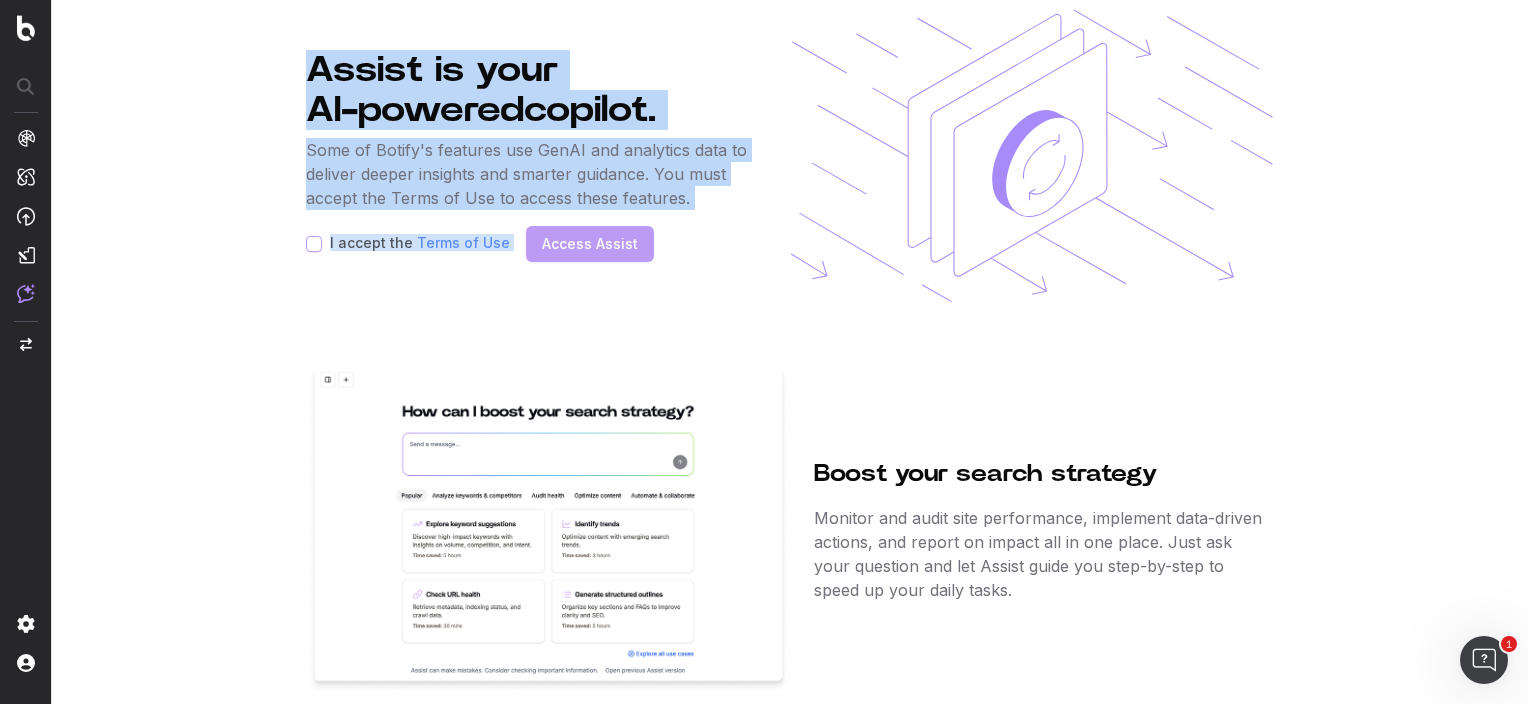 click on "I accept the   Terms of Use Access Assist" at bounding box center [530, 244] 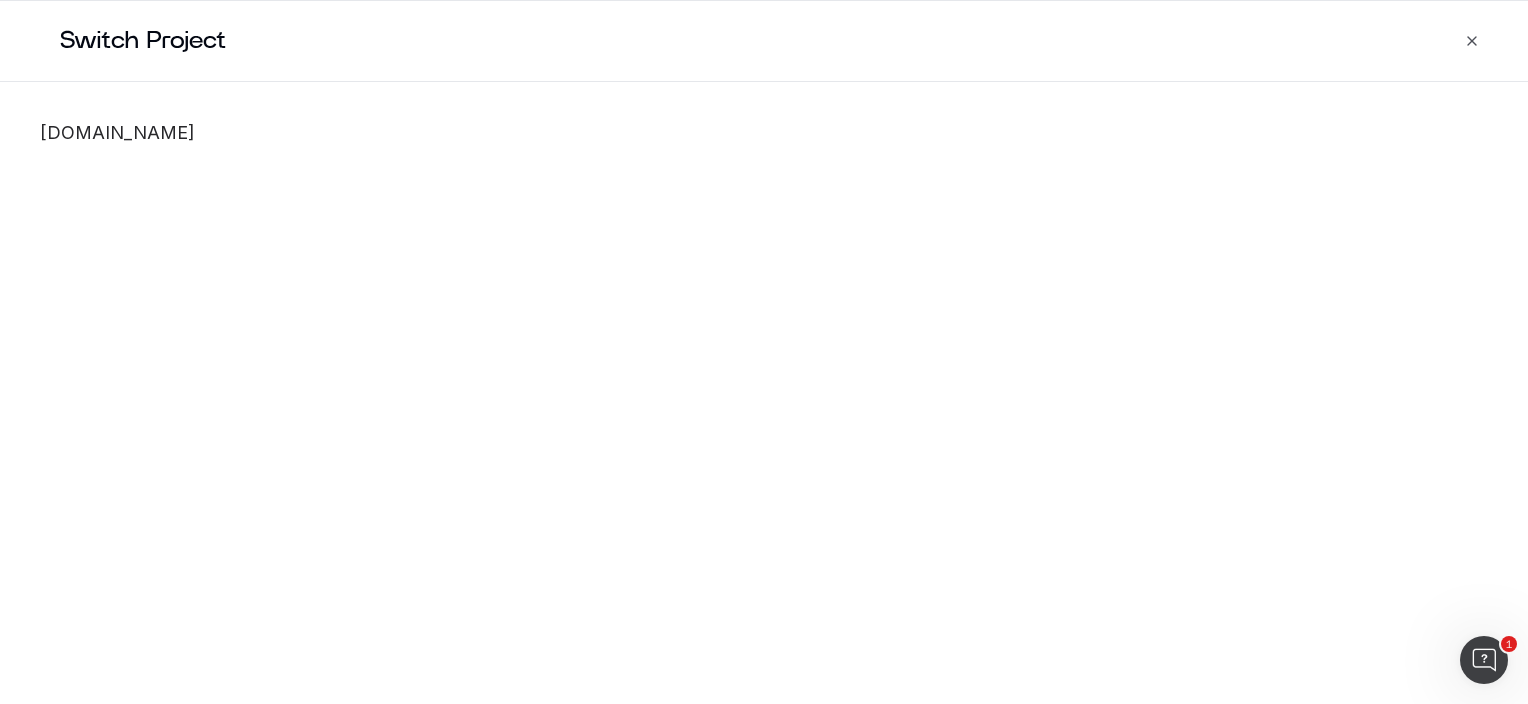 click 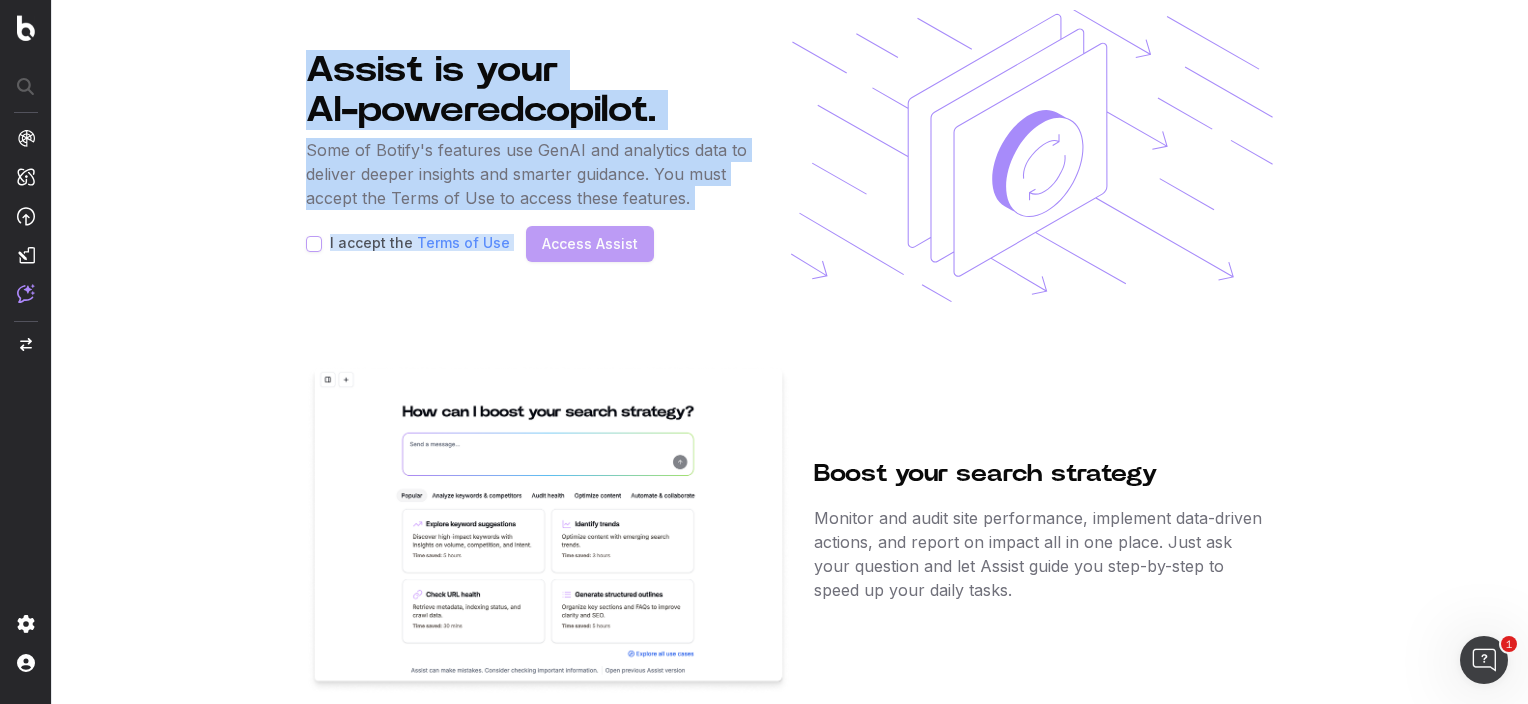 click at bounding box center [26, 28] 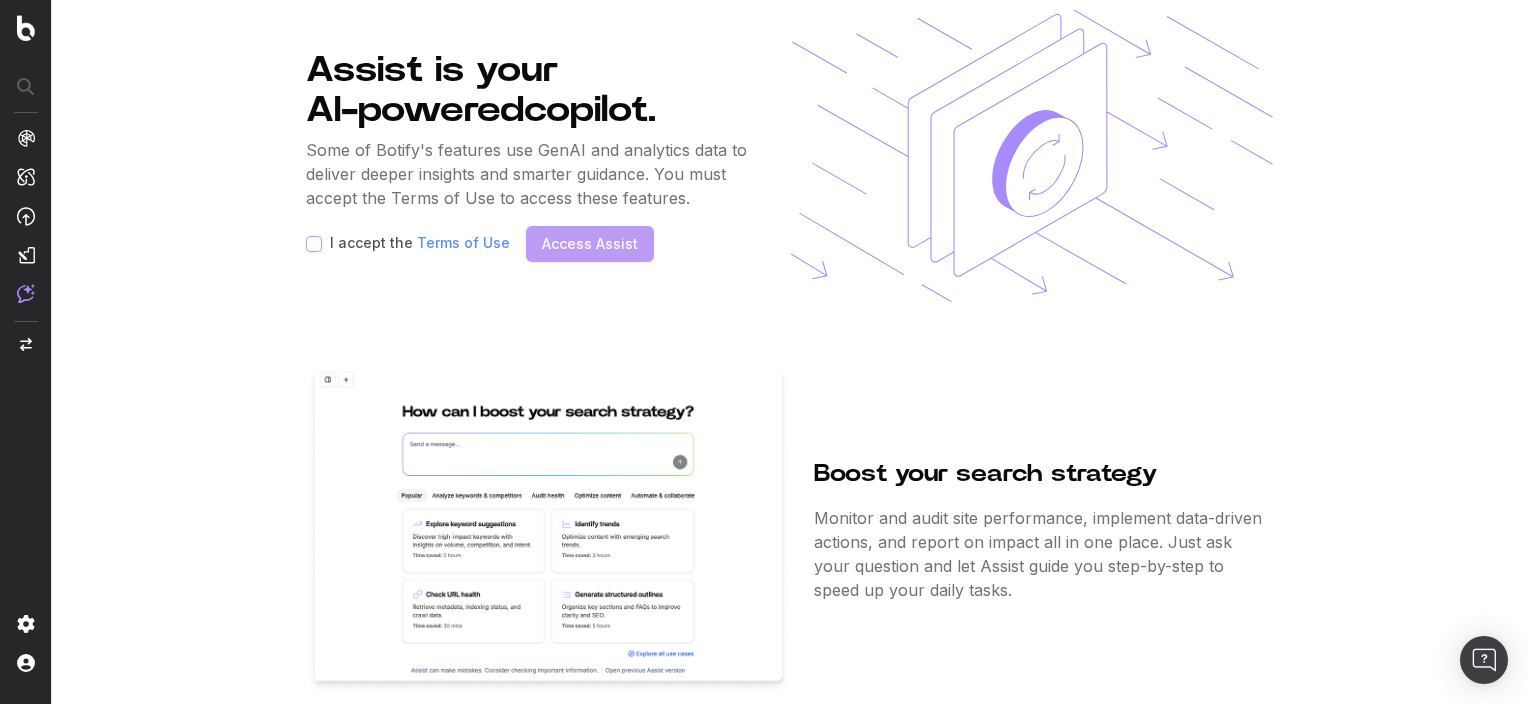 scroll, scrollTop: 0, scrollLeft: 0, axis: both 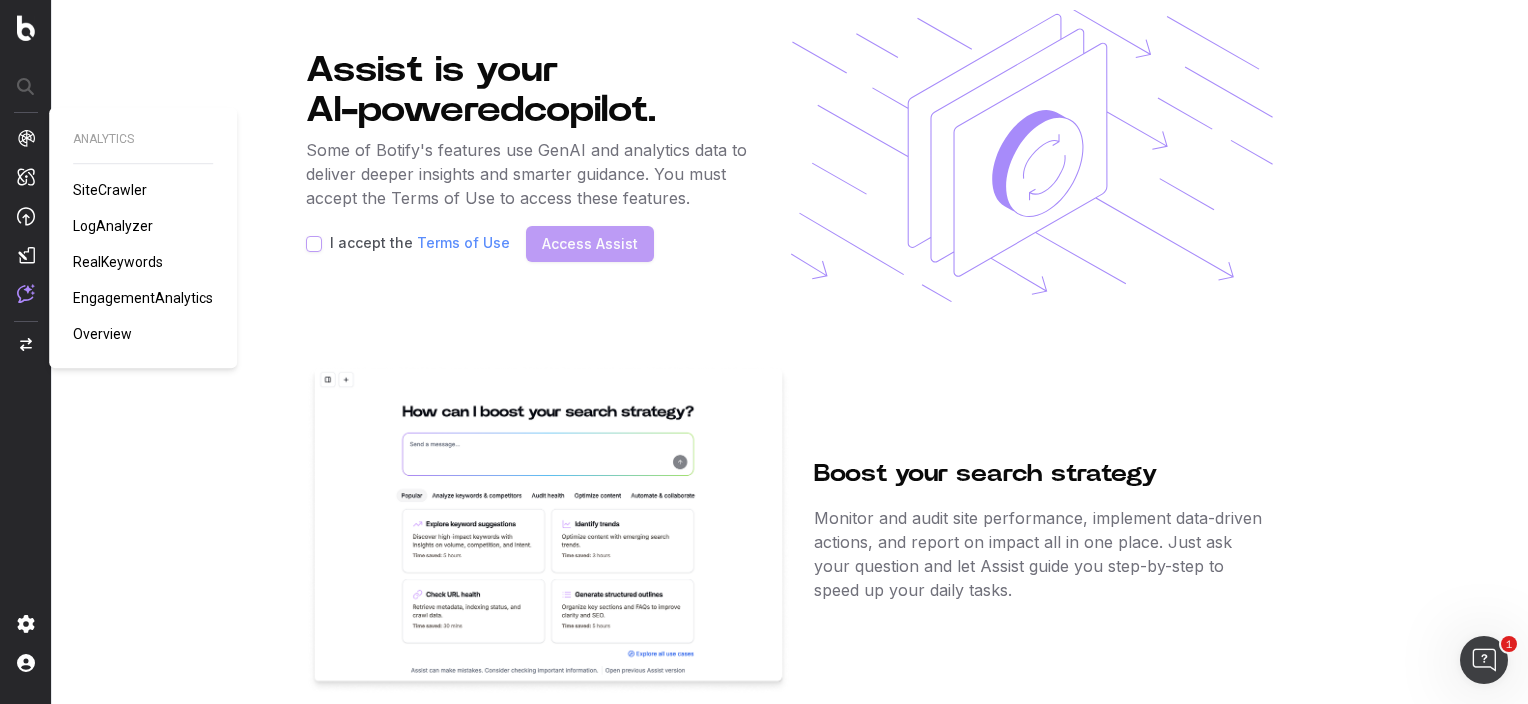 click on "SiteCrawler" at bounding box center (143, 190) 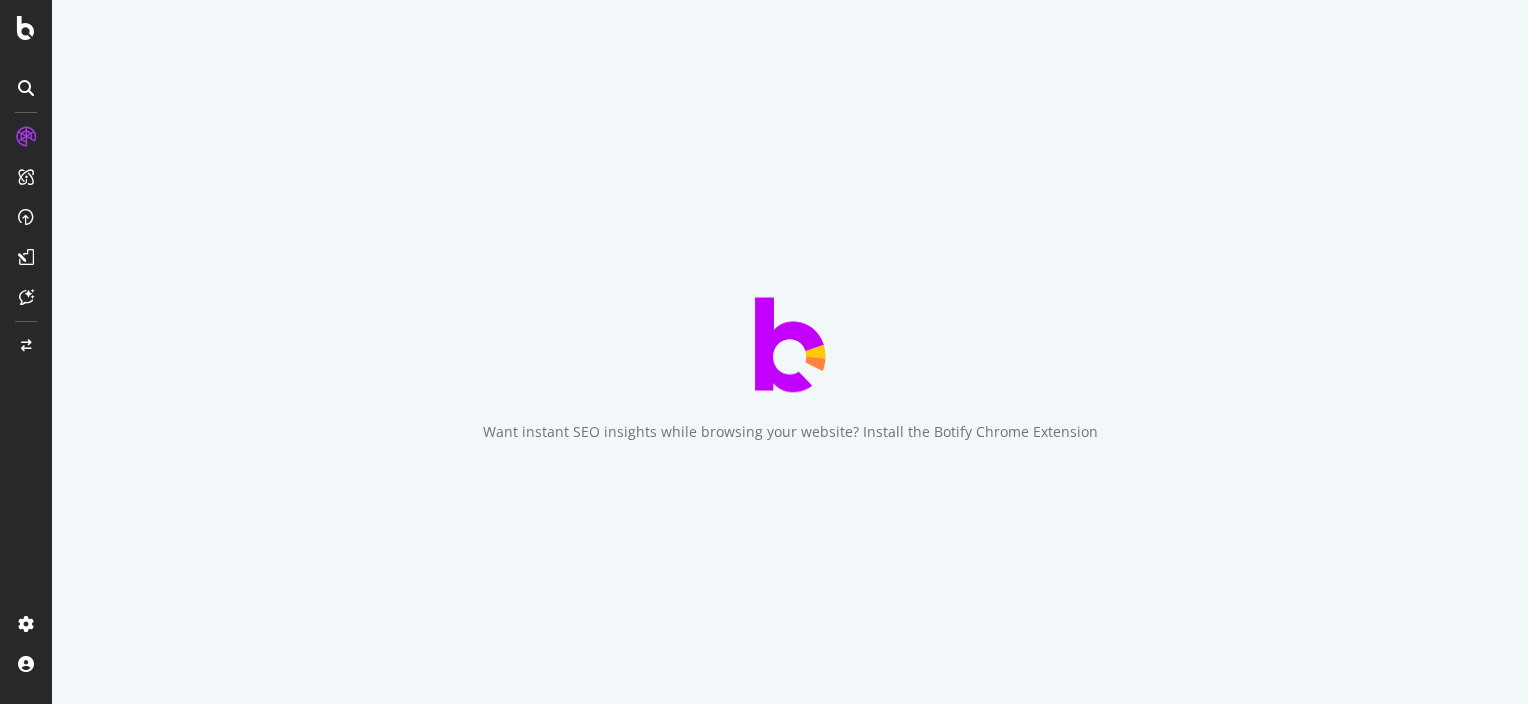 scroll, scrollTop: 0, scrollLeft: 0, axis: both 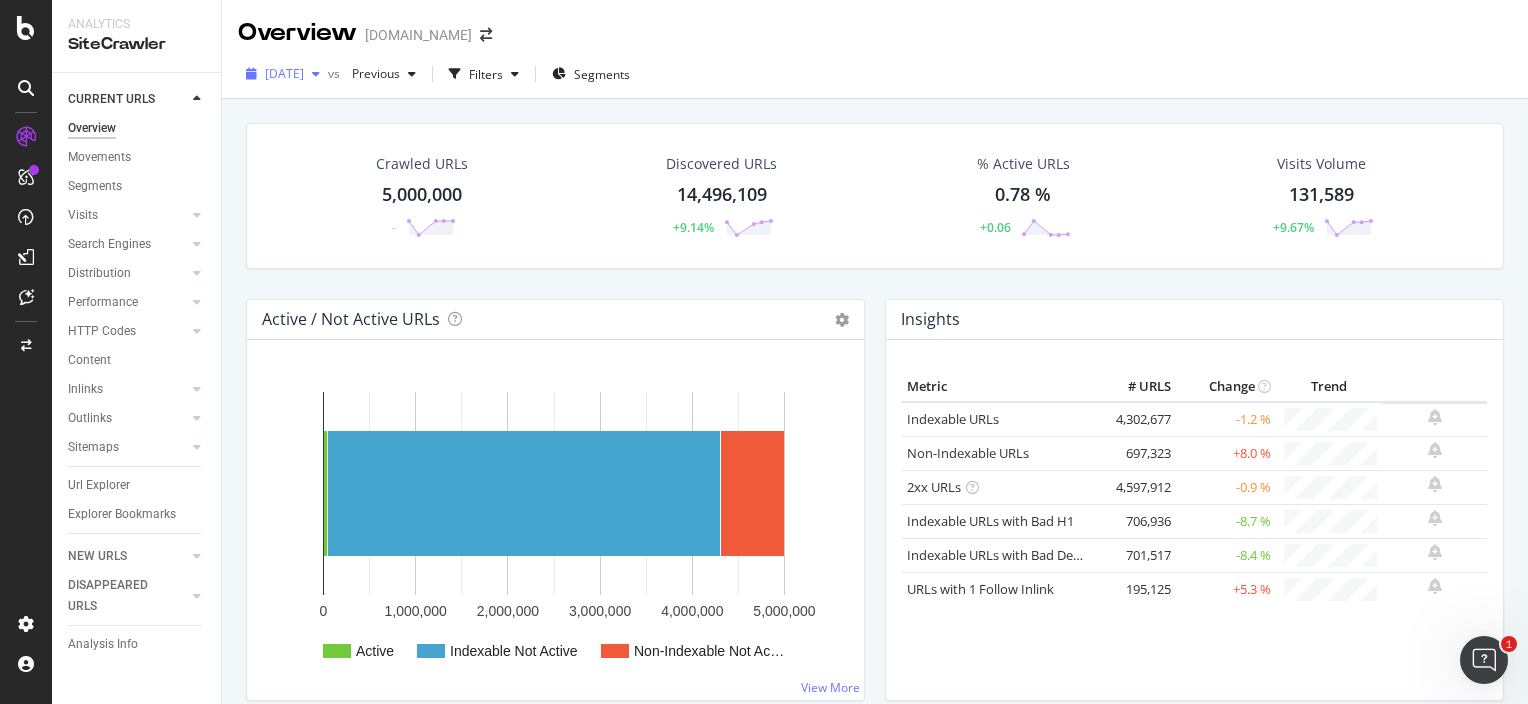 click on "[DATE]" at bounding box center (284, 73) 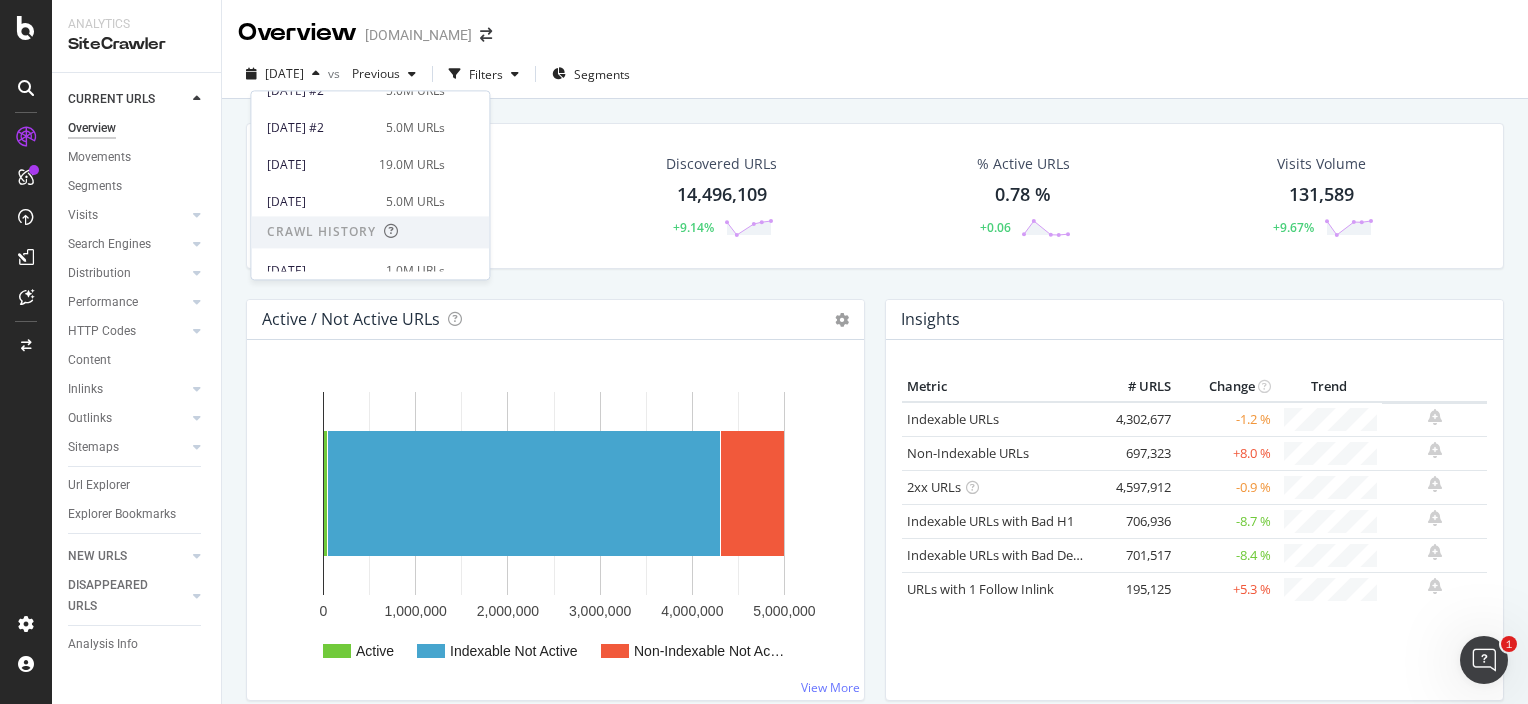 scroll, scrollTop: 290, scrollLeft: 0, axis: vertical 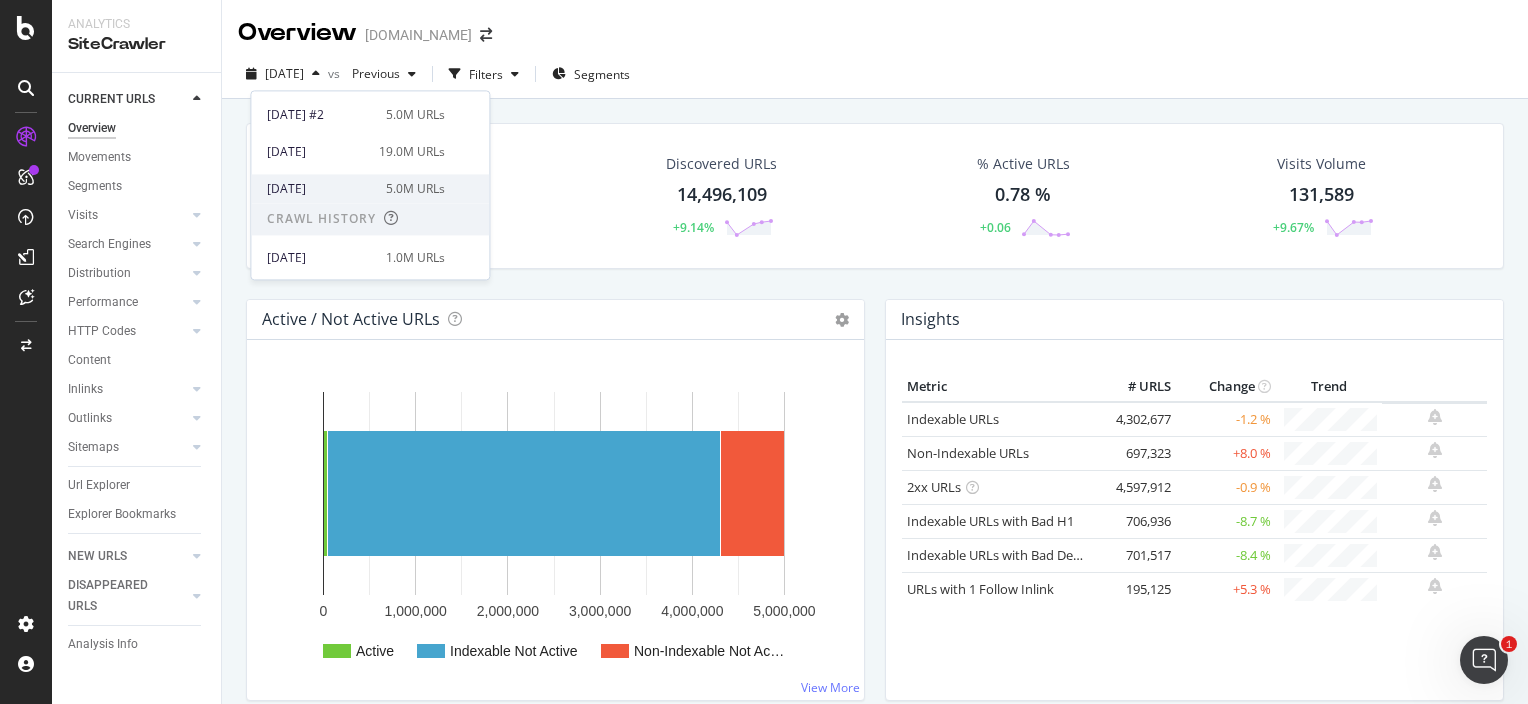 click on "5.0M URLs" at bounding box center [415, 189] 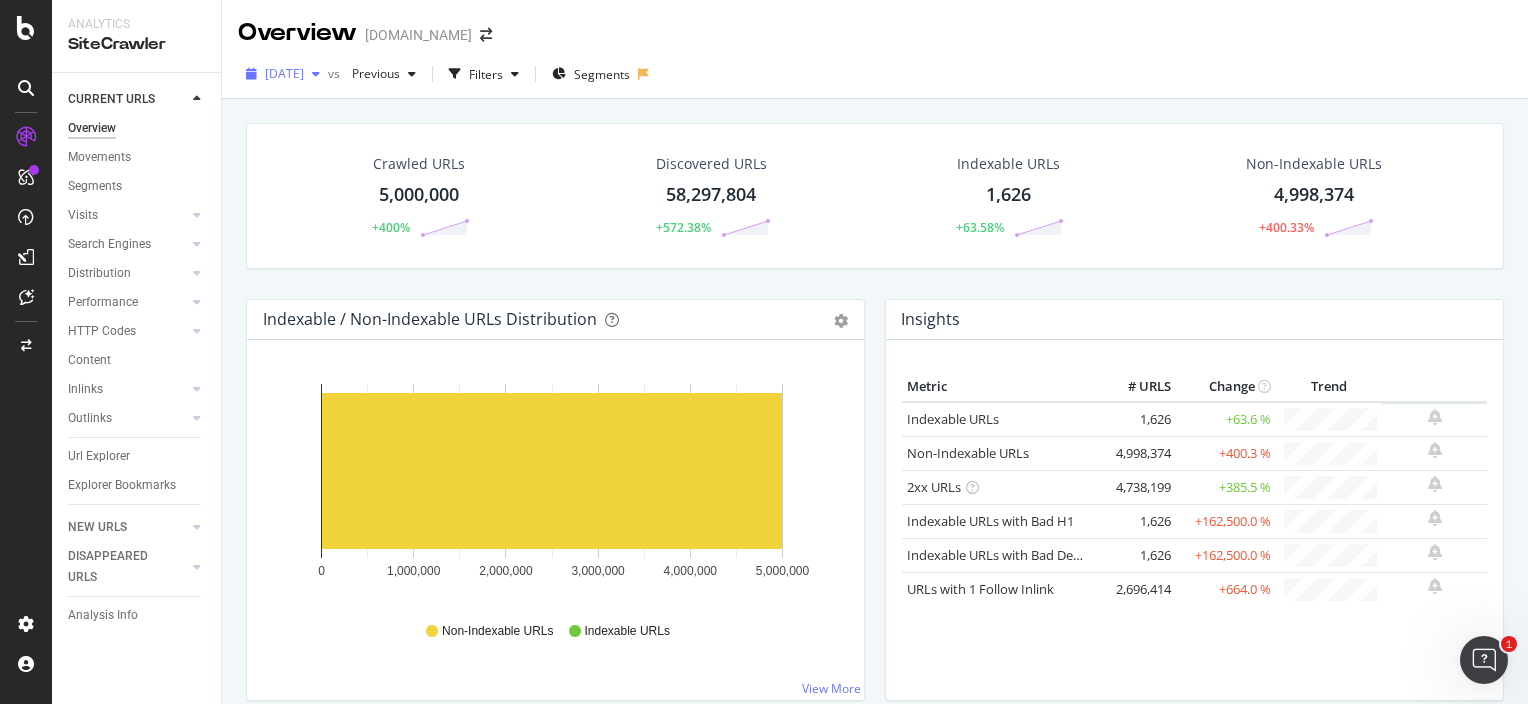 click on "[DATE]" at bounding box center (284, 73) 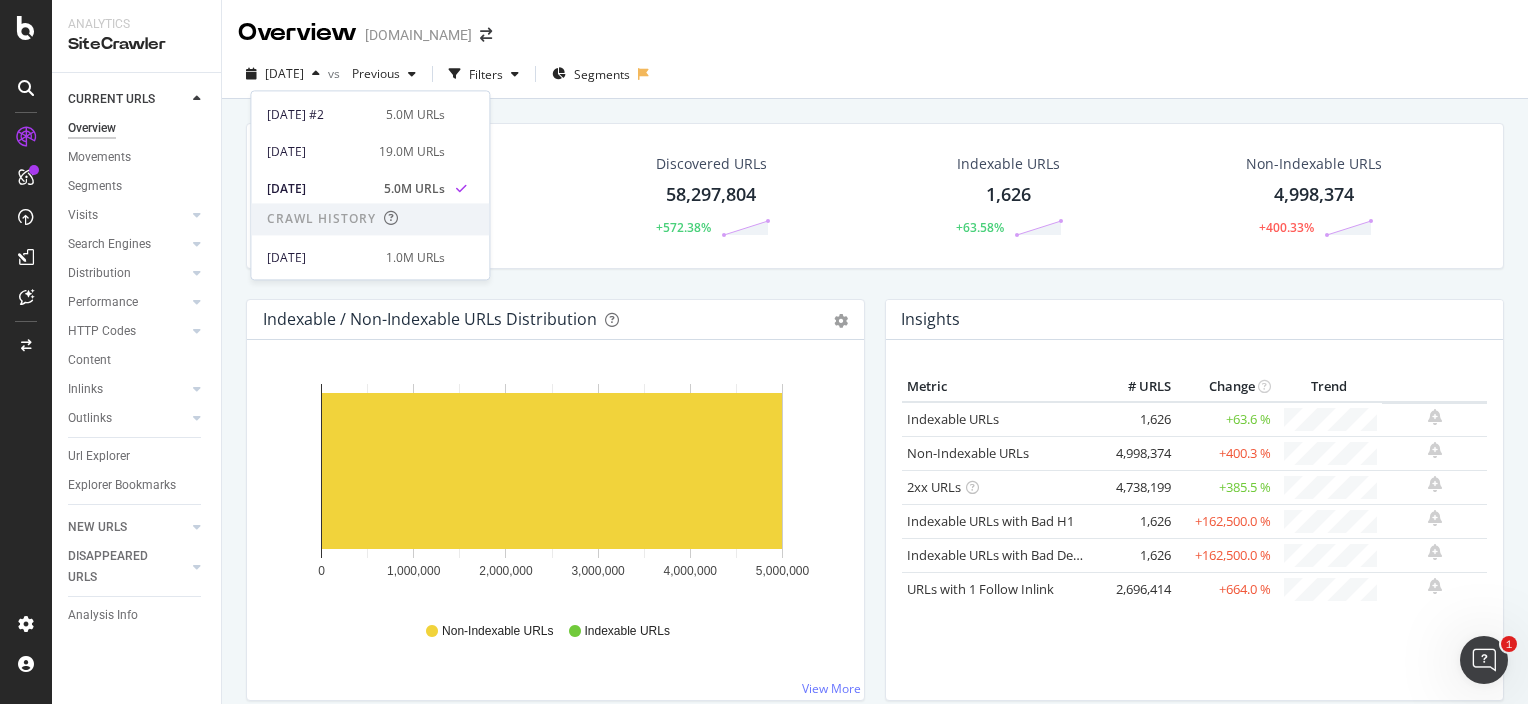 scroll, scrollTop: 0, scrollLeft: 0, axis: both 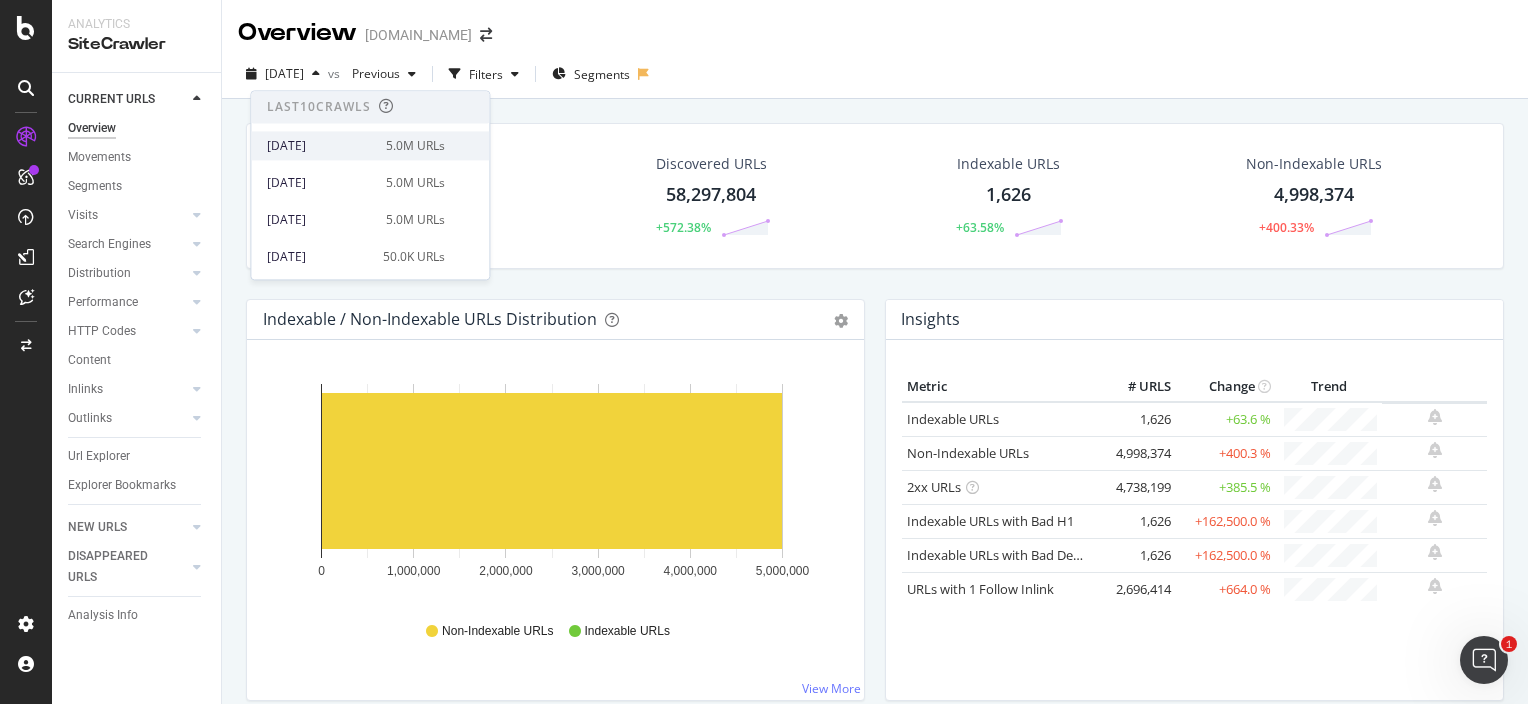 click on "[DATE]" at bounding box center (320, 146) 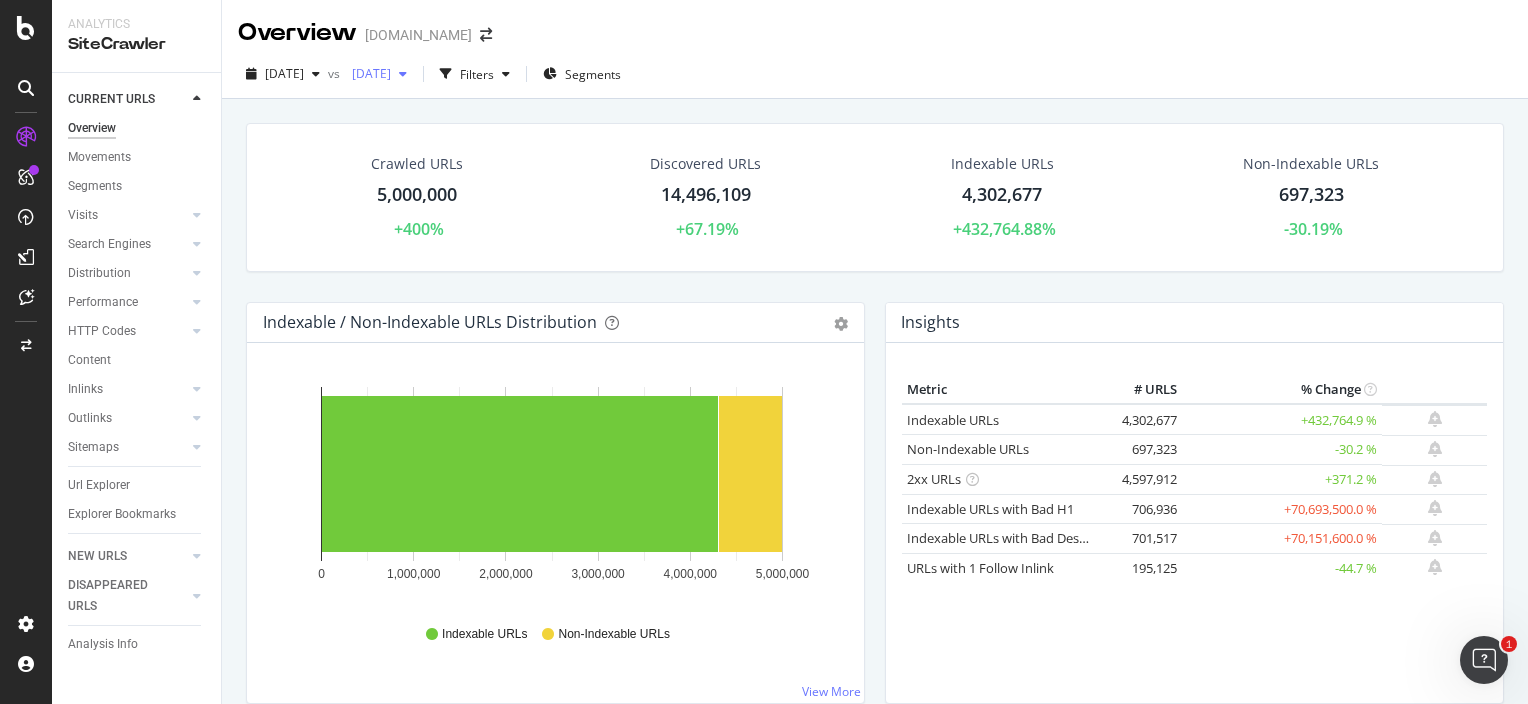 click on "[DATE]" at bounding box center [367, 73] 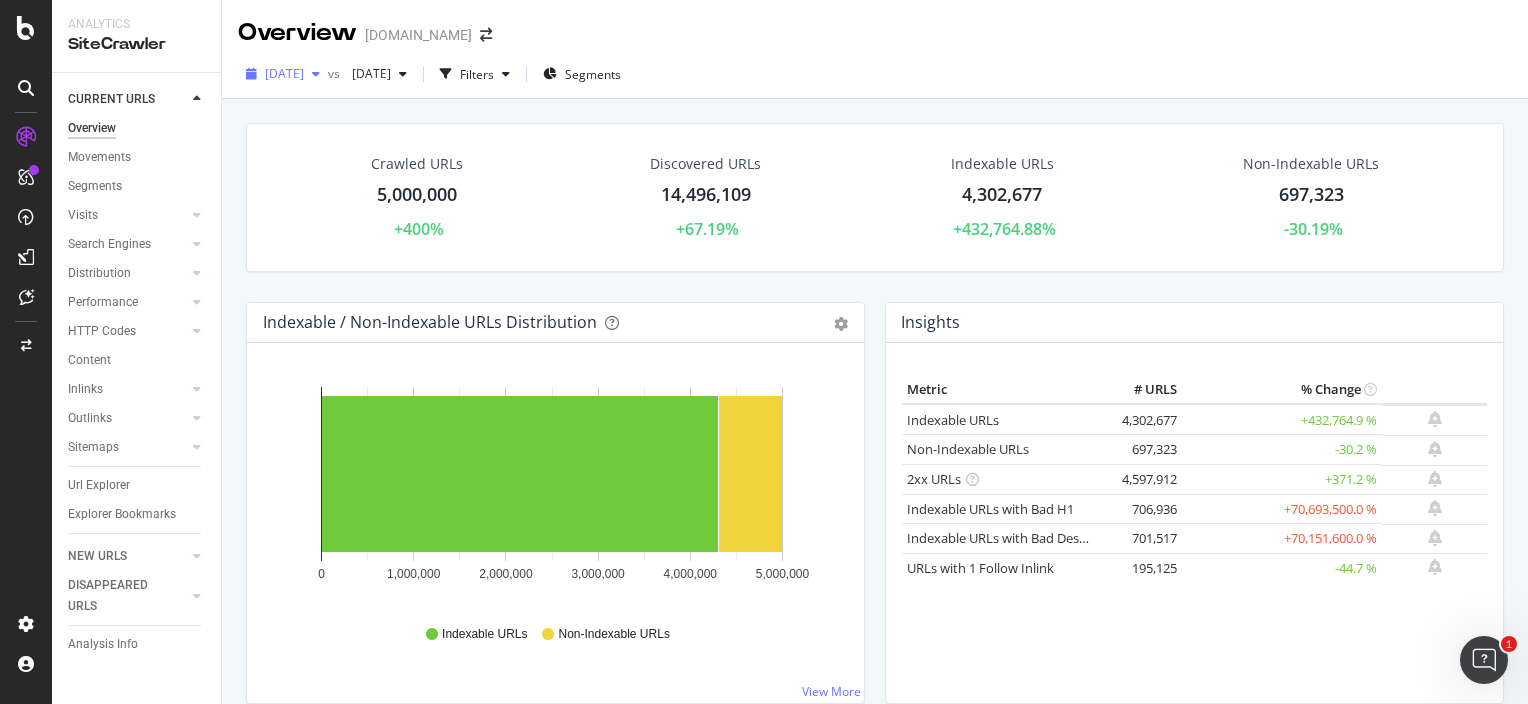 click on "[DATE]" at bounding box center [284, 73] 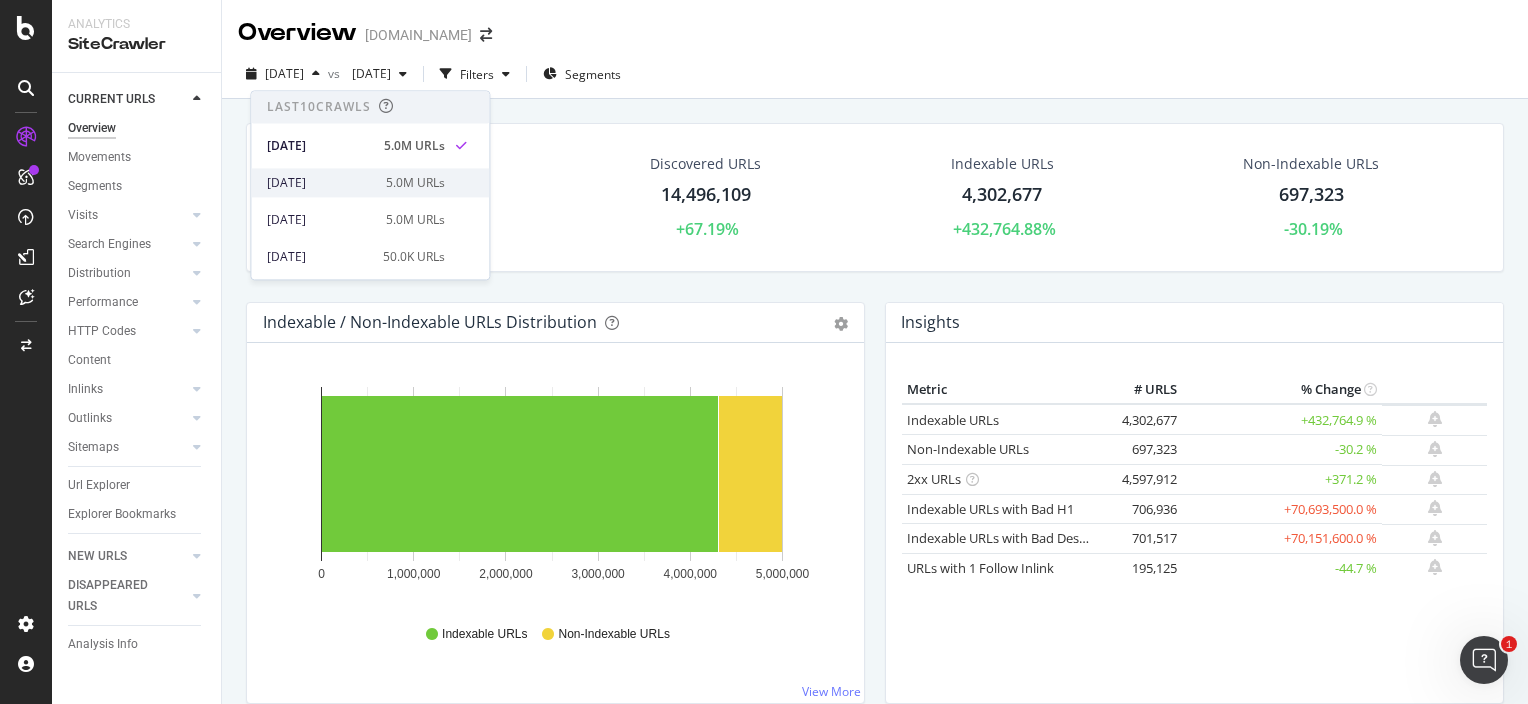 click on "[DATE]" at bounding box center (320, 183) 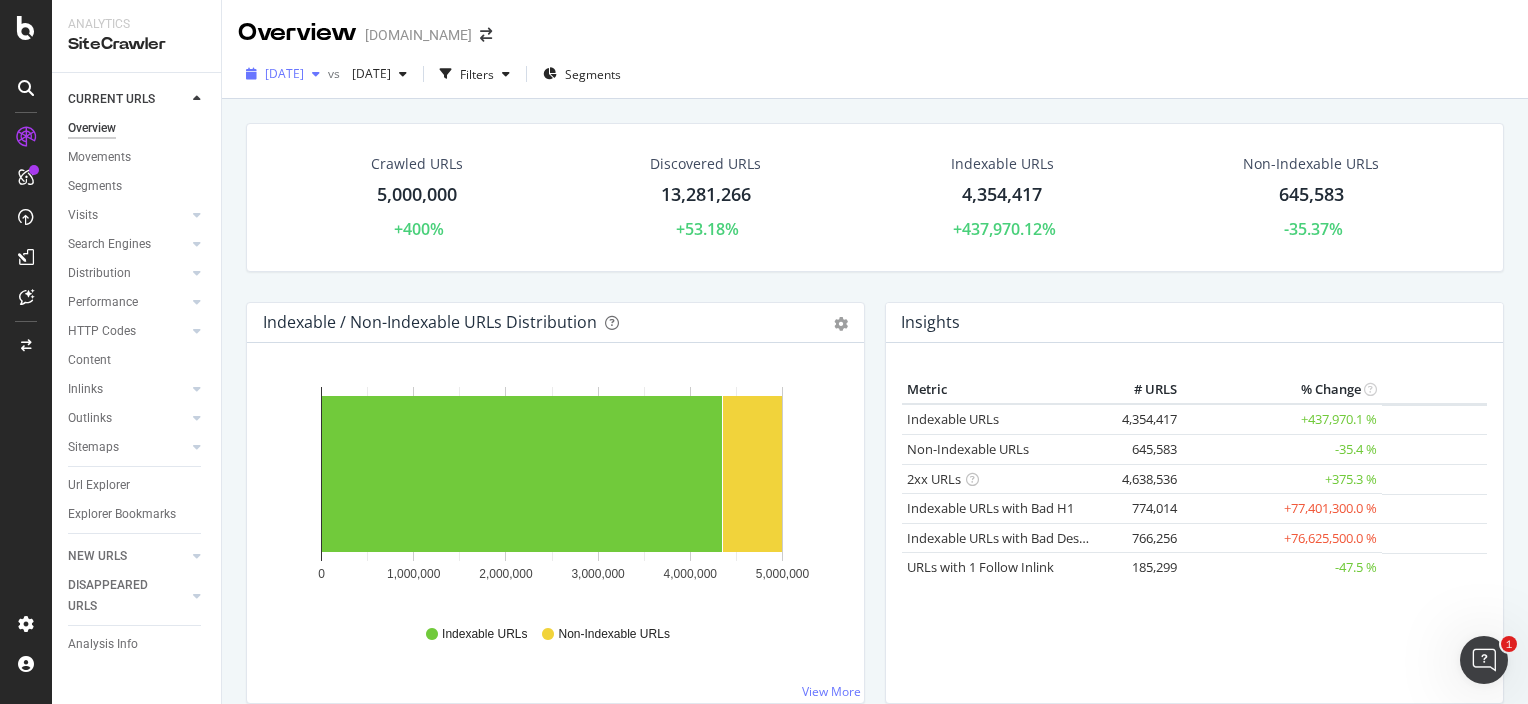 click on "[DATE]" at bounding box center (284, 73) 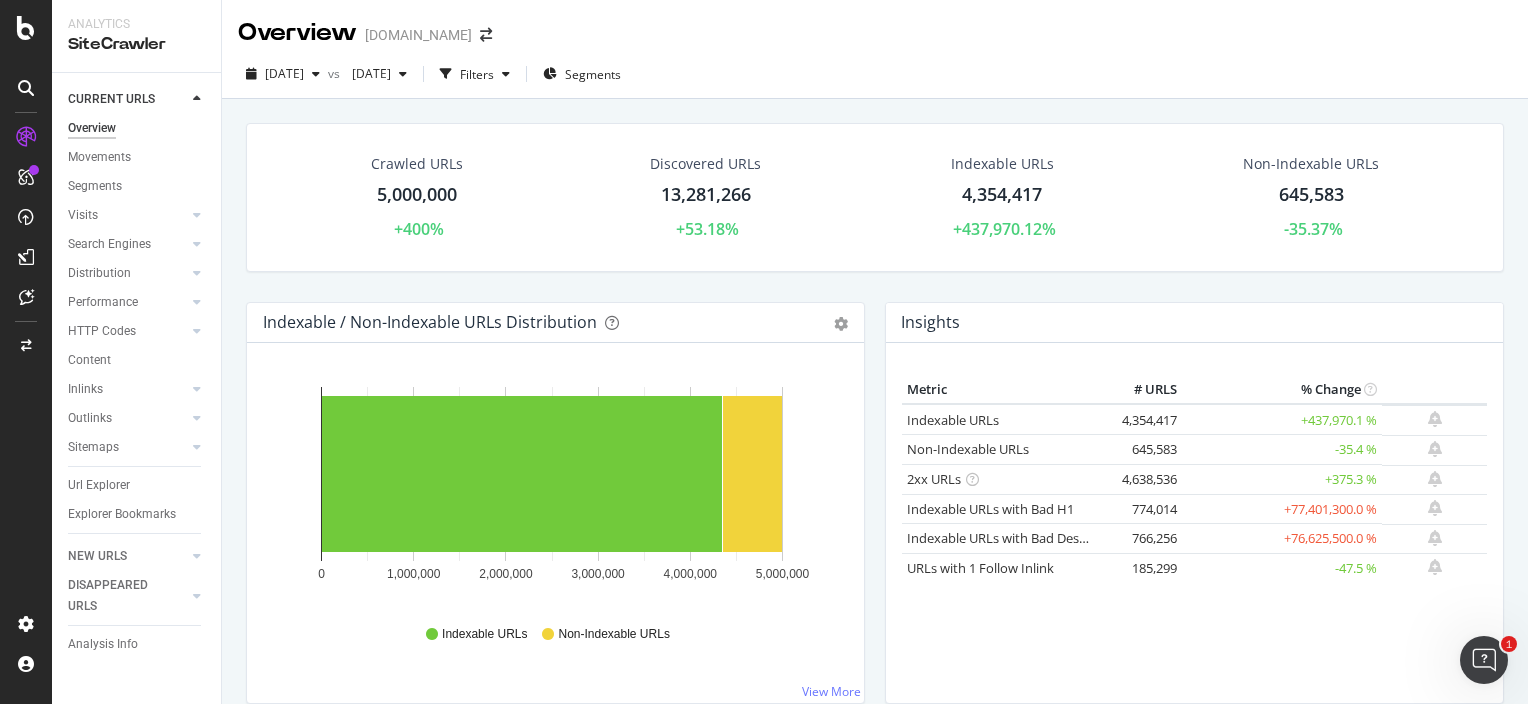 click on "2025 Jul. 4th vs 2025 Feb. 27th Filters Segments" at bounding box center (875, 78) 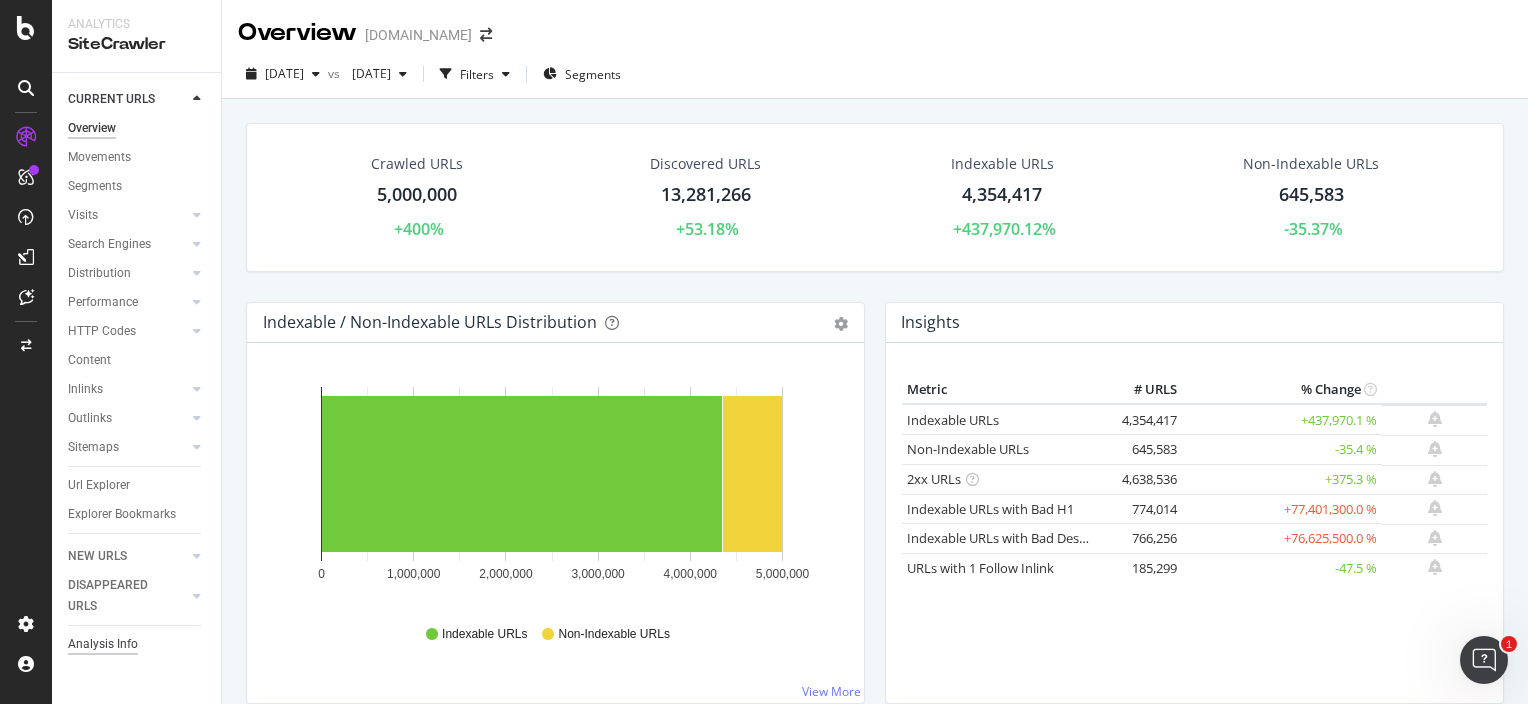 click on "Analysis Info" at bounding box center [103, 644] 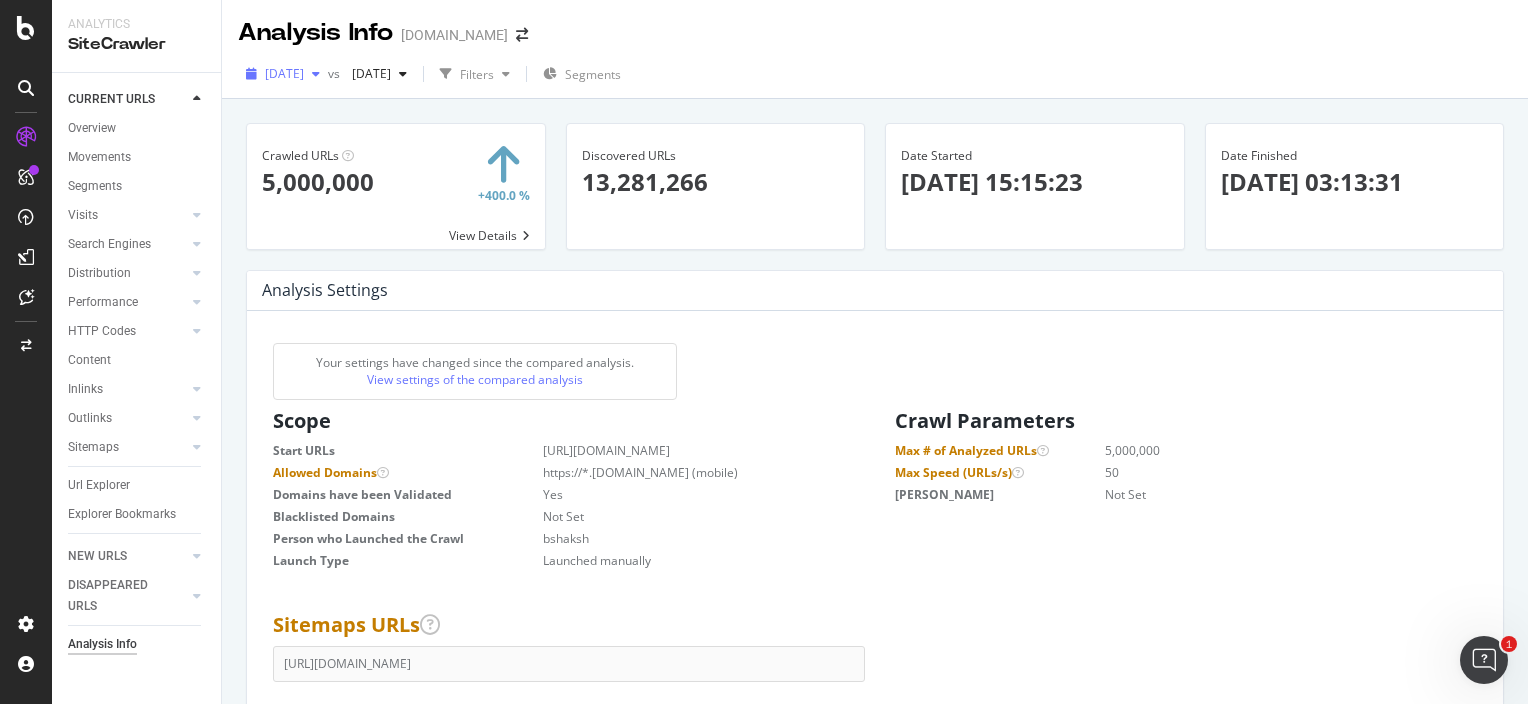 click on "[DATE]" at bounding box center (284, 73) 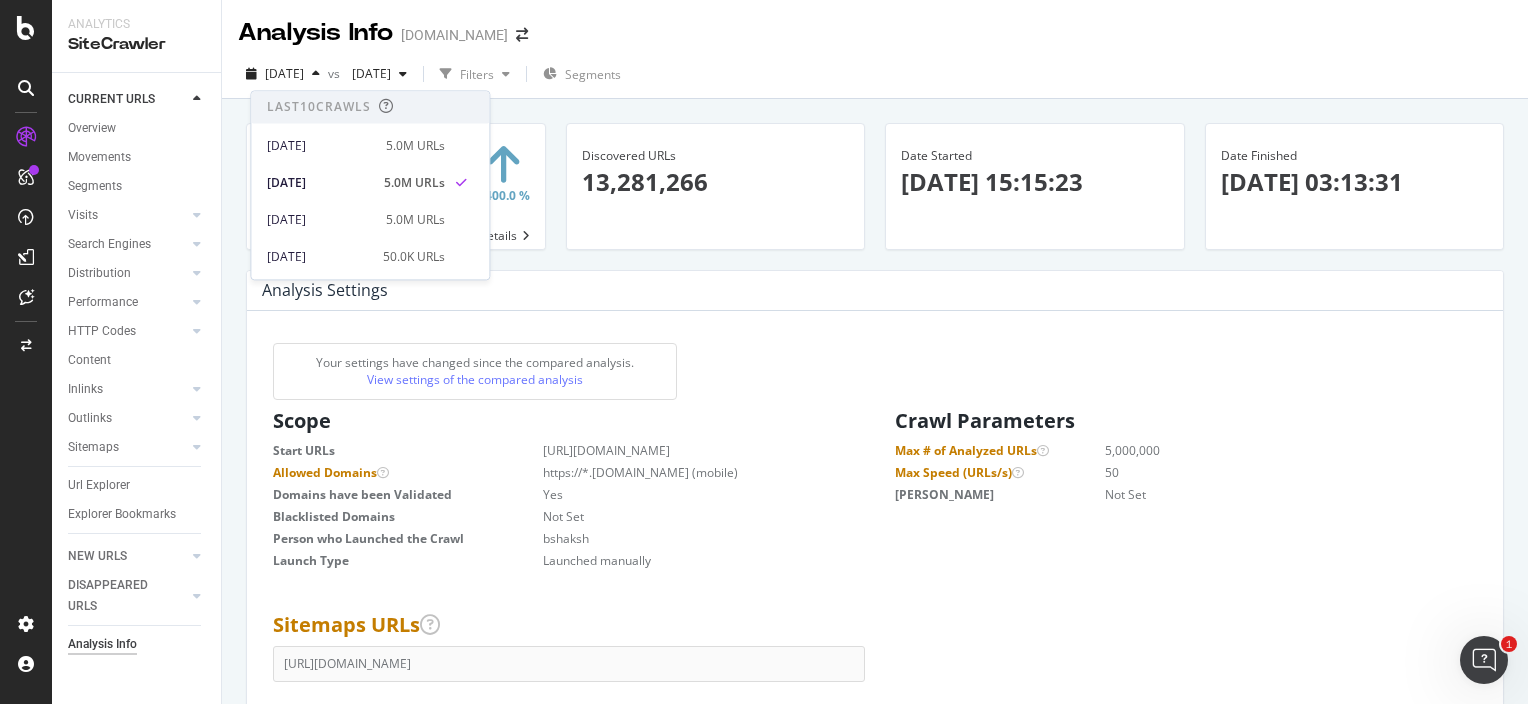 scroll, scrollTop: 100, scrollLeft: 0, axis: vertical 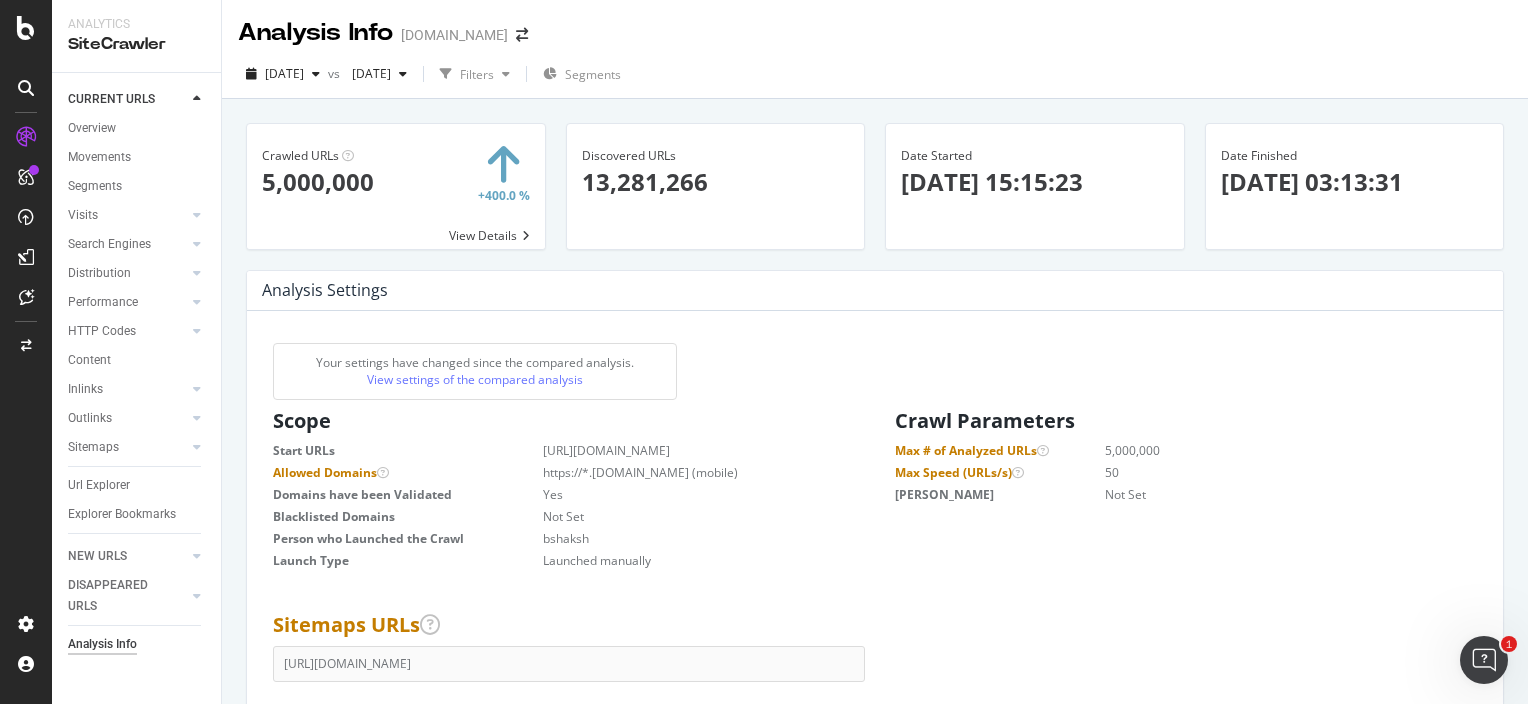 click on "Crawled URLs
5,000,000
+400.0 %
View Details
Discovered URLs
13,281,266
Date Started
2025-07-04 15:15:23
Date Finished
2025-07-06 03:13:31" at bounding box center [875, 1953] 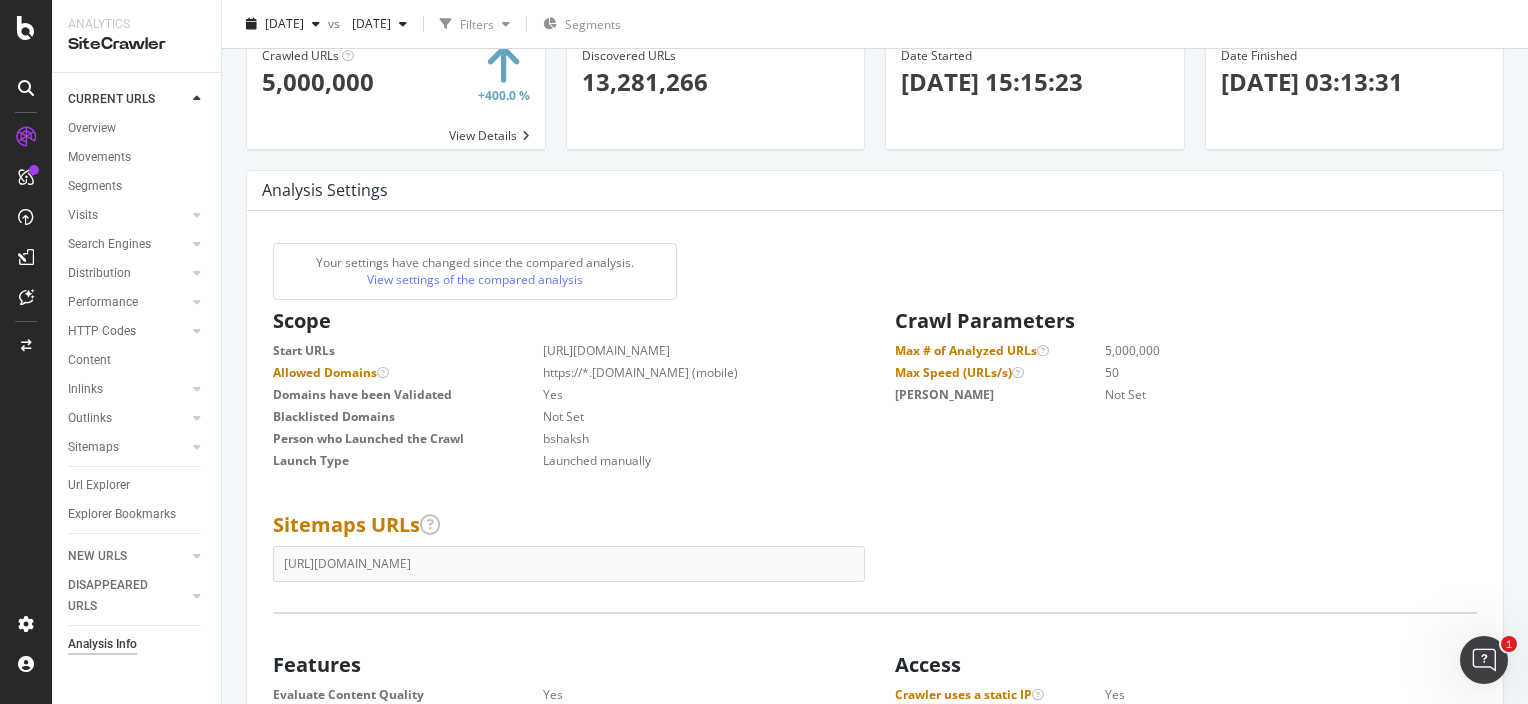 drag, startPoint x: 896, startPoint y: 354, endPoint x: 1016, endPoint y: 348, distance: 120.14991 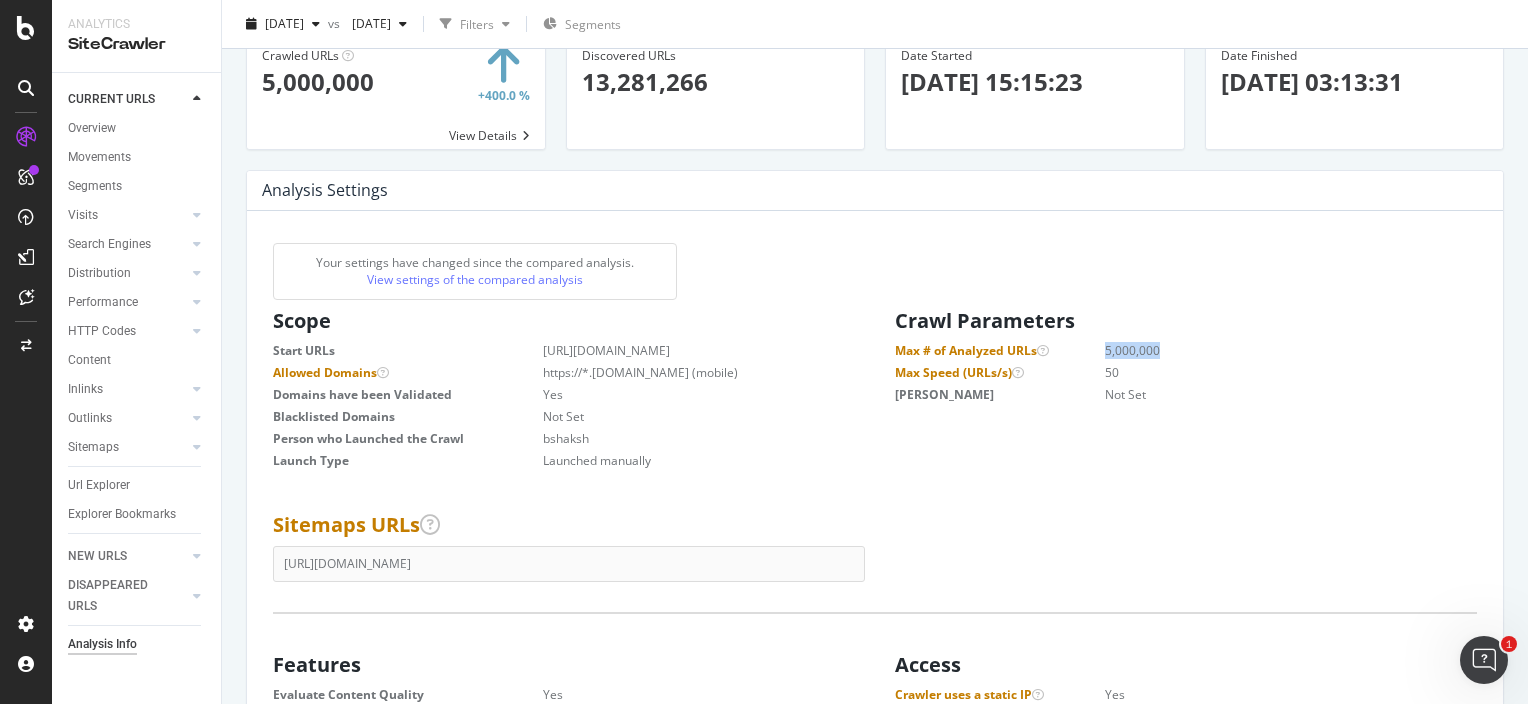 drag, startPoint x: 1016, startPoint y: 348, endPoint x: 1164, endPoint y: 344, distance: 148.05405 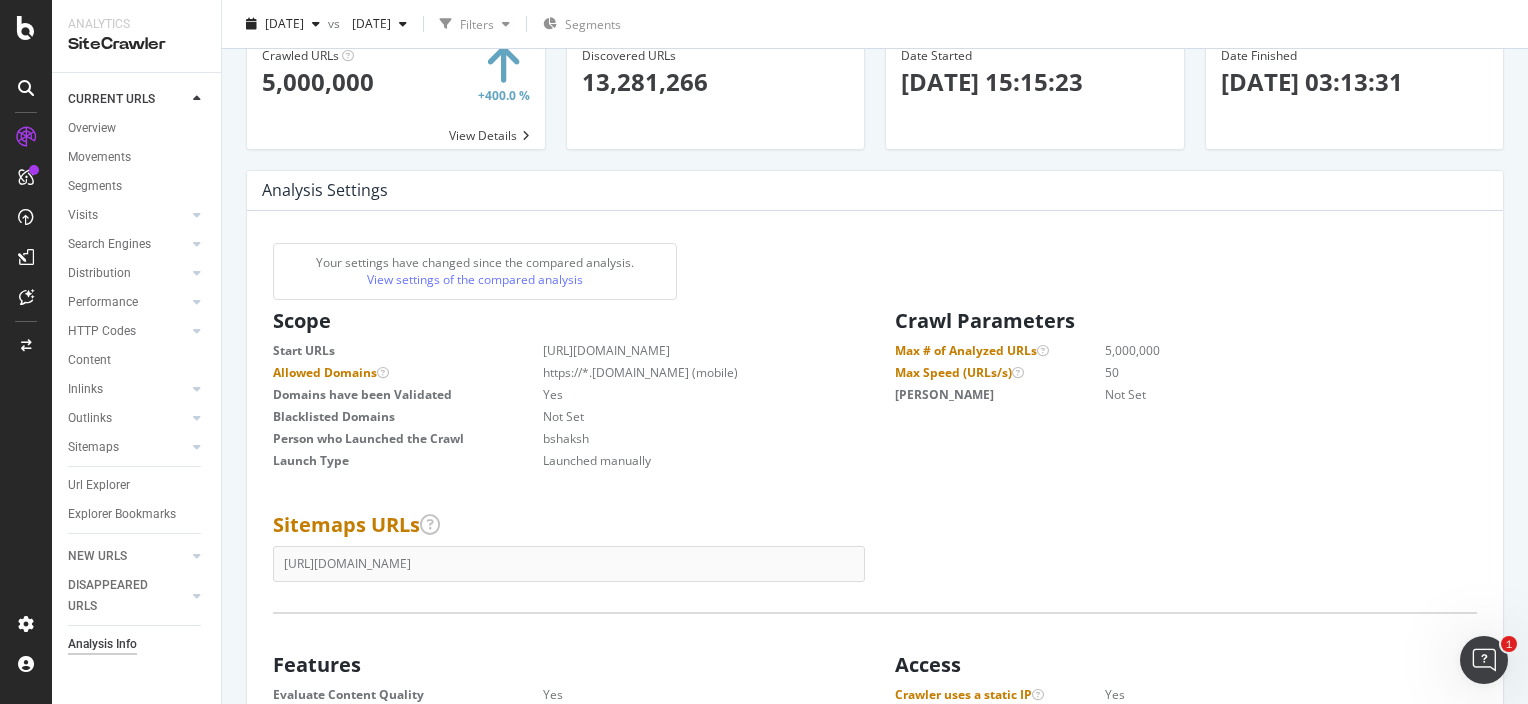 drag, startPoint x: 962, startPoint y: 368, endPoint x: 1111, endPoint y: 374, distance: 149.12076 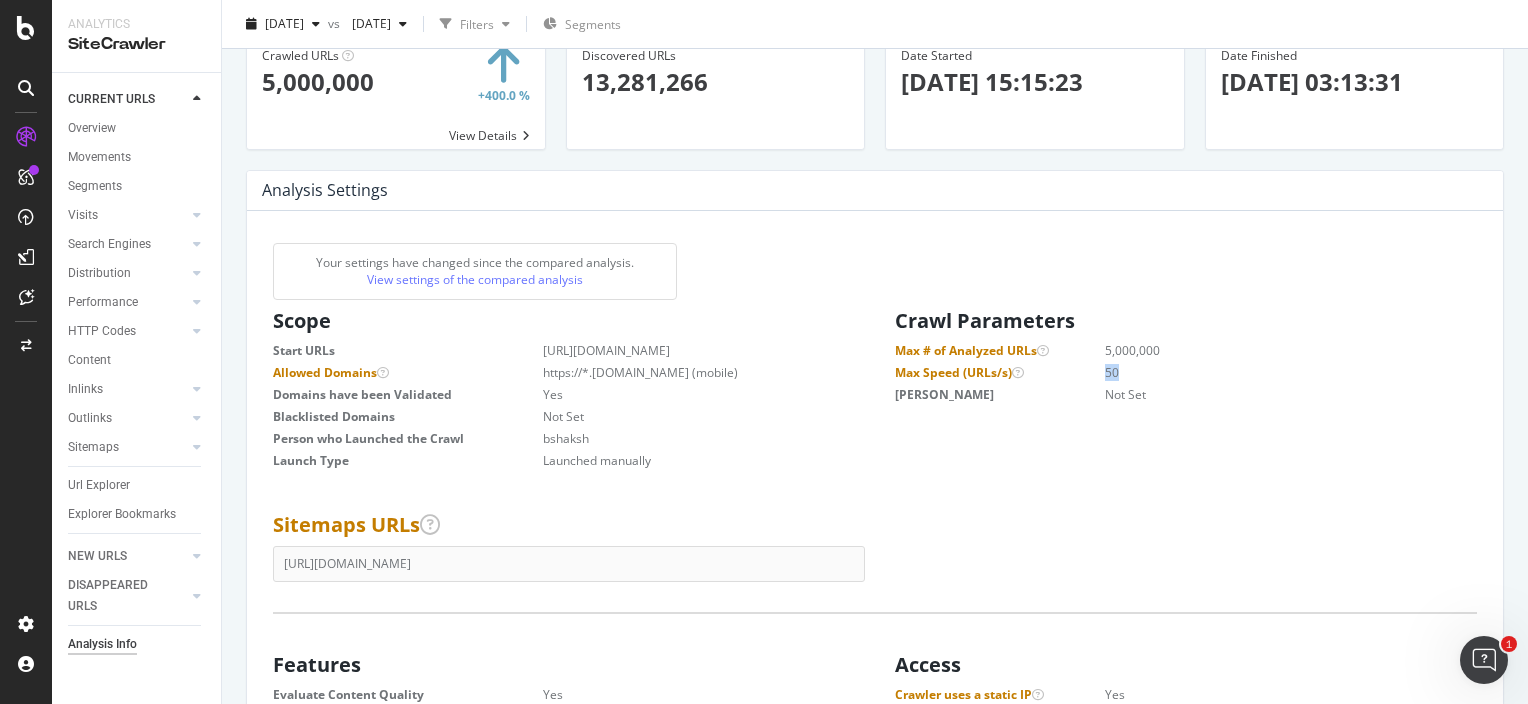 drag, startPoint x: 1098, startPoint y: 373, endPoint x: 1109, endPoint y: 372, distance: 11.045361 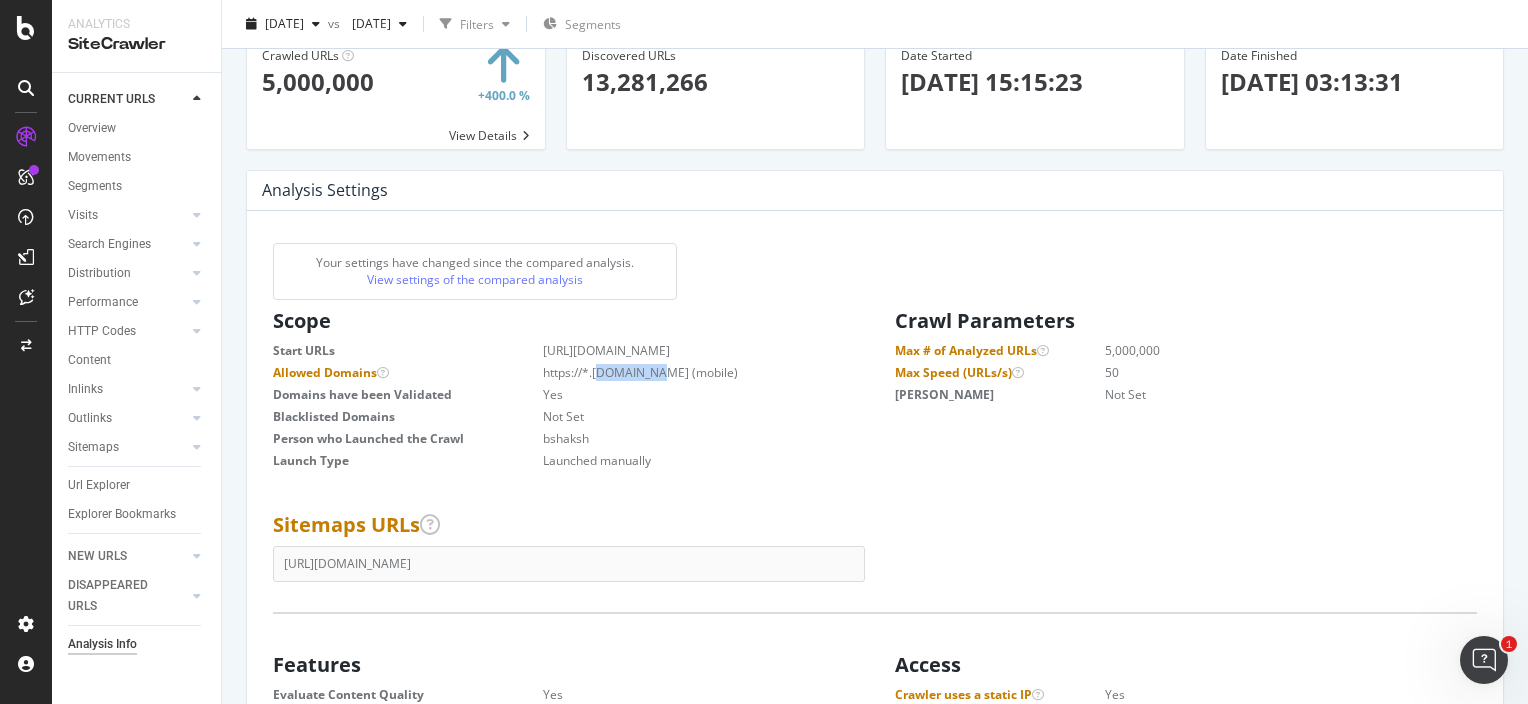 drag, startPoint x: 668, startPoint y: 344, endPoint x: 653, endPoint y: 371, distance: 30.88689 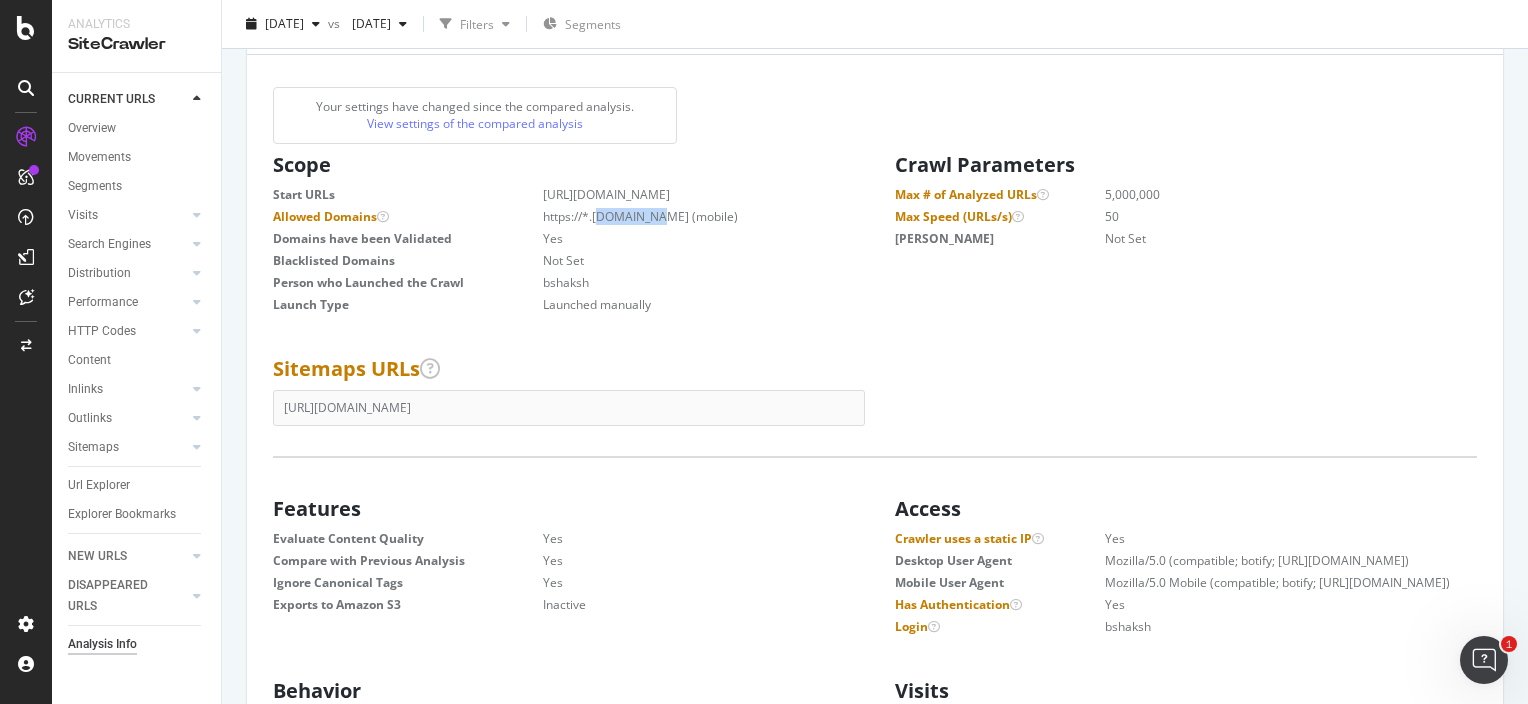 scroll, scrollTop: 400, scrollLeft: 0, axis: vertical 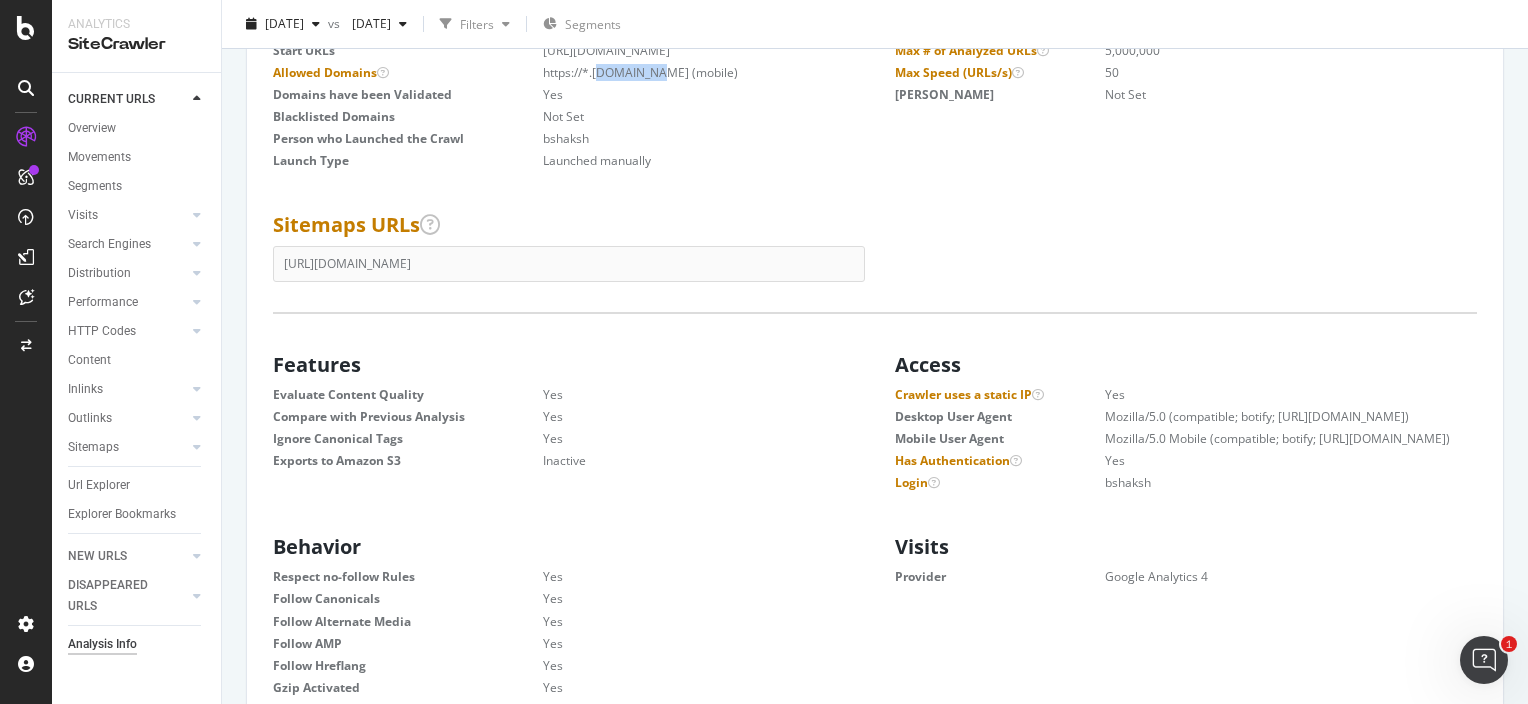 drag, startPoint x: 556, startPoint y: 261, endPoint x: 260, endPoint y: 276, distance: 296.37982 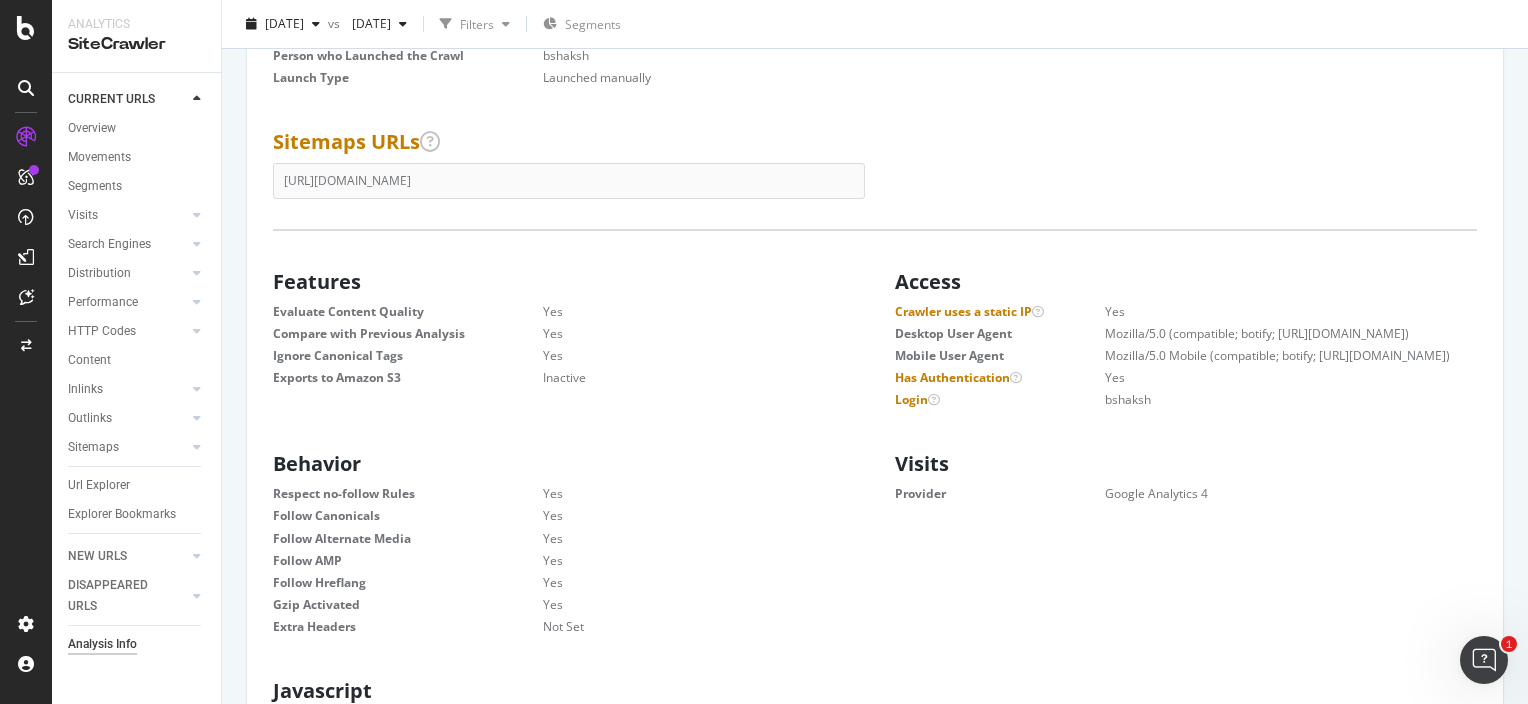 scroll, scrollTop: 600, scrollLeft: 0, axis: vertical 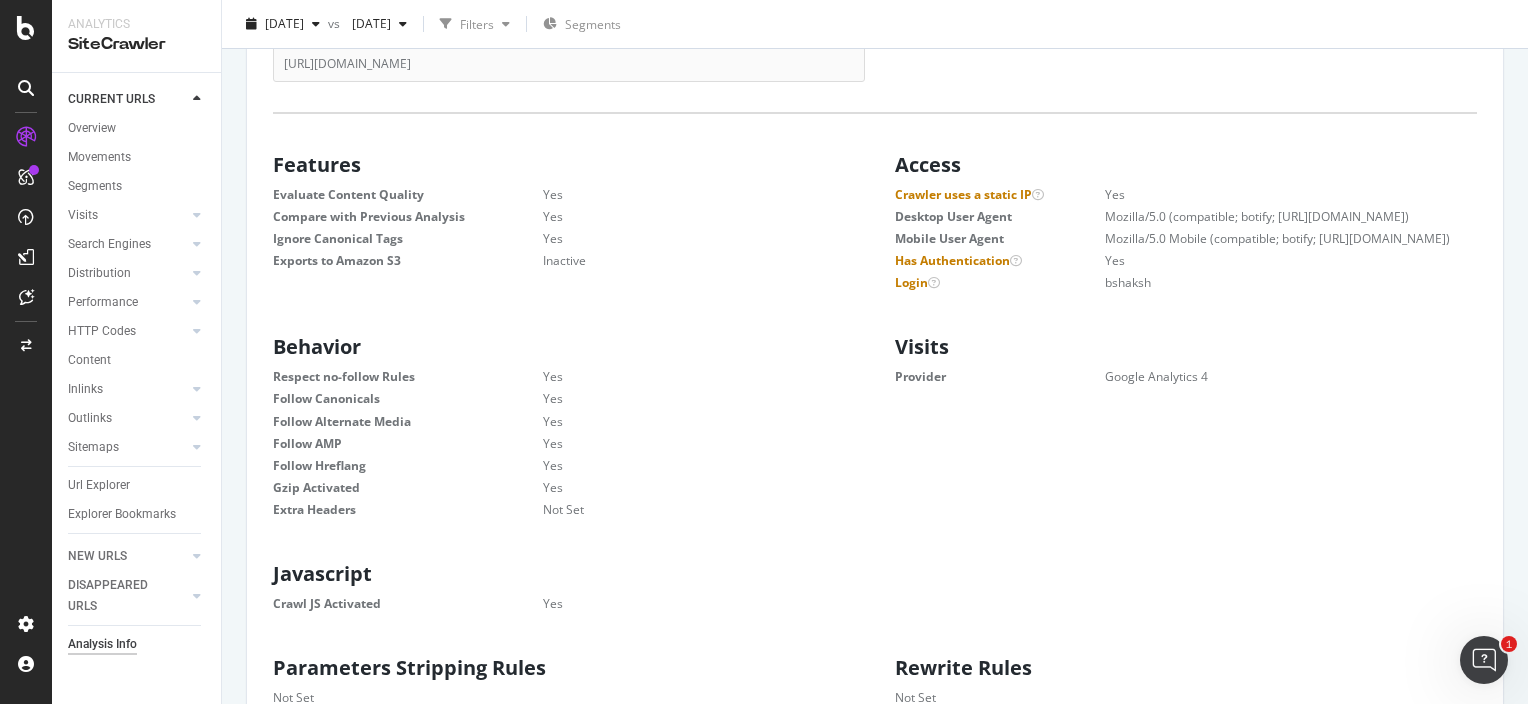 drag, startPoint x: 331, startPoint y: 346, endPoint x: 568, endPoint y: 508, distance: 287.07663 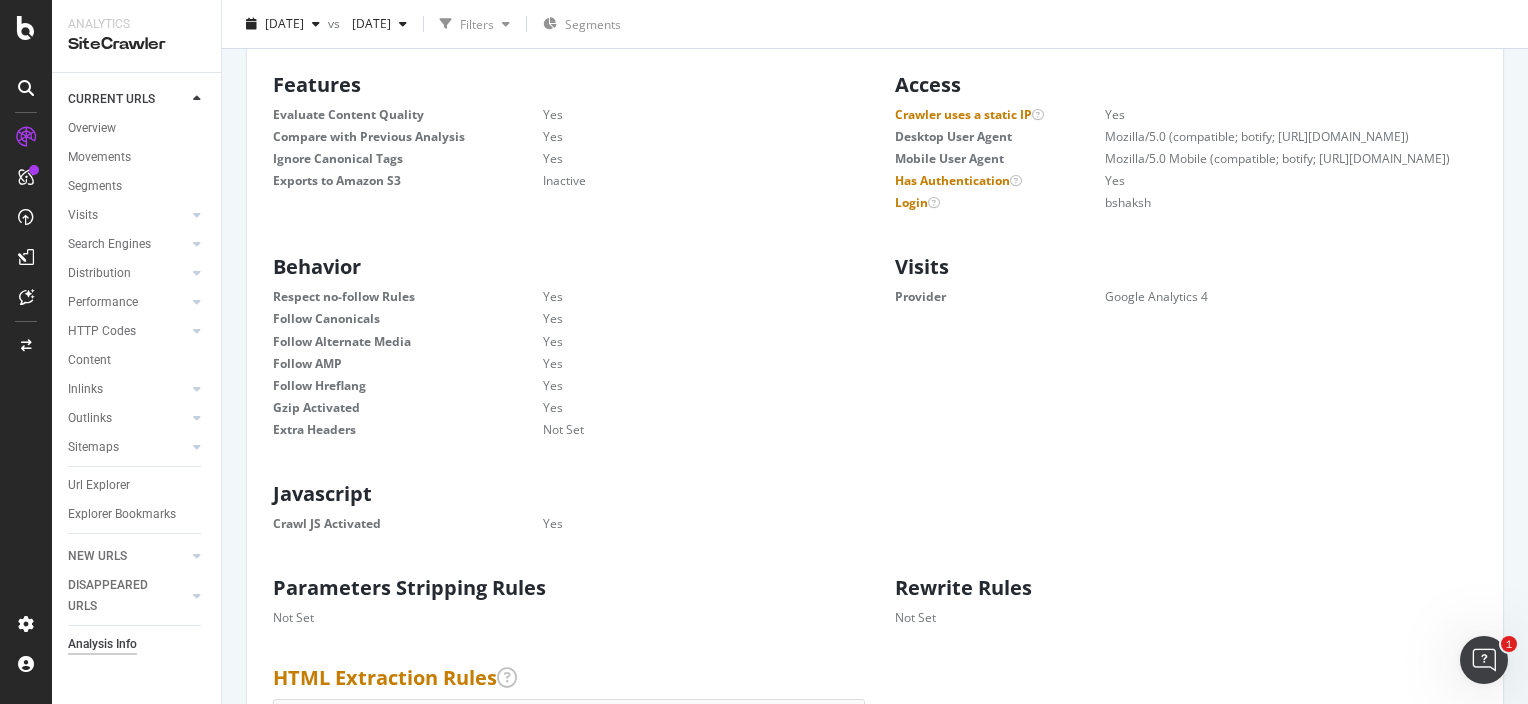 scroll, scrollTop: 700, scrollLeft: 0, axis: vertical 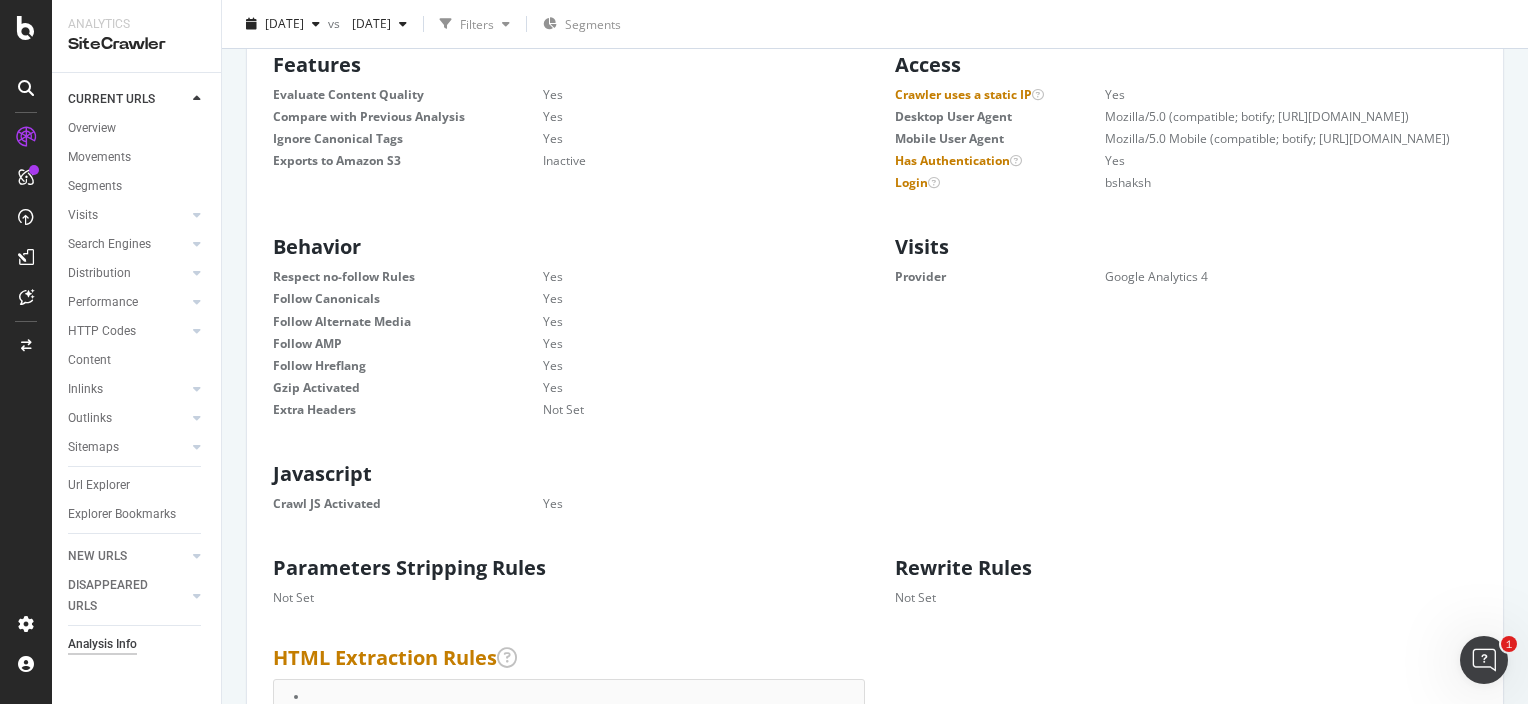drag, startPoint x: 283, startPoint y: 501, endPoint x: 384, endPoint y: 500, distance: 101.00495 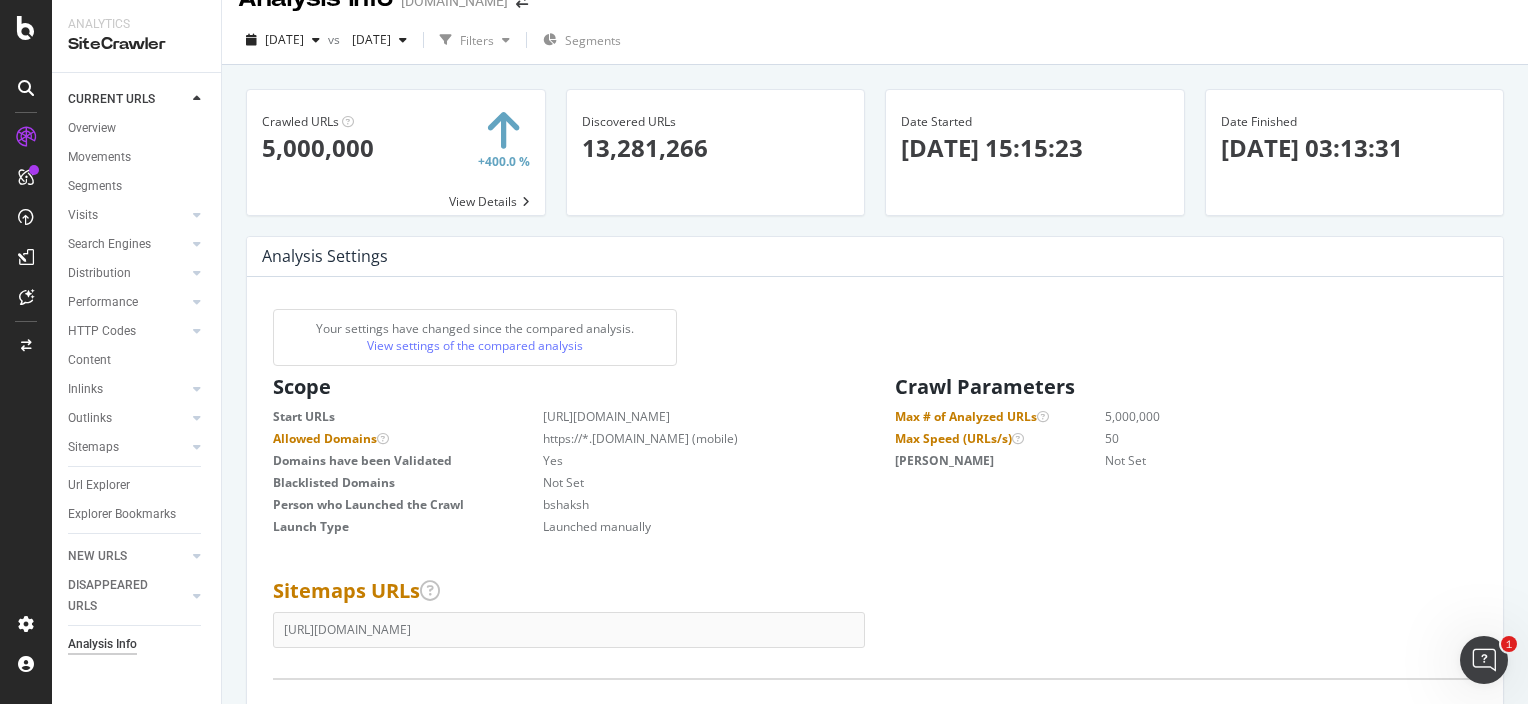 scroll, scrollTop: 0, scrollLeft: 0, axis: both 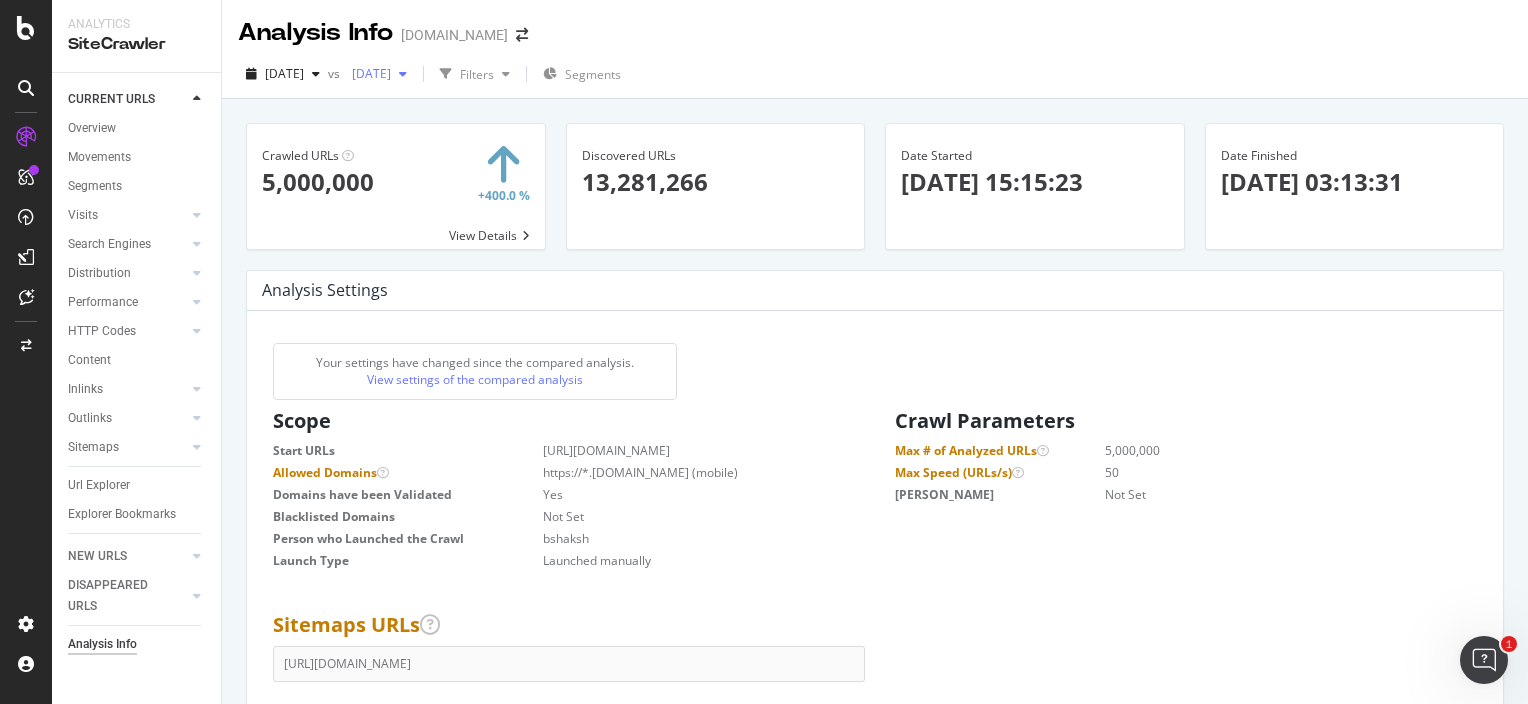 click on "[DATE]" at bounding box center [367, 73] 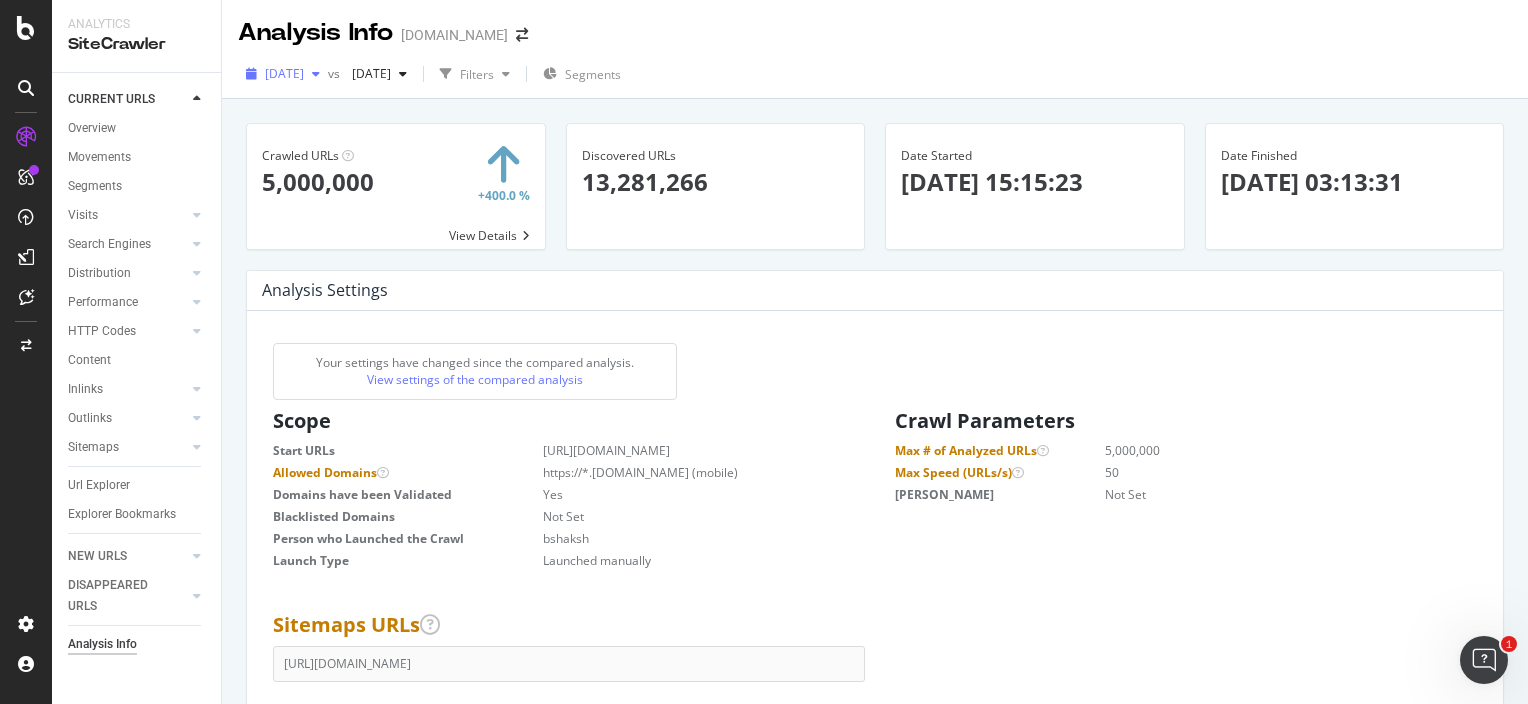 click on "[DATE]" at bounding box center (284, 73) 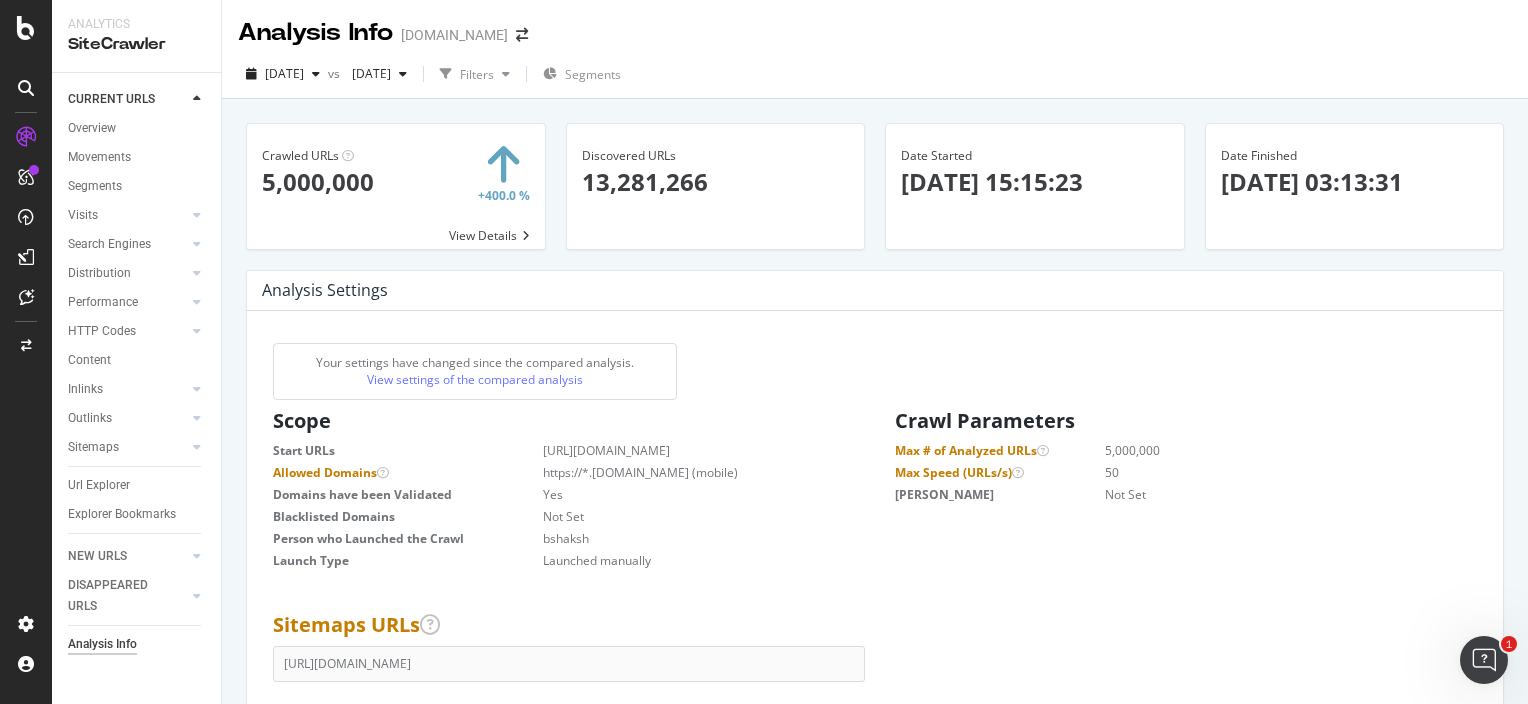 click on "Analysis Info yellowpages.ca" at bounding box center [875, 25] 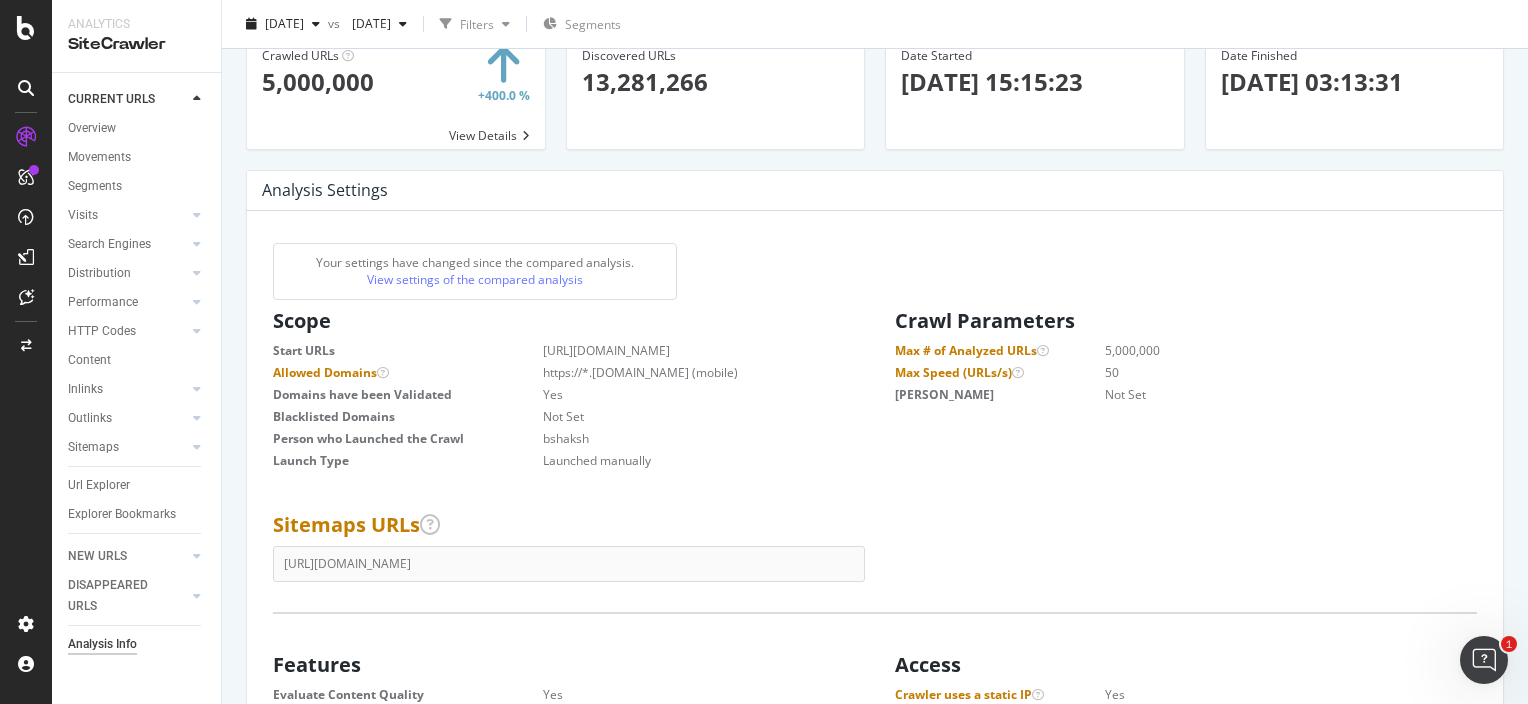 drag, startPoint x: 888, startPoint y: 314, endPoint x: 1154, endPoint y: 441, distance: 294.7626 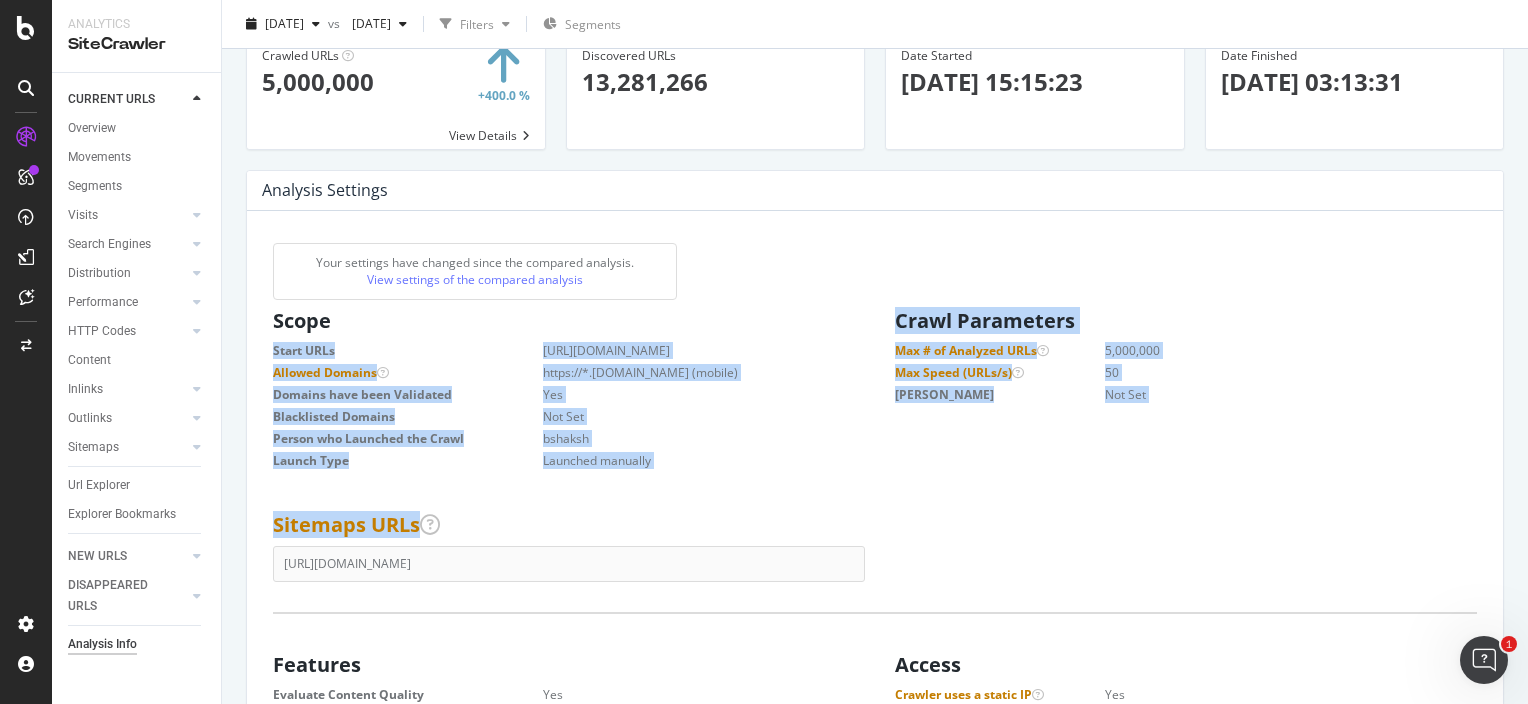 drag, startPoint x: 460, startPoint y: 400, endPoint x: 620, endPoint y: 512, distance: 195.30489 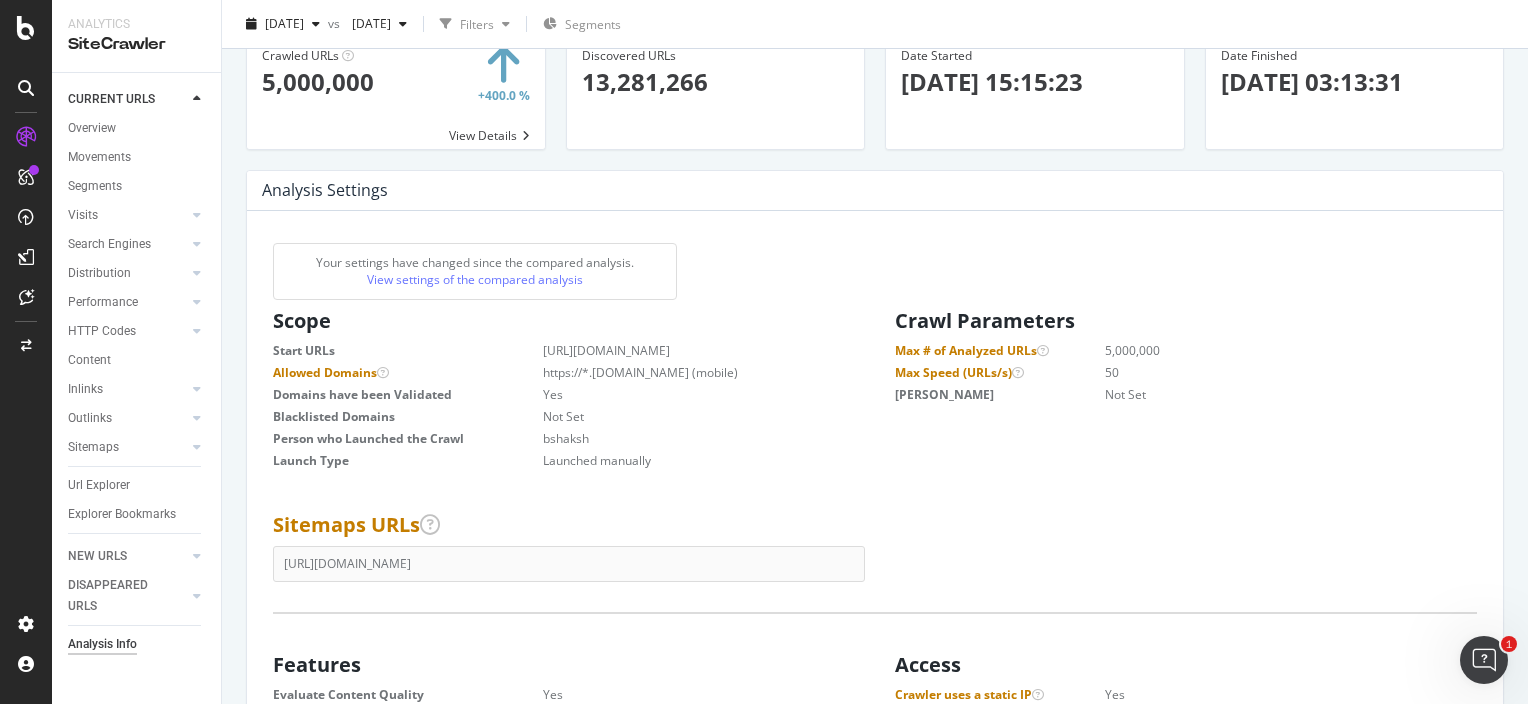drag, startPoint x: 696, startPoint y: 349, endPoint x: 586, endPoint y: 352, distance: 110.0409 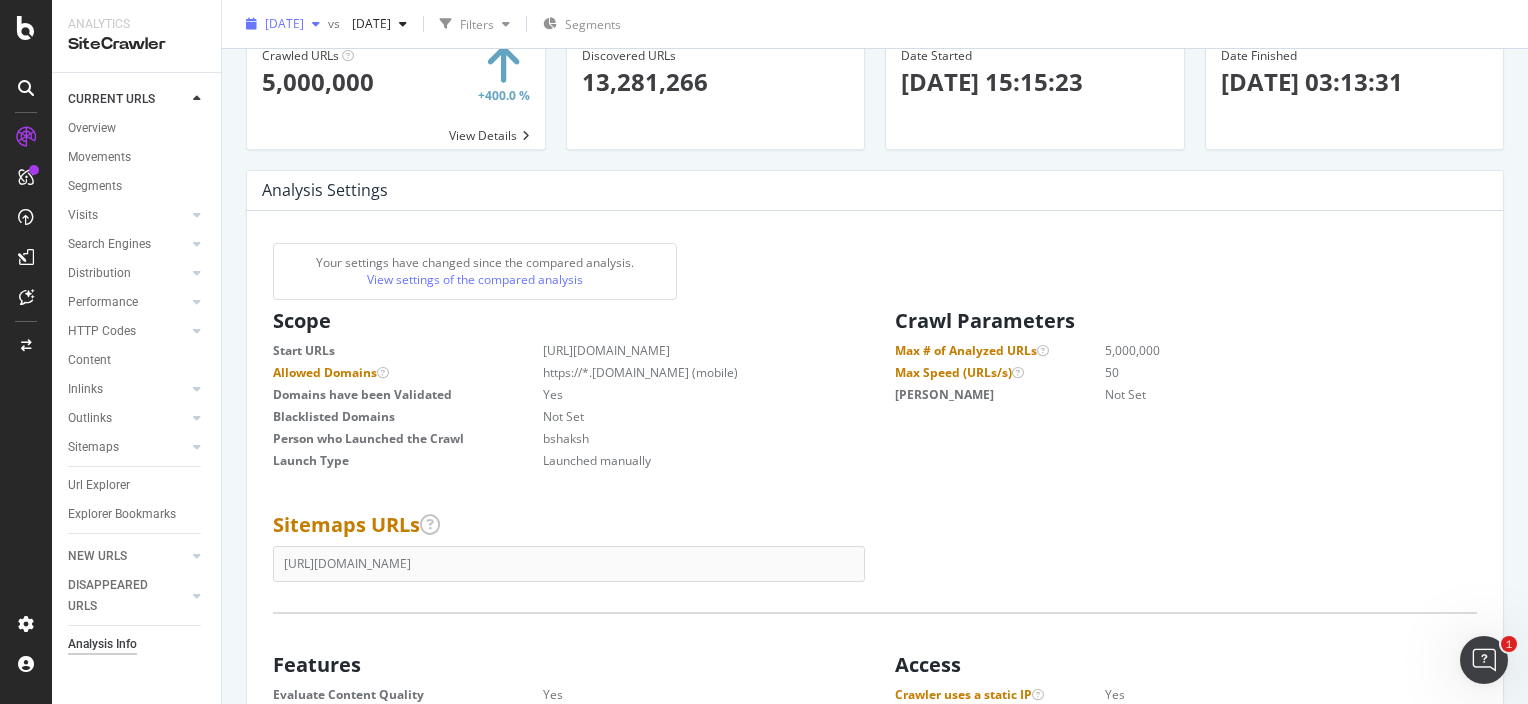 click on "[DATE]" at bounding box center [284, 23] 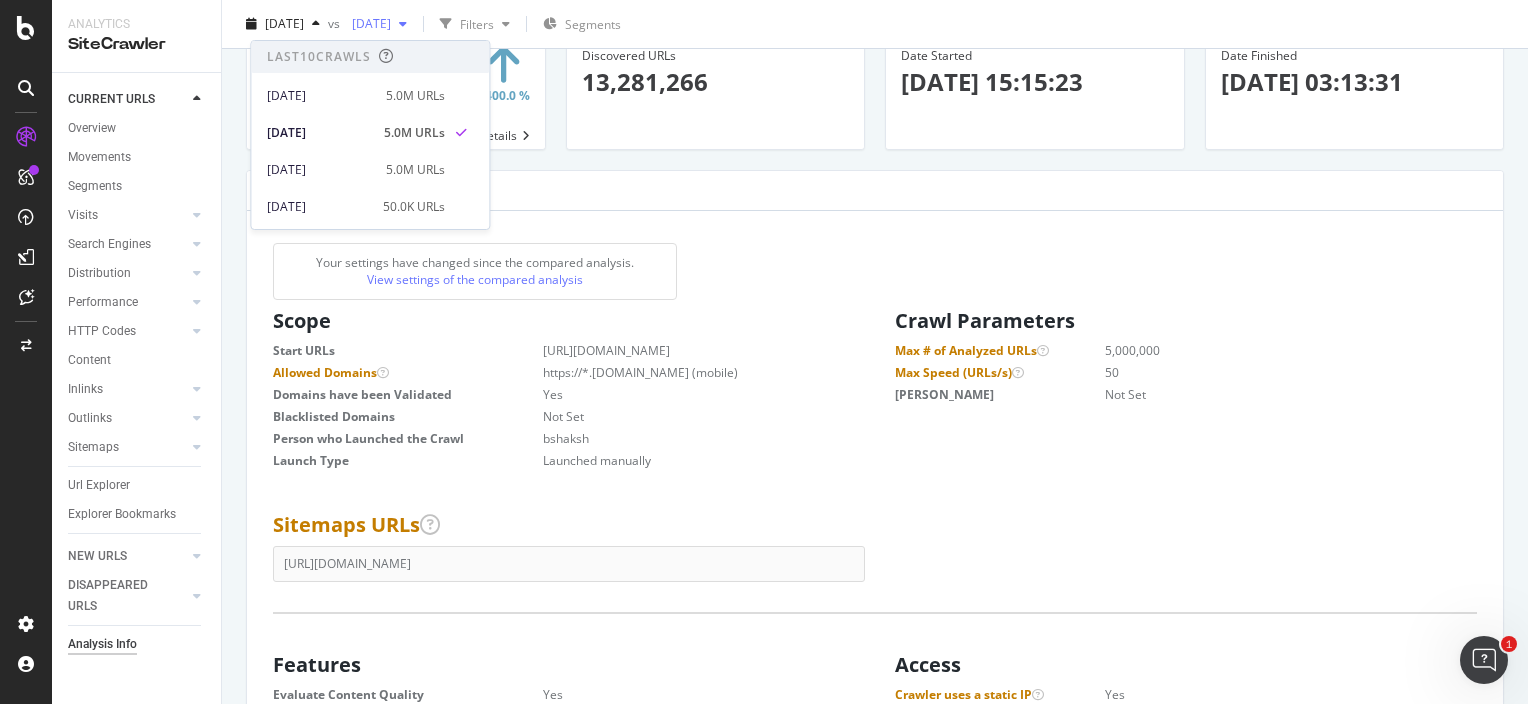 click on "[DATE]" at bounding box center [367, 23] 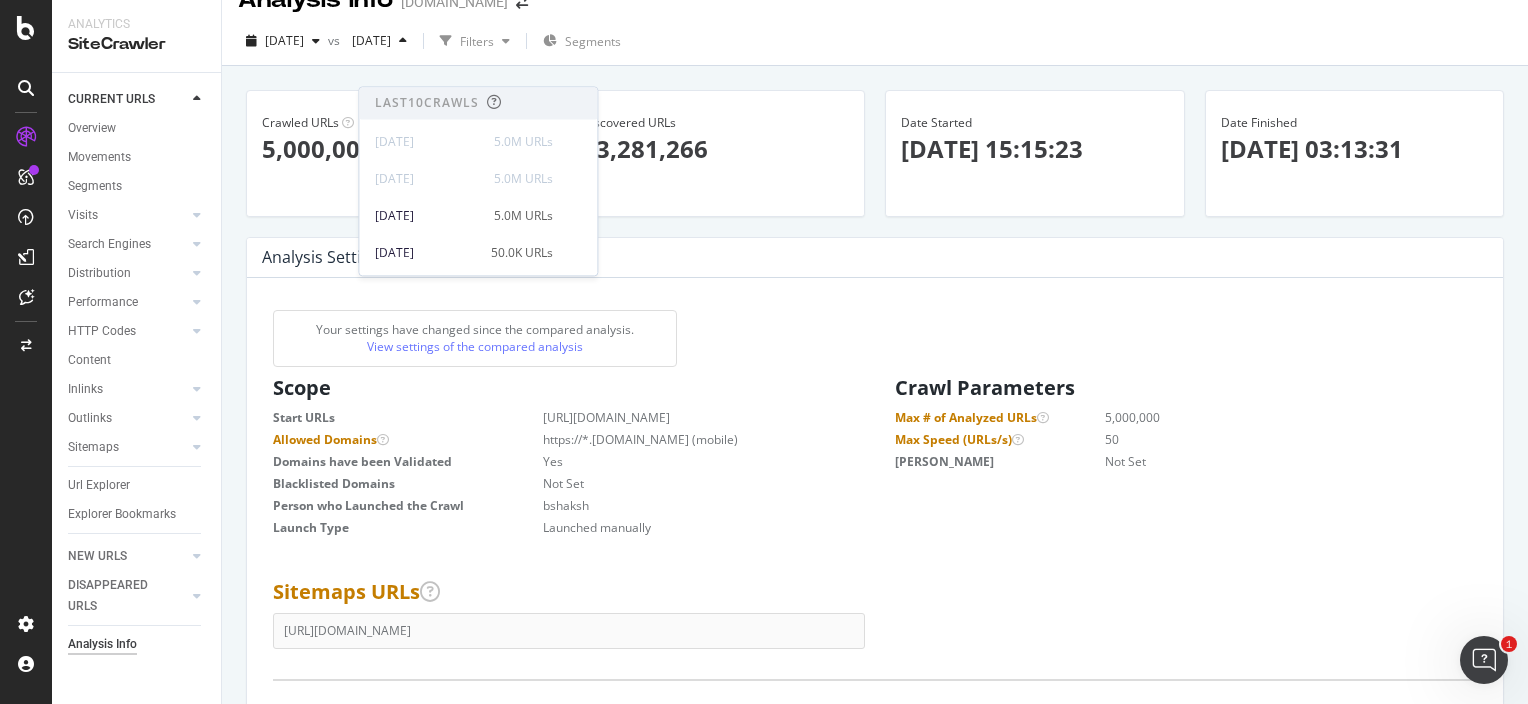 scroll, scrollTop: 0, scrollLeft: 0, axis: both 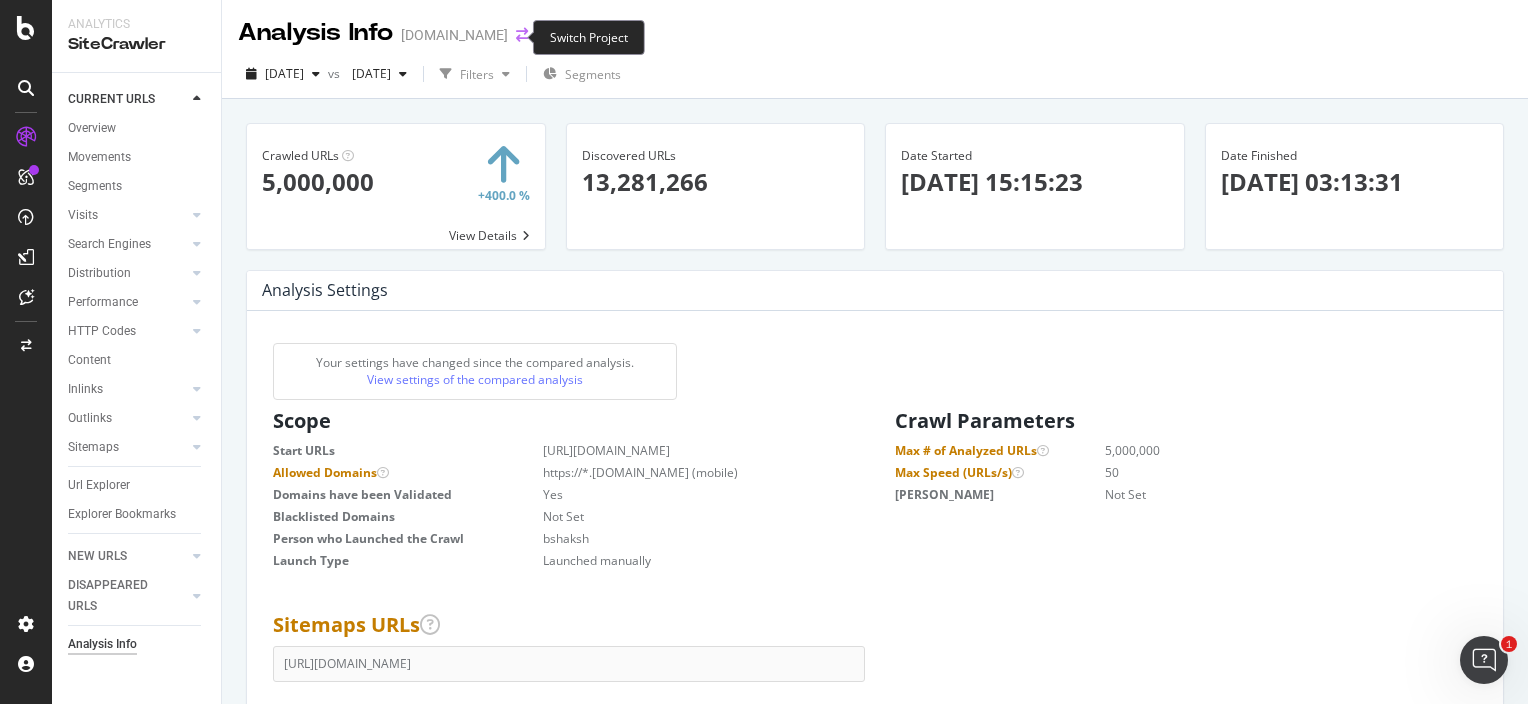click at bounding box center [522, 35] 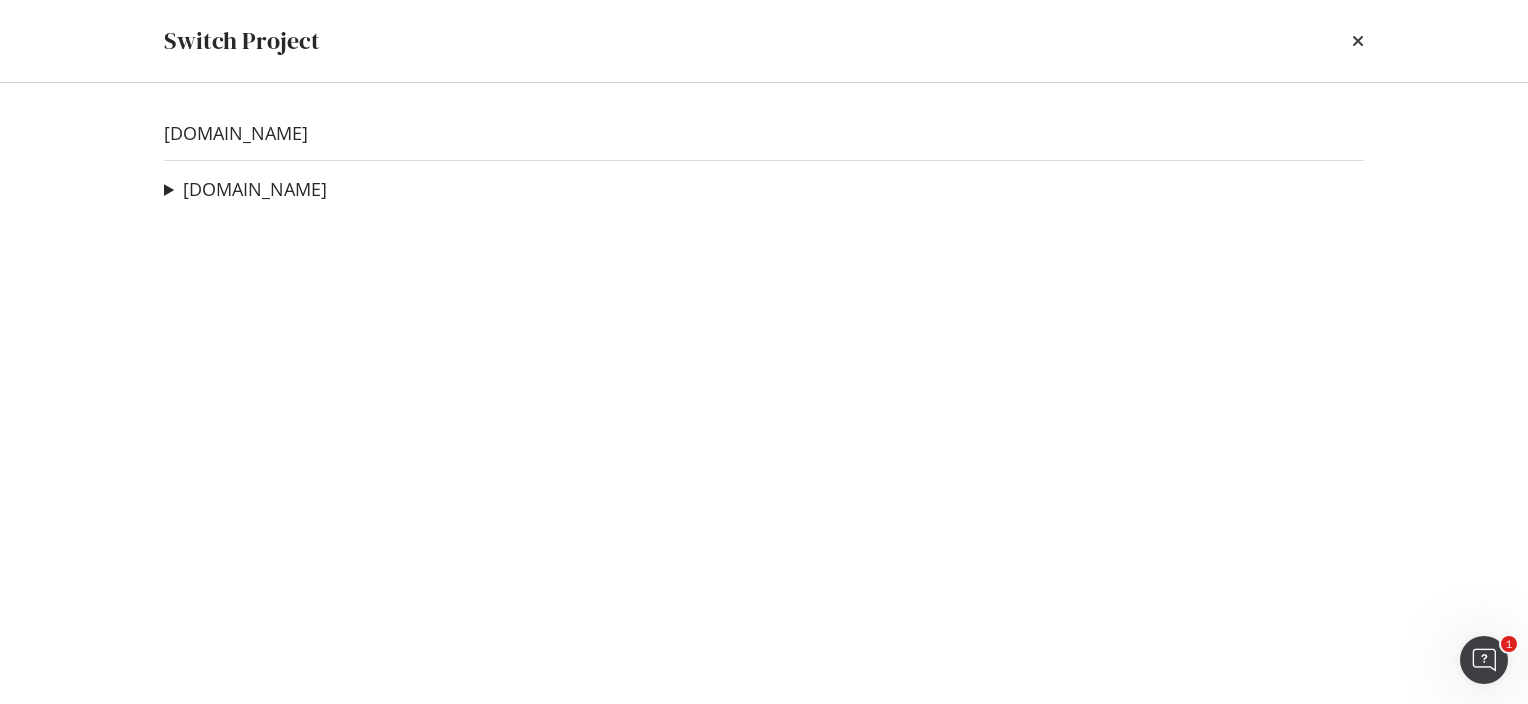 click on "[DOMAIN_NAME]" at bounding box center [245, 190] 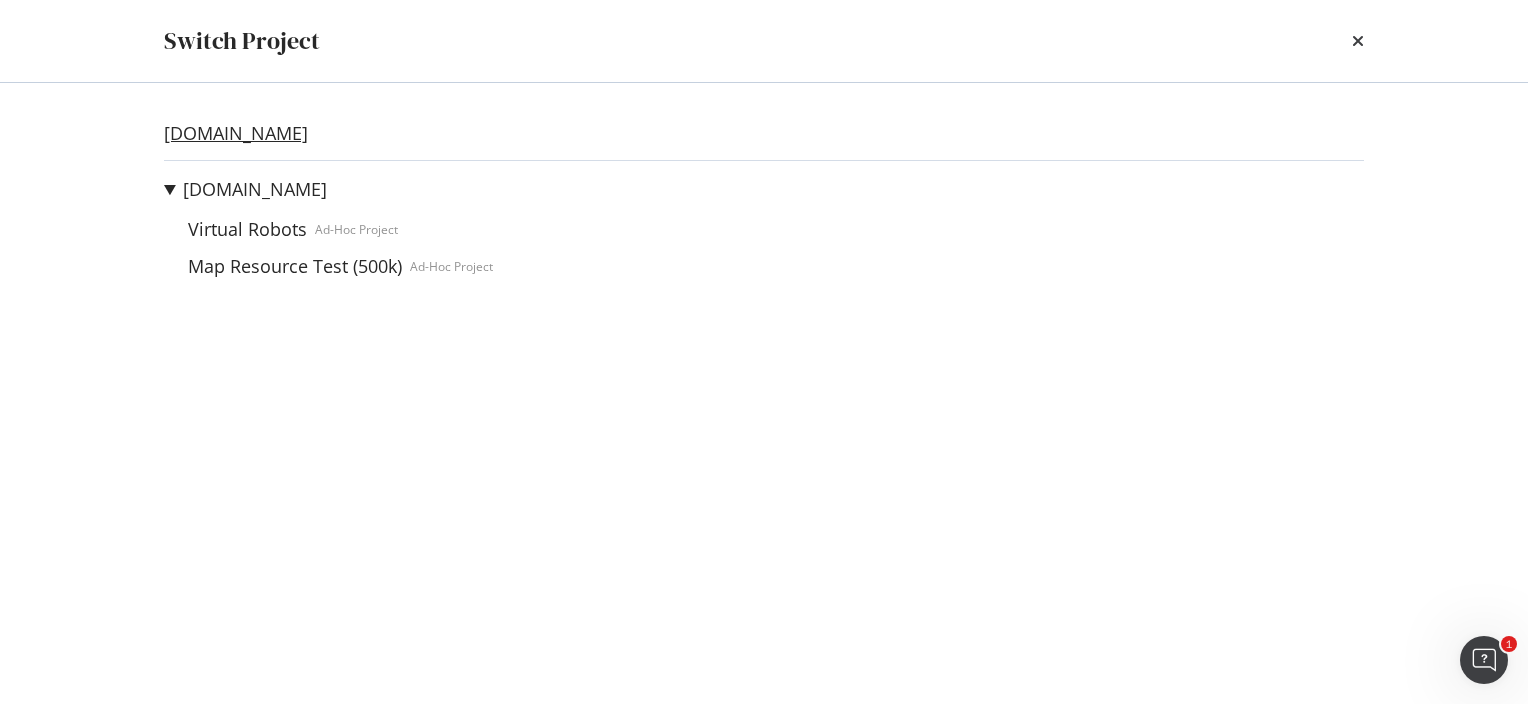 click on "pagesjaunes.ca" at bounding box center (236, 133) 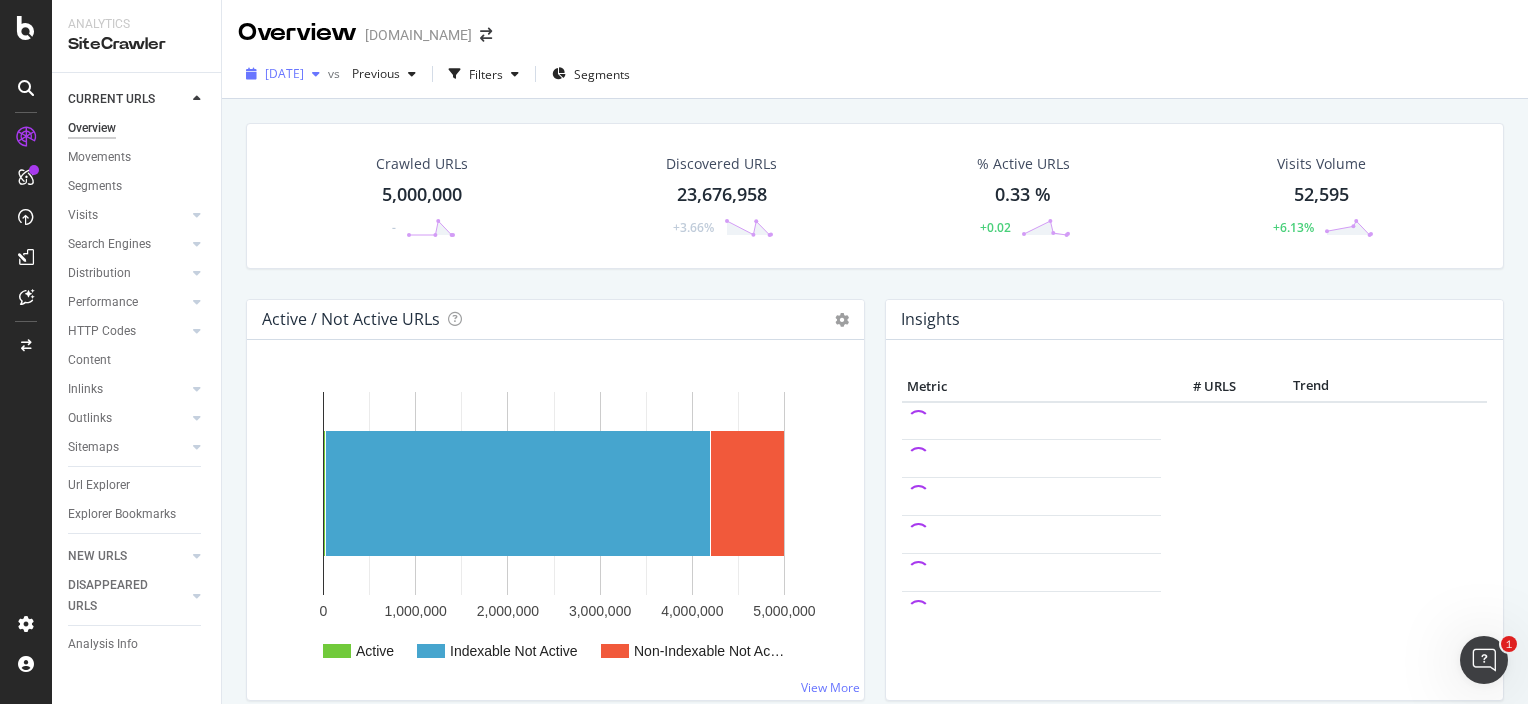 click on "[DATE]" at bounding box center (284, 73) 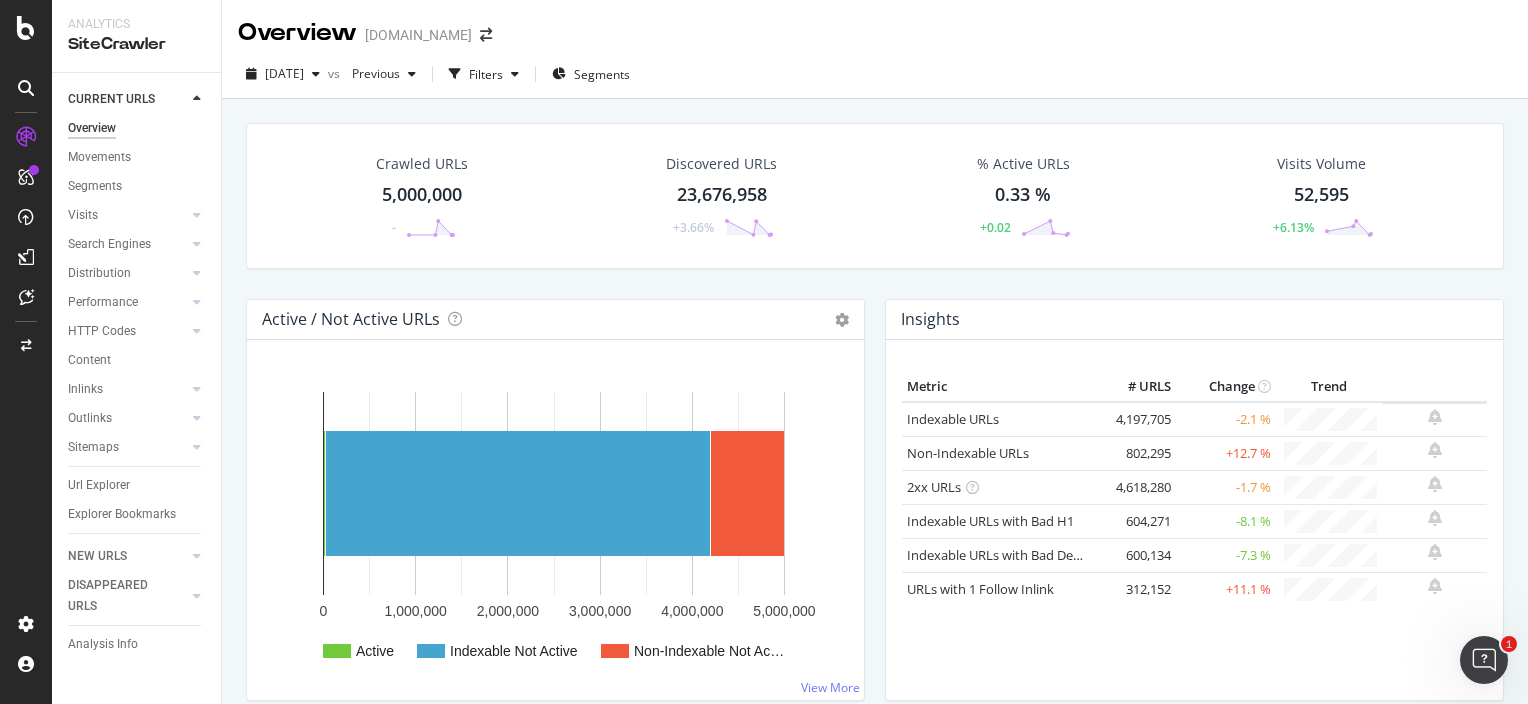 click on "Crawled URLs 5,000,000 - Discovered URLs 23,676,958 +3.66% % Active URLs 0.33 % +0.02 Visits Volume 52,595 +6.13%" at bounding box center (875, 196) 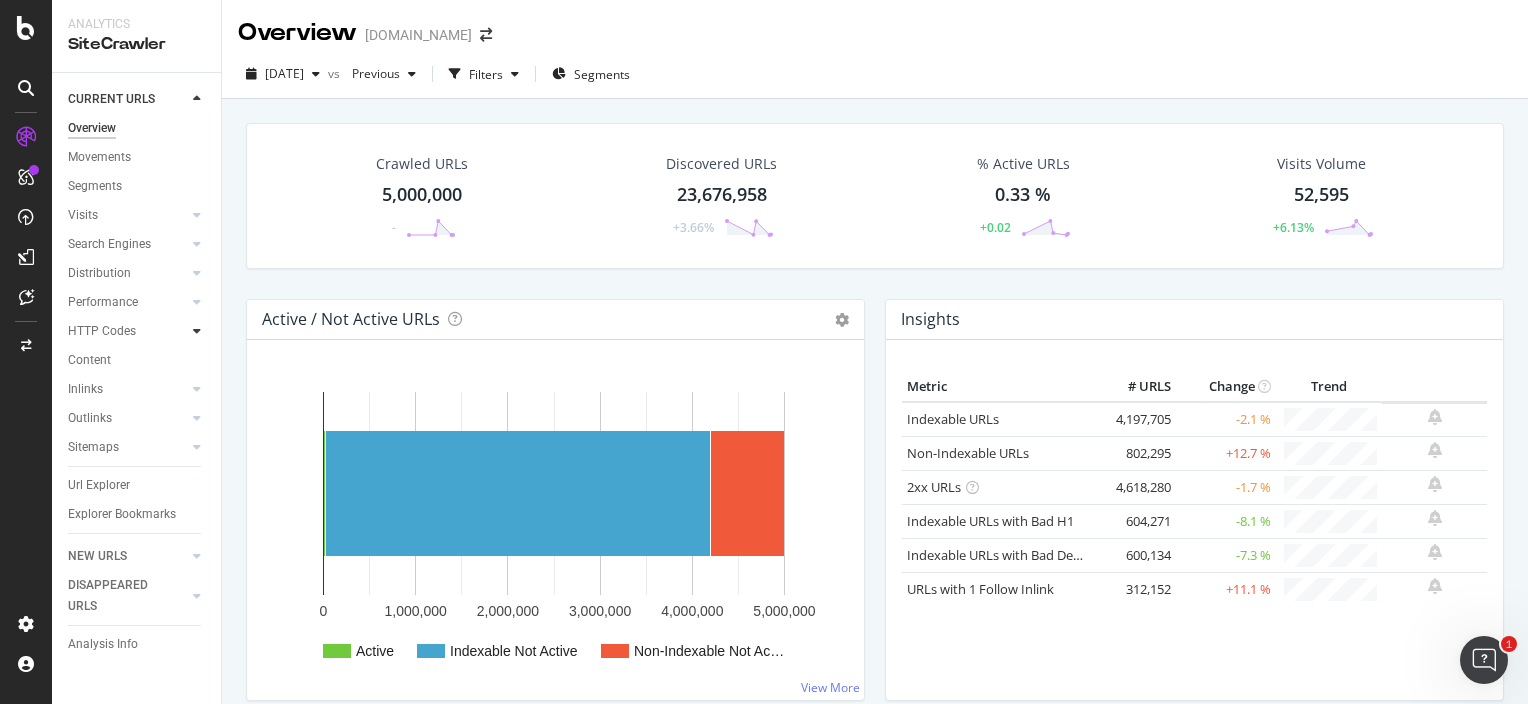 click at bounding box center [197, 331] 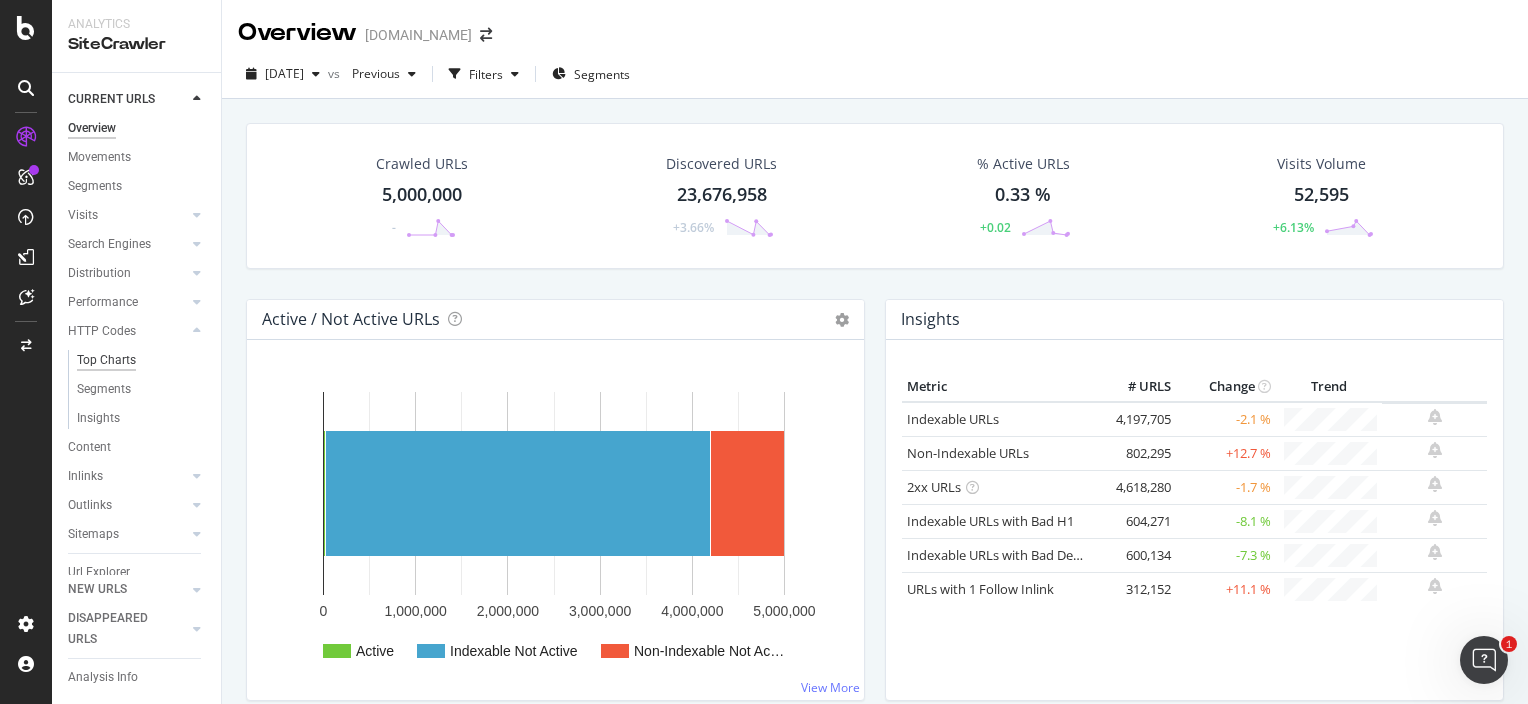 click on "Top Charts" at bounding box center (106, 360) 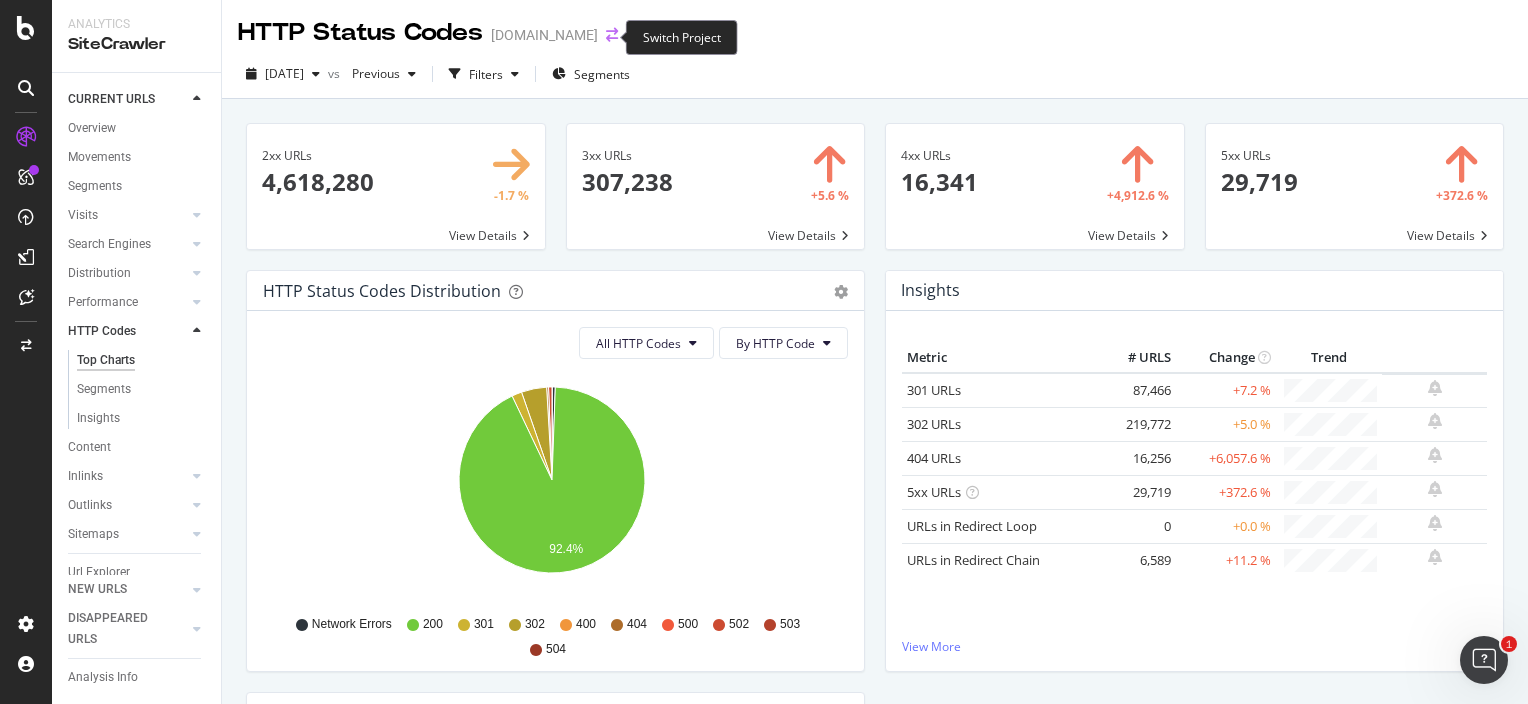 click at bounding box center (612, 35) 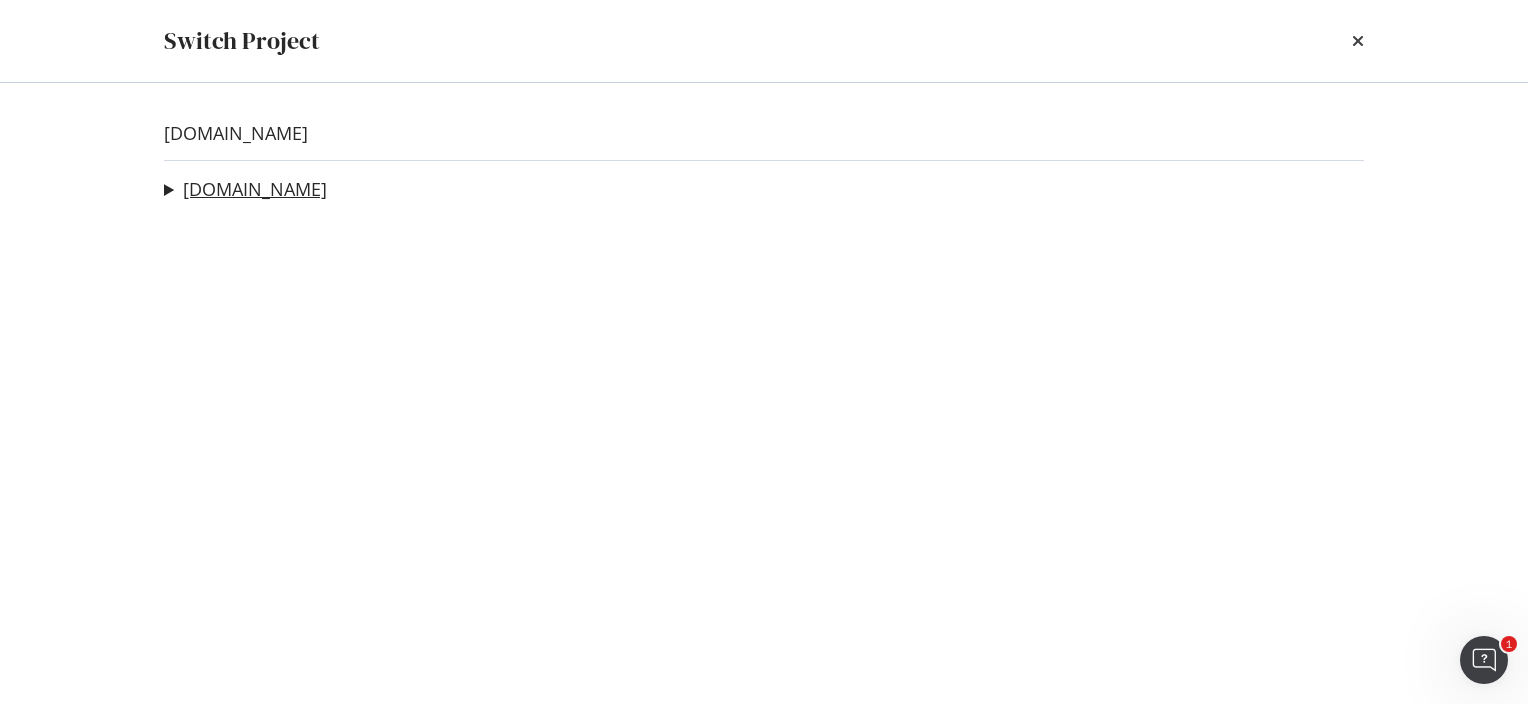 click on "[DOMAIN_NAME]" at bounding box center [255, 189] 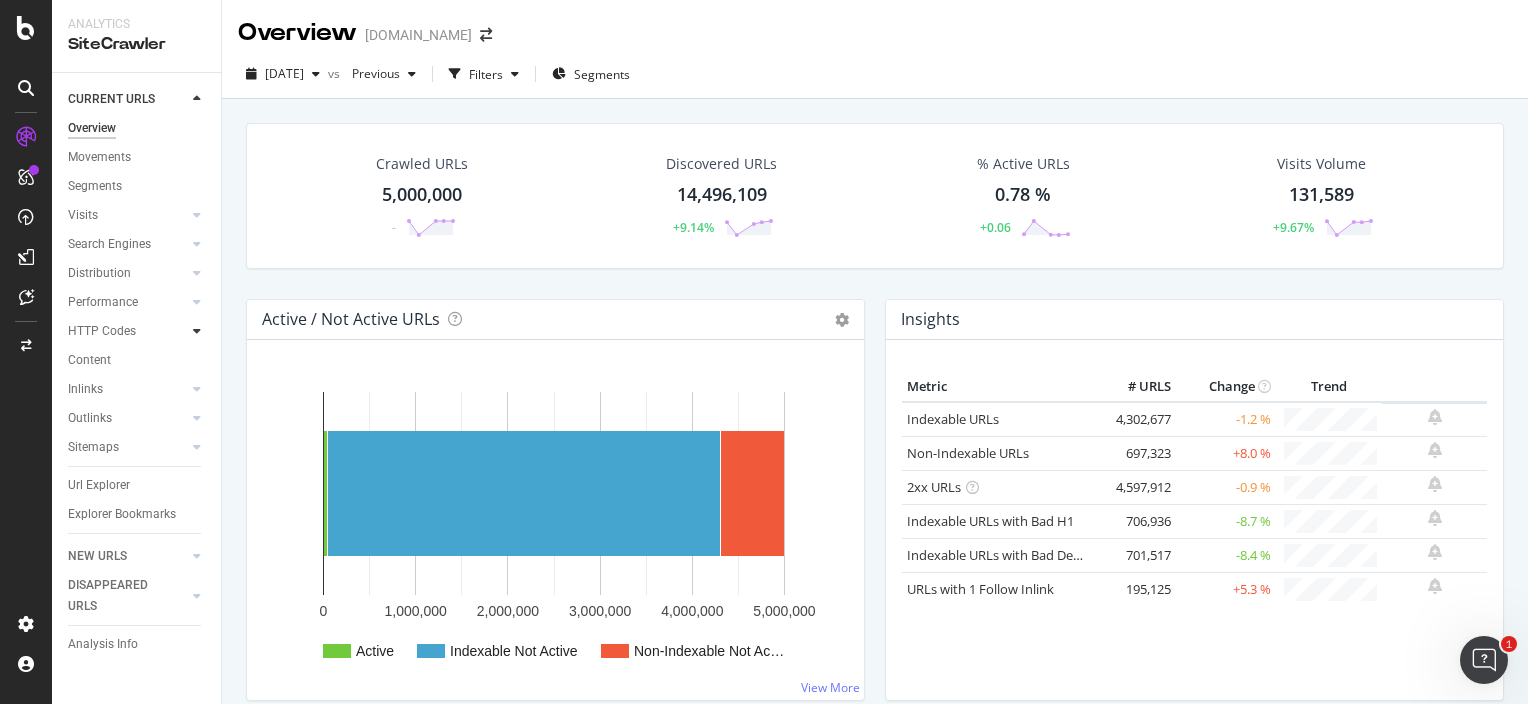 click at bounding box center (197, 331) 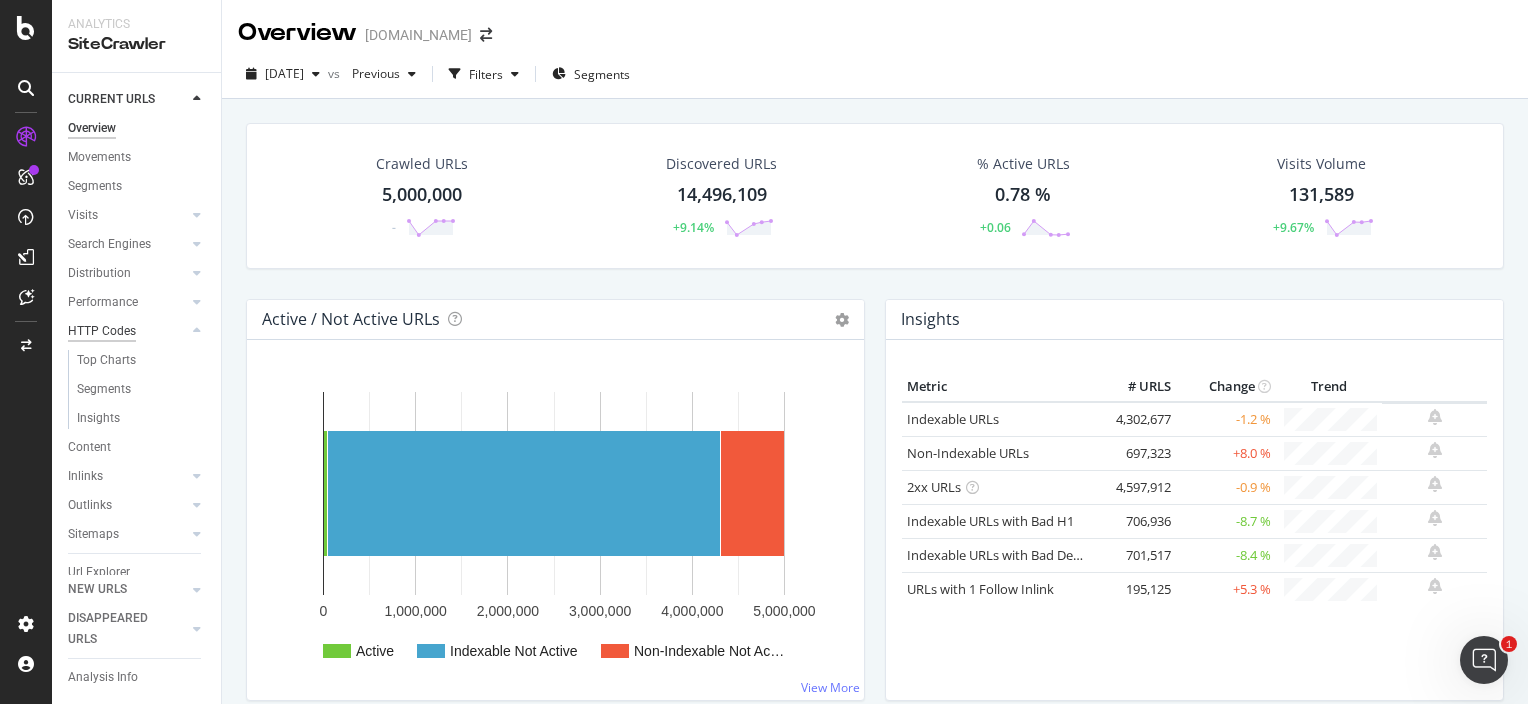 click on "HTTP Codes" at bounding box center [102, 331] 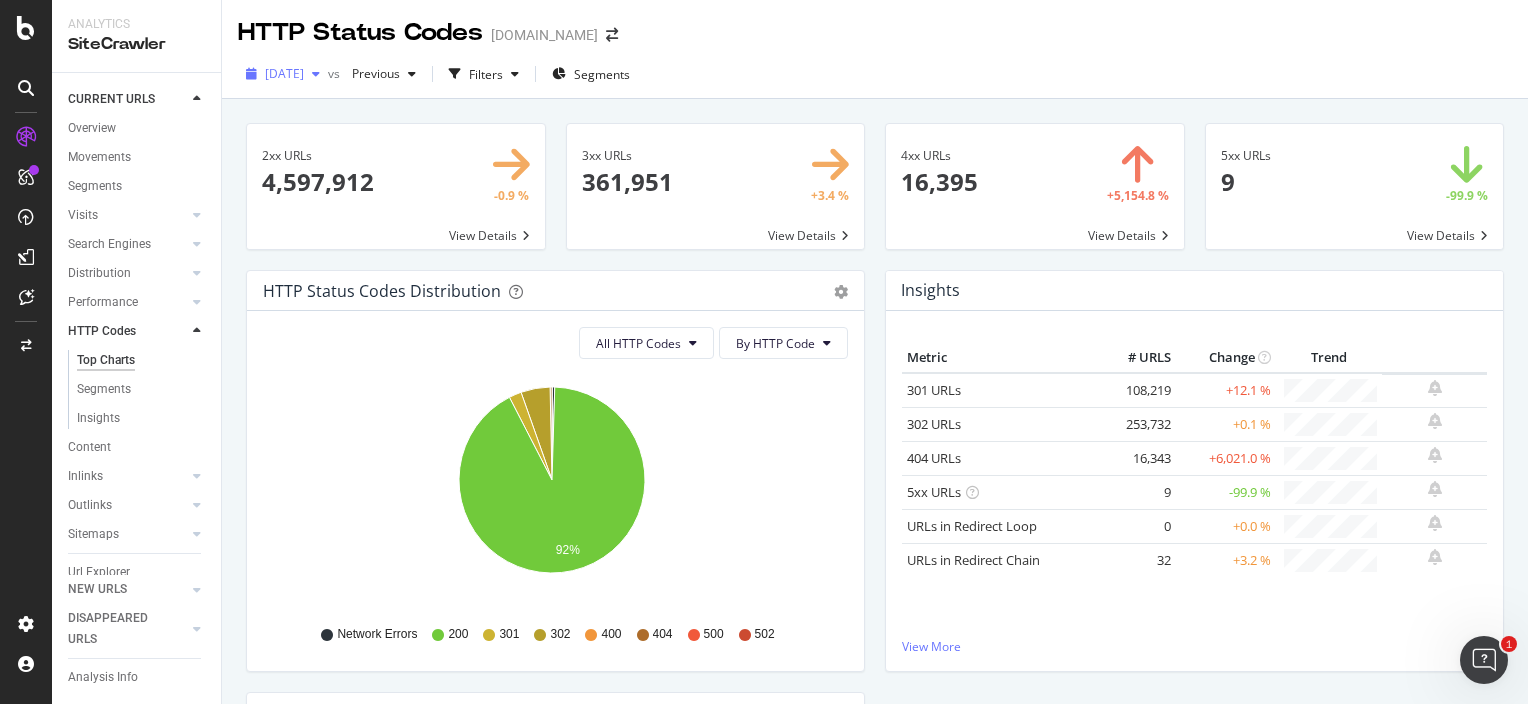 click on "[DATE]" at bounding box center (284, 73) 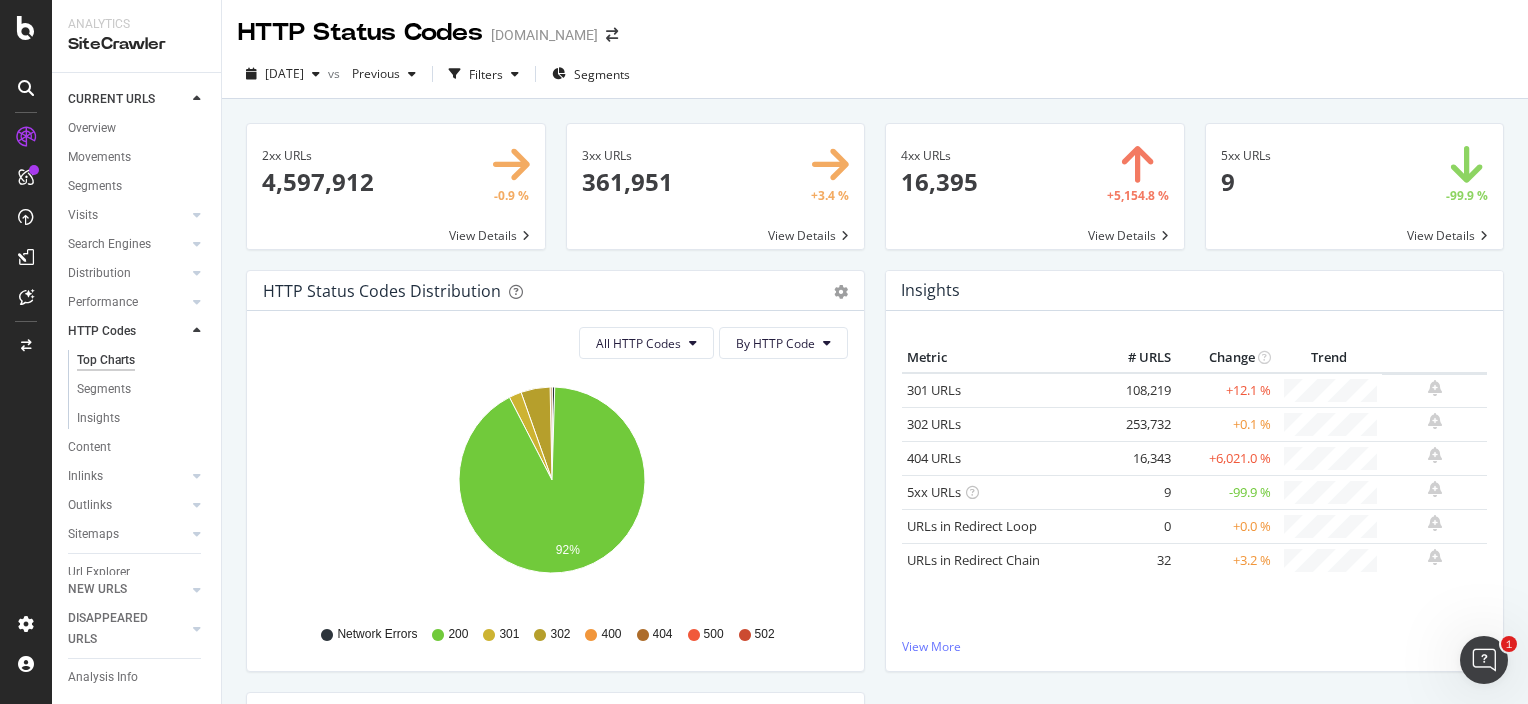 click on "2025 Jul. 8th vs Previous Filters Segments" at bounding box center (875, 78) 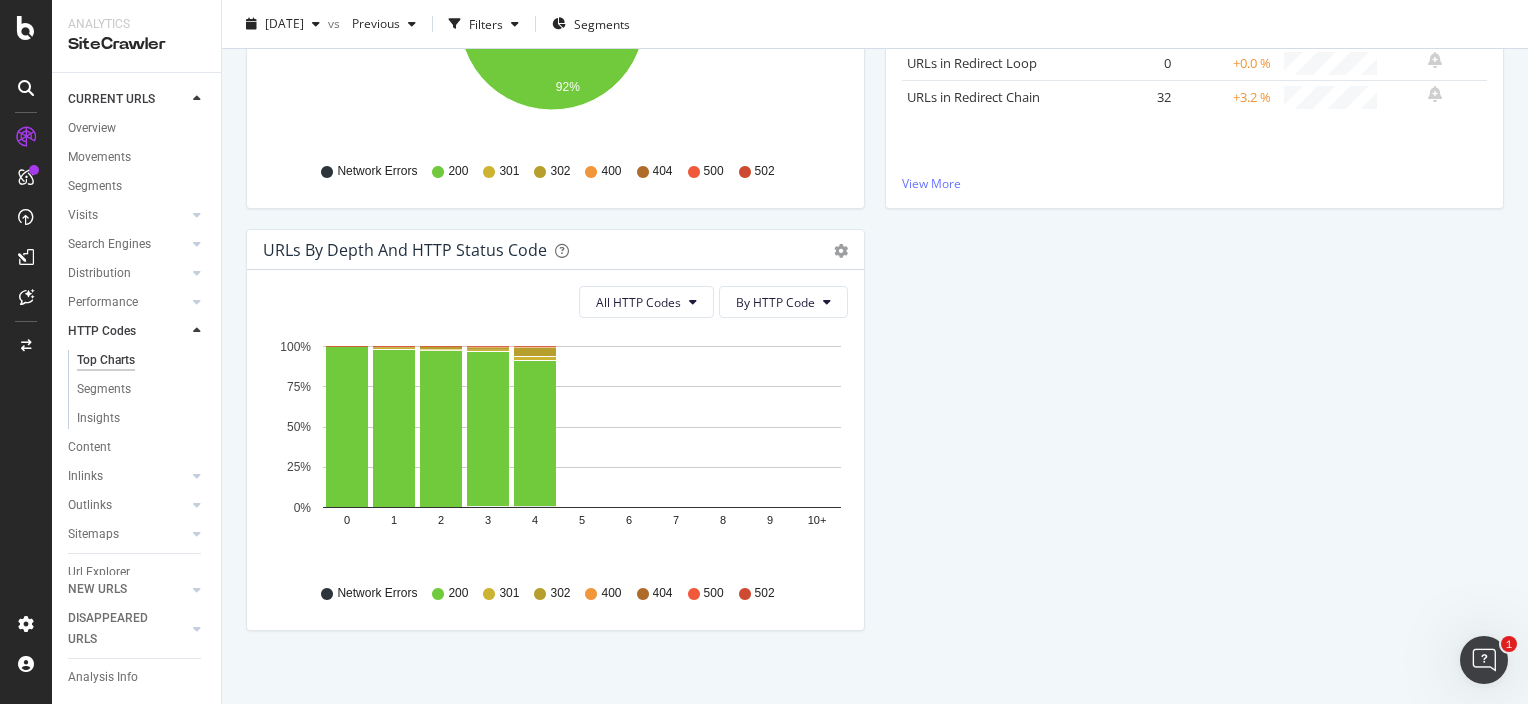 scroll, scrollTop: 479, scrollLeft: 0, axis: vertical 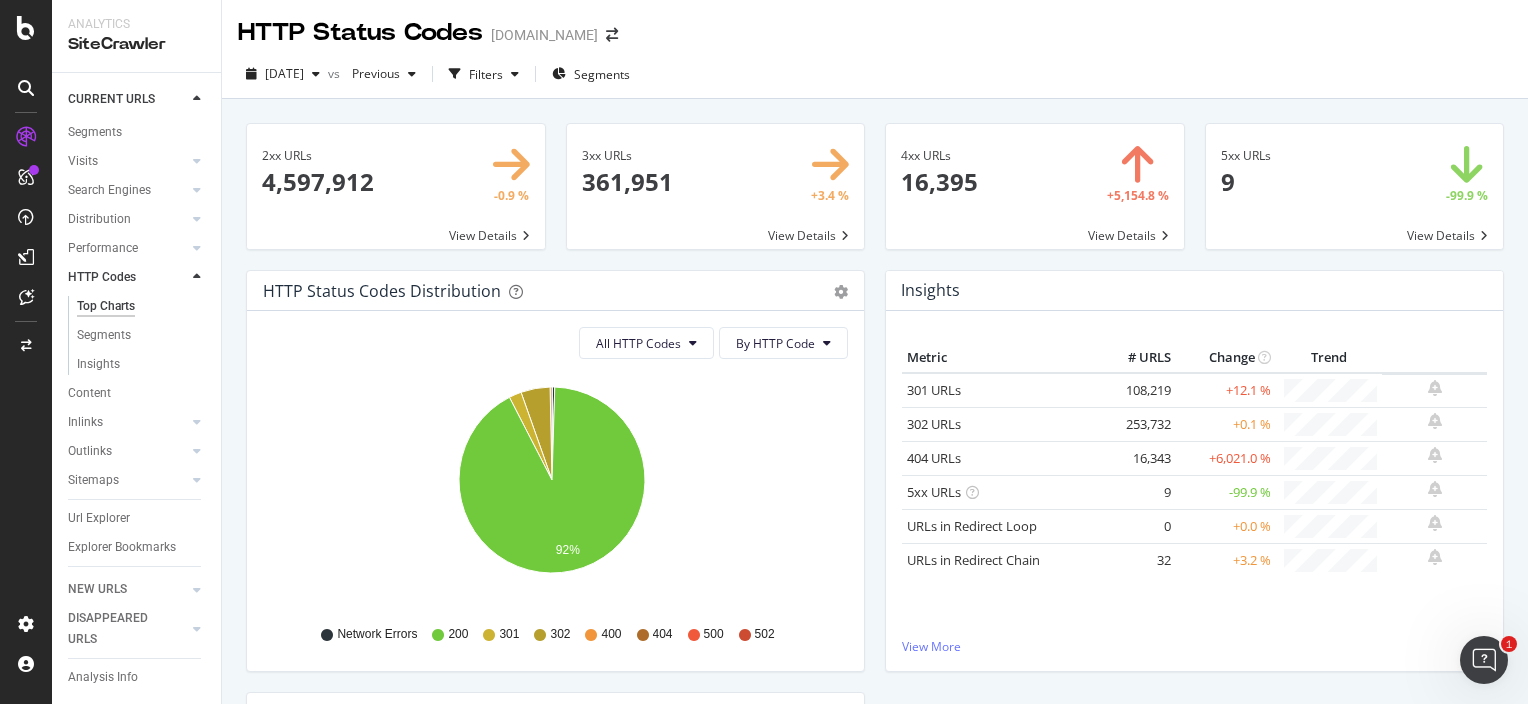 click at bounding box center [1035, 186] 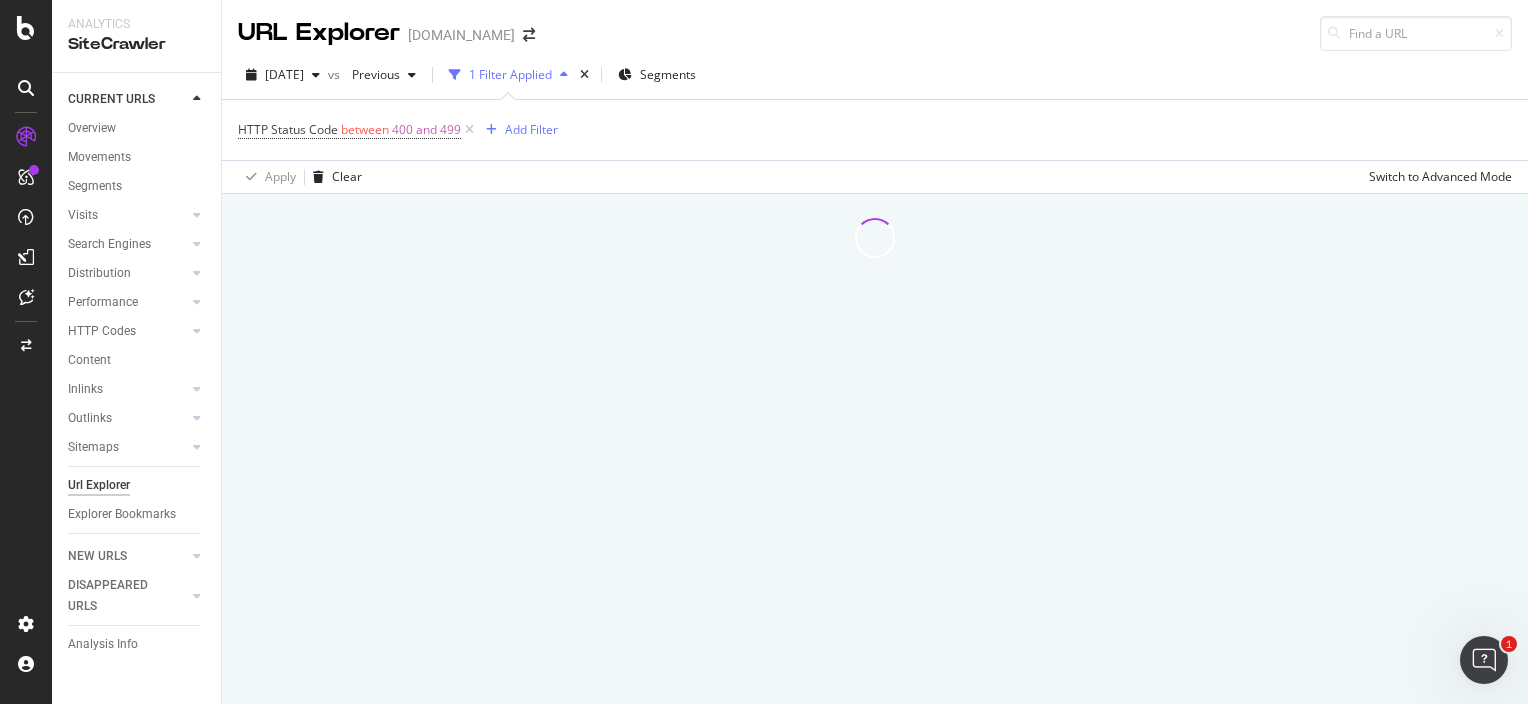 scroll, scrollTop: 0, scrollLeft: 0, axis: both 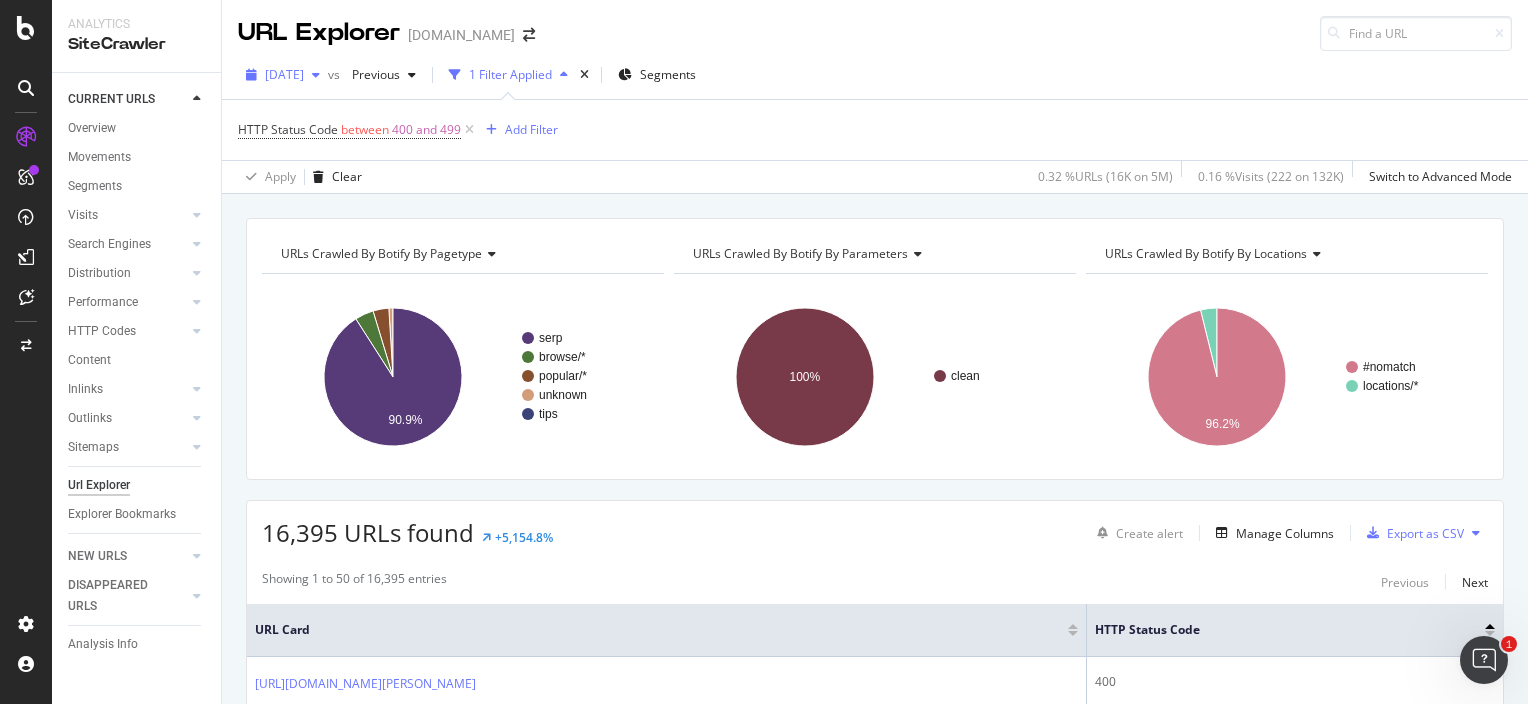 click on "[DATE]" at bounding box center [284, 74] 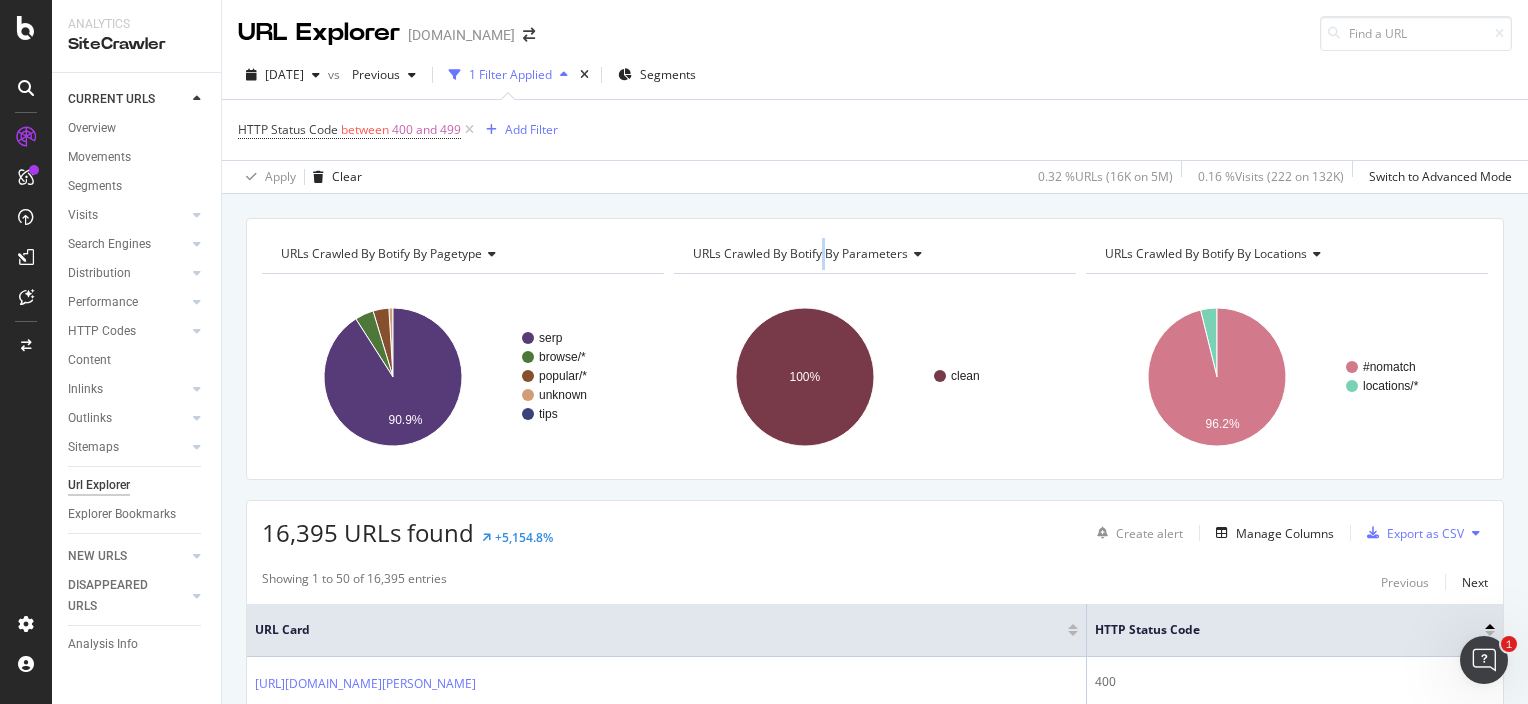 click on "URLs Crawled By Botify By pagetype
Chart (by Value) Table Expand Export as CSV Export as PNG Add to Custom Report
×
serp browse/* popular/* unknown tips 90.9% pagetype Crawled URLs serp 14,910 browse/* 718 popular/* 609 unknown 157 tips 1 tips
URLs Crawled By Botify By parameters
Chart (by Value) Table Expand Export as CSV Export as PNG Add to Custom Report
×
clean 100% parameters Crawled URLs clean 16,395 clean
URLs Crawled By Botify By locations
Chart (by Value) Table Expand Export as CSV Export as PNG Add to Custom Report
×" at bounding box center (875, 218) 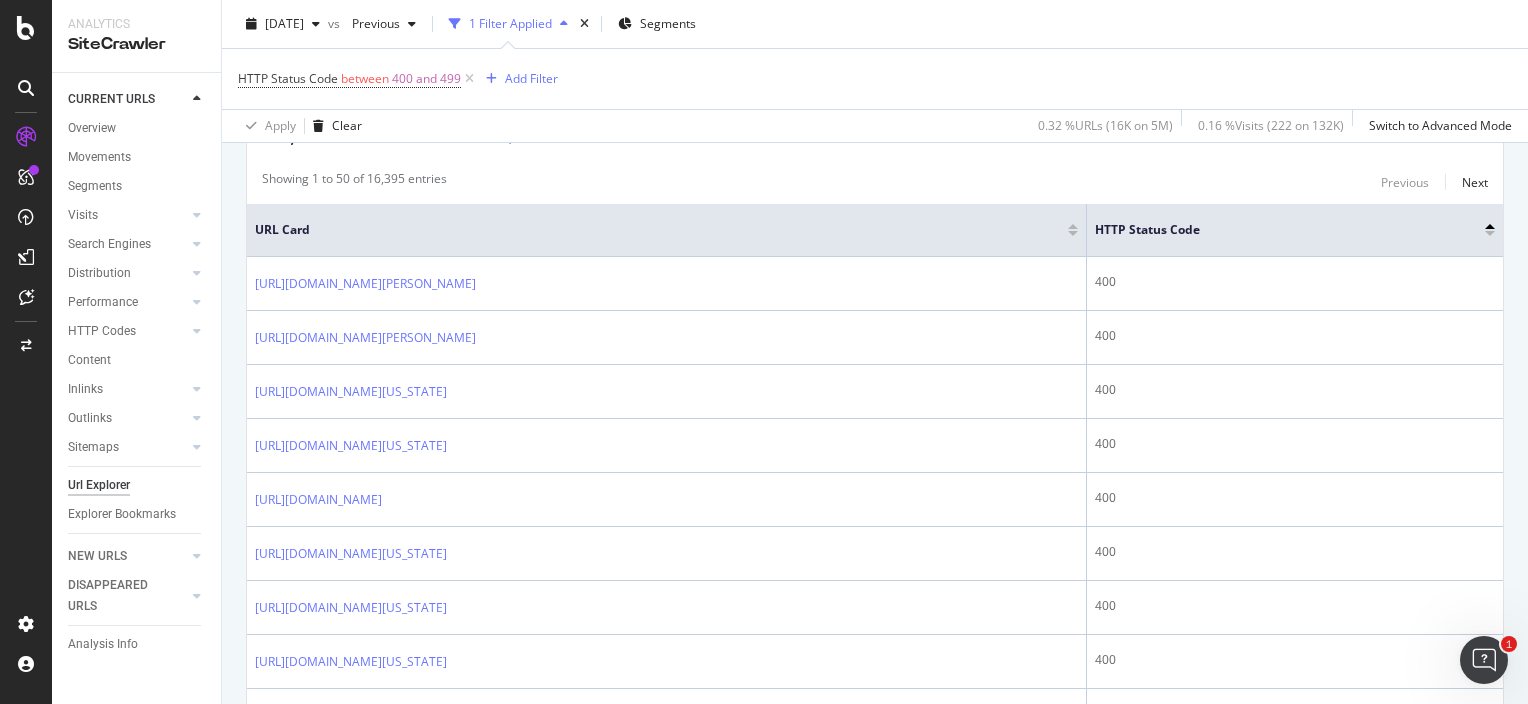scroll, scrollTop: 500, scrollLeft: 0, axis: vertical 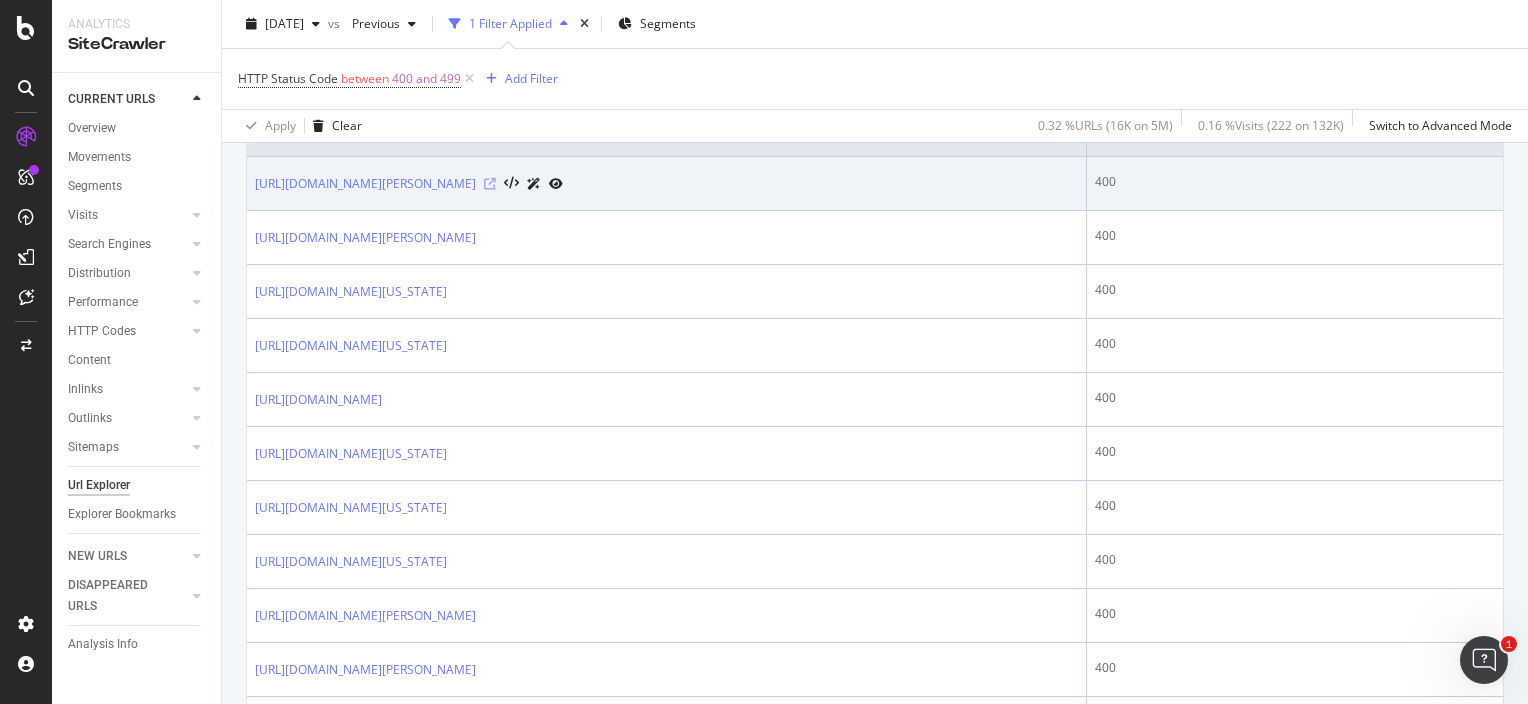 click at bounding box center [490, 184] 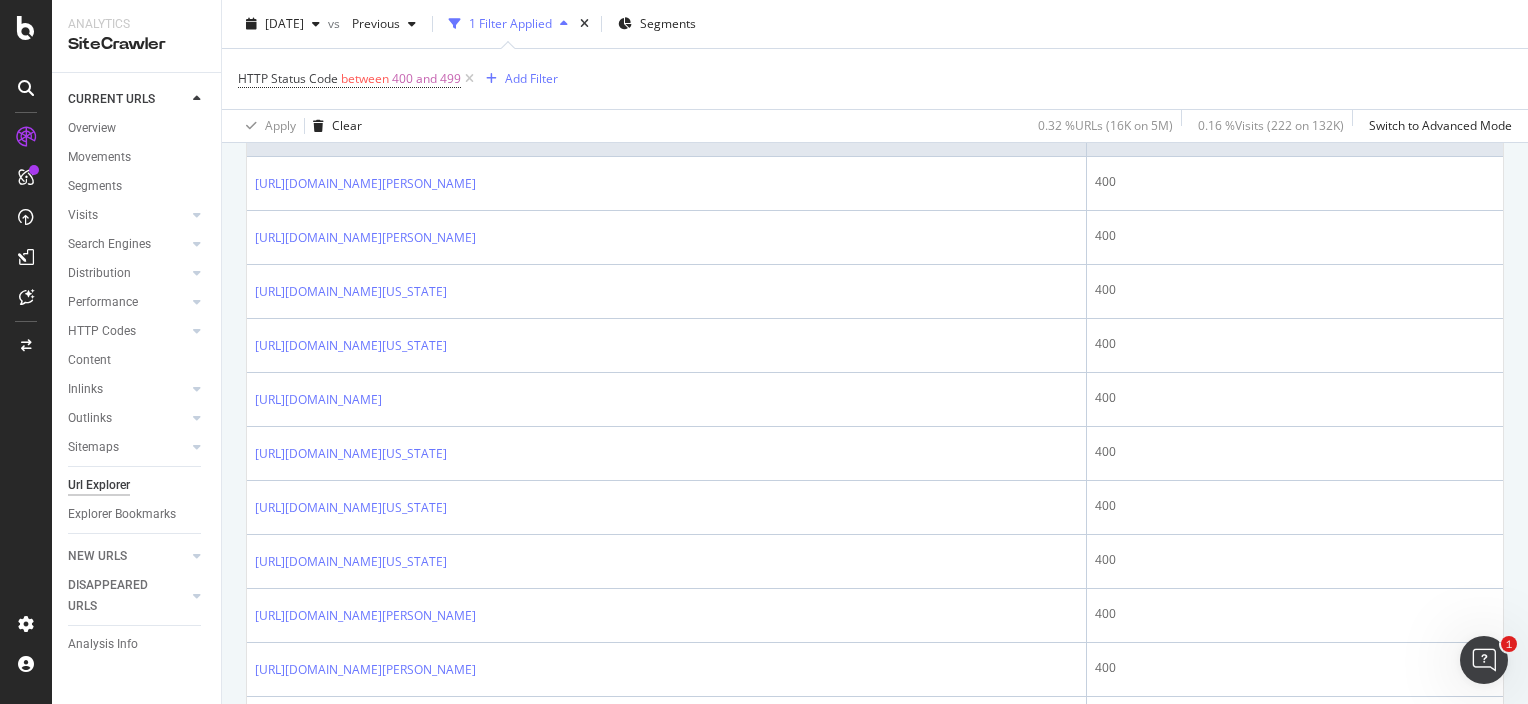 click on "Url Explorer" at bounding box center [99, 485] 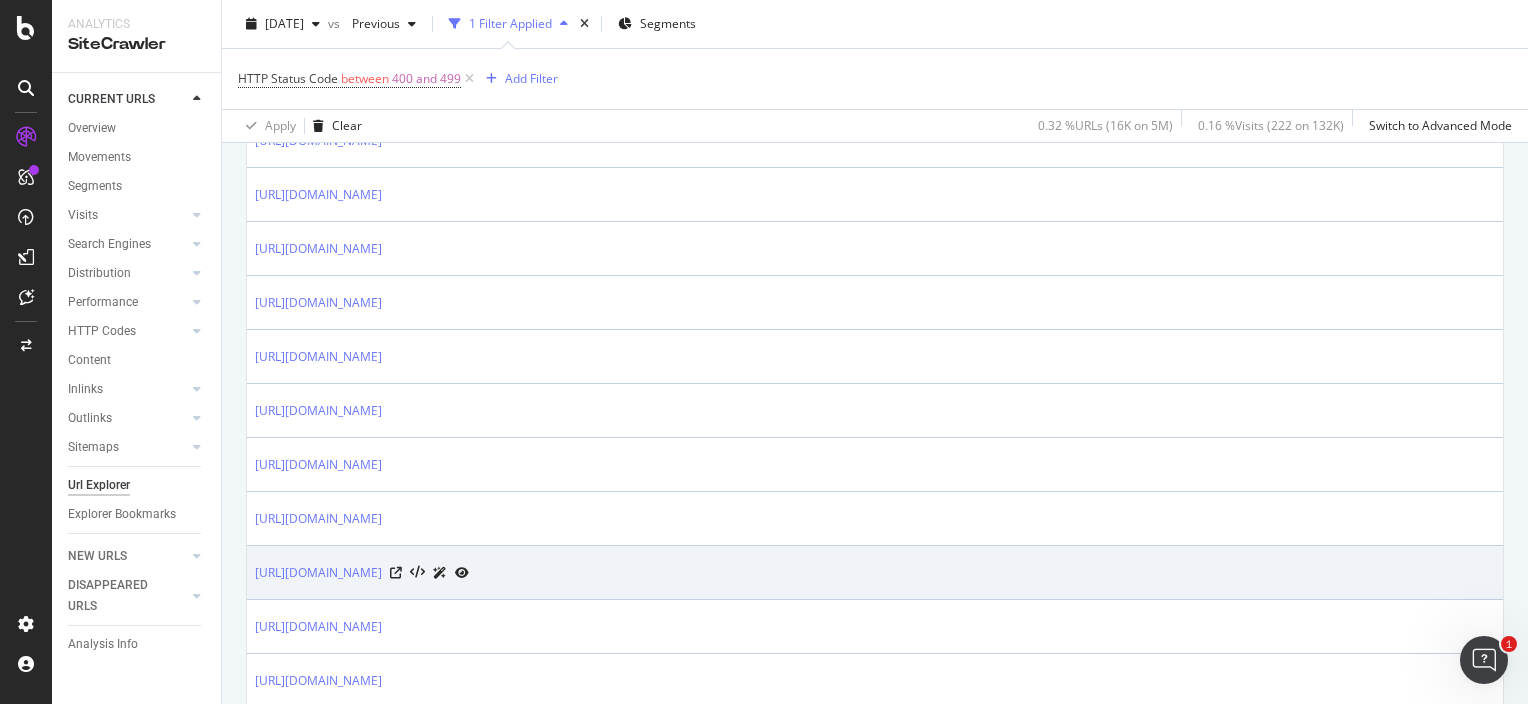 scroll, scrollTop: 1635, scrollLeft: 0, axis: vertical 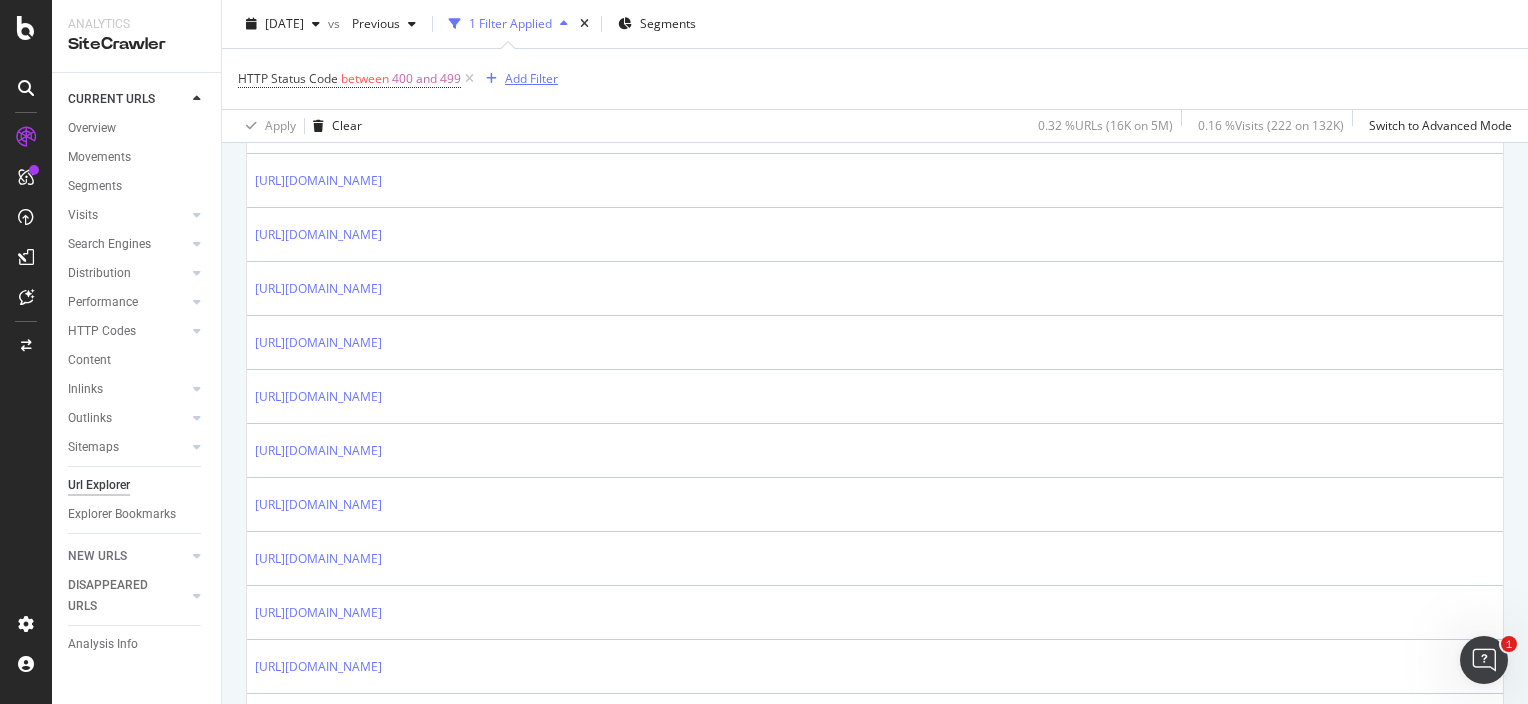 click on "Add Filter" at bounding box center [531, 78] 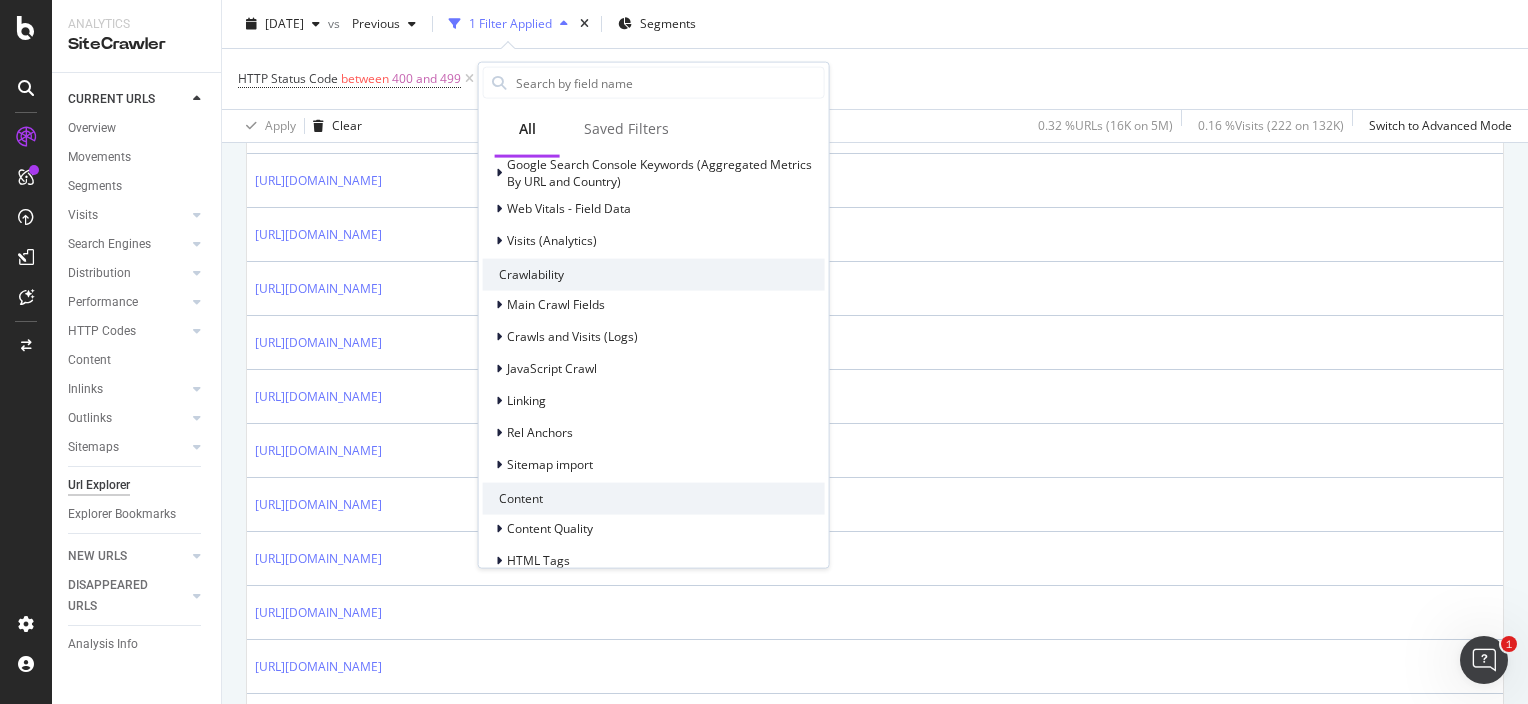 scroll, scrollTop: 416, scrollLeft: 0, axis: vertical 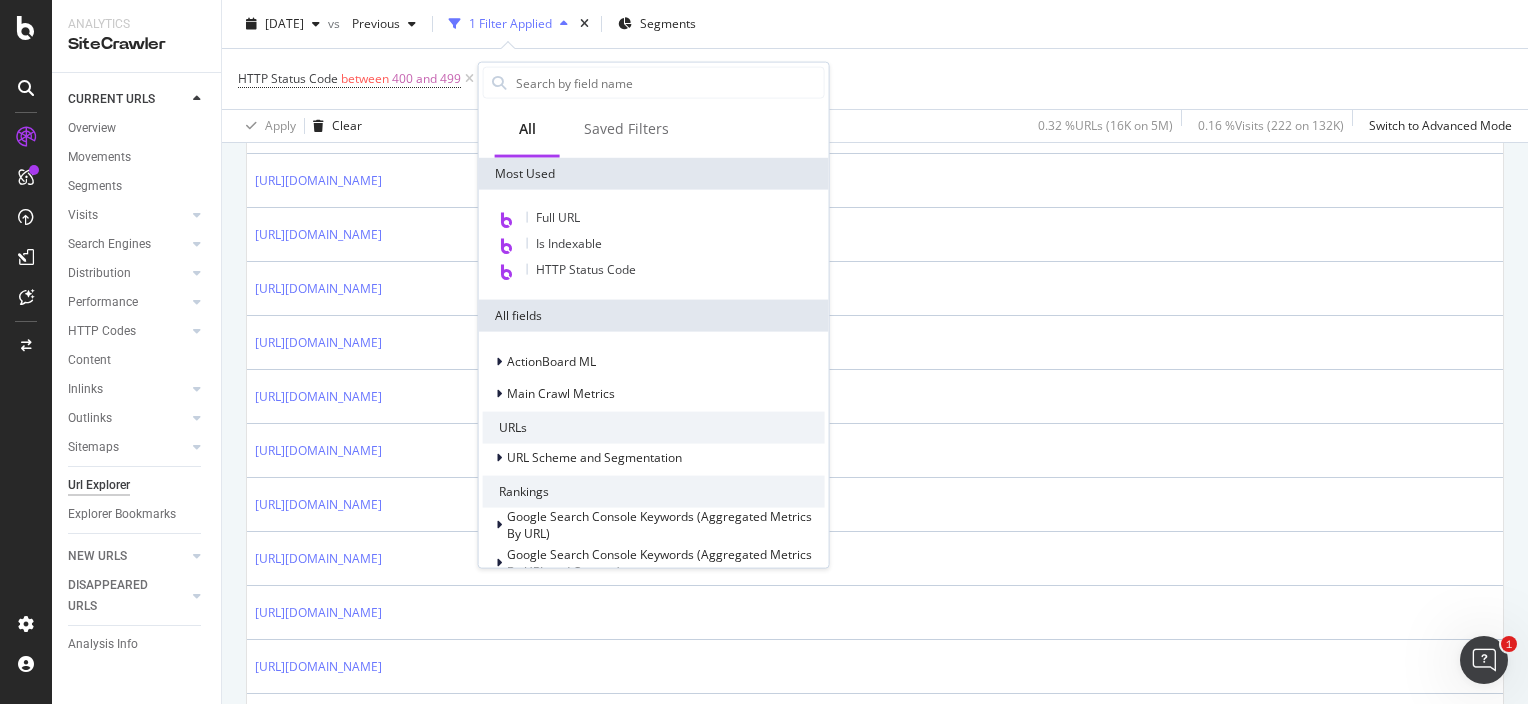 click on "2025 Jul. 8th vs Previous 1 Filter Applied Segments" at bounding box center [875, 28] 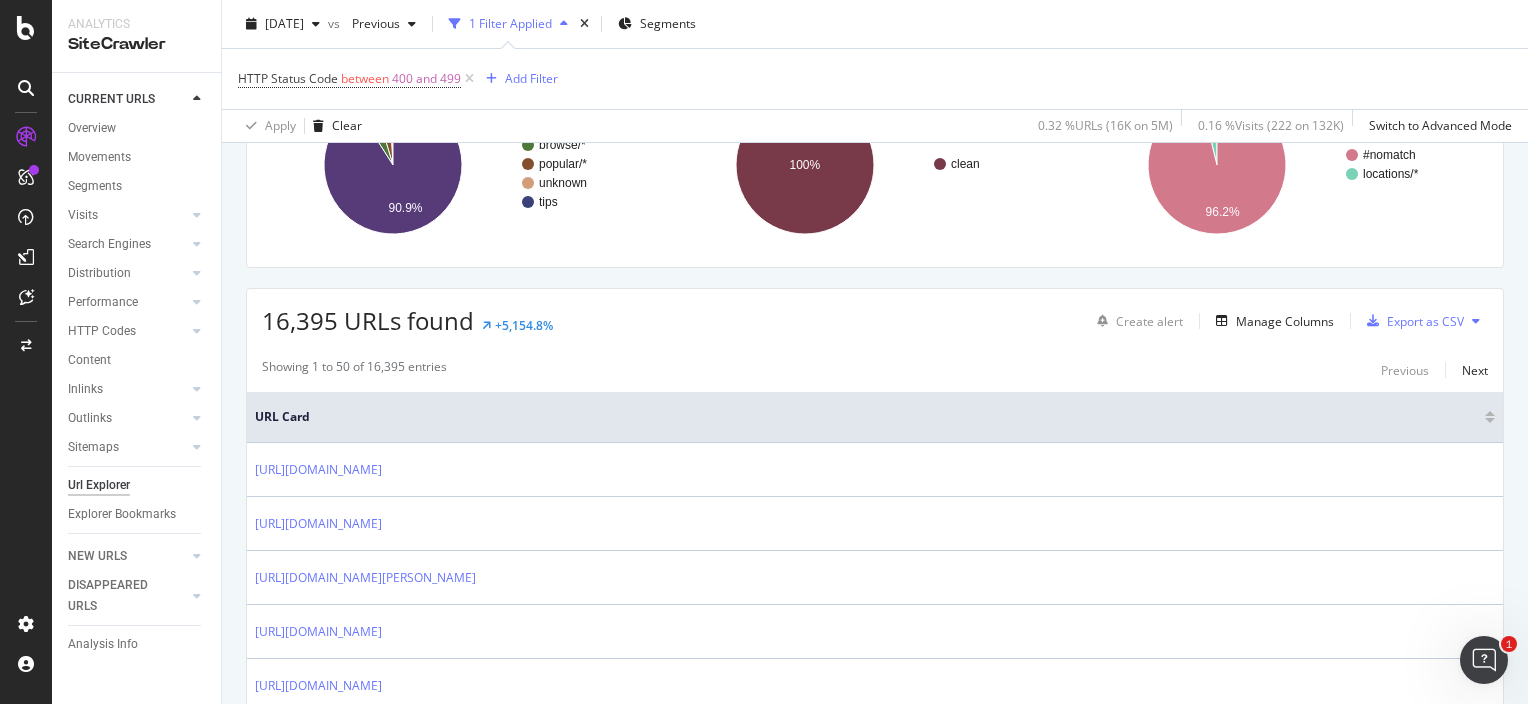 scroll, scrollTop: 0, scrollLeft: 0, axis: both 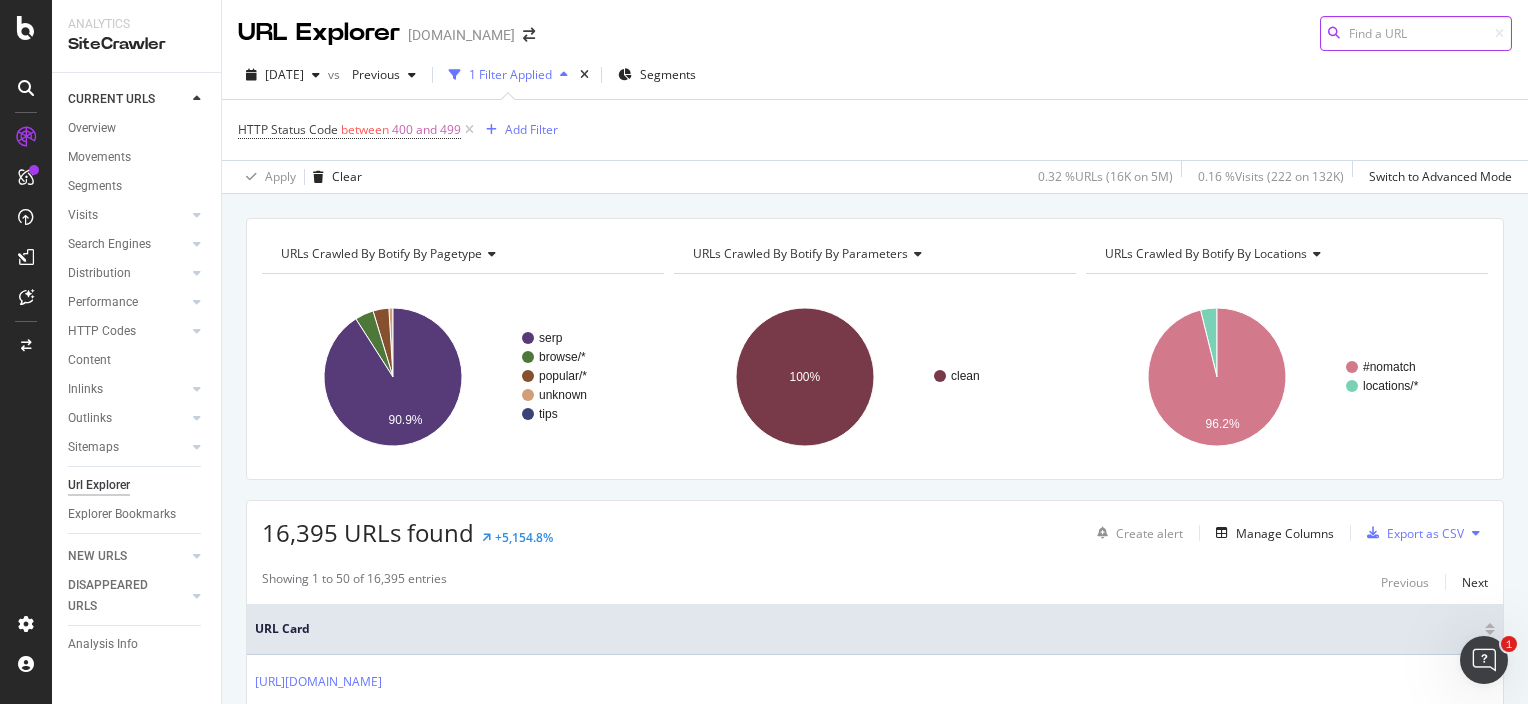click at bounding box center [1416, 33] 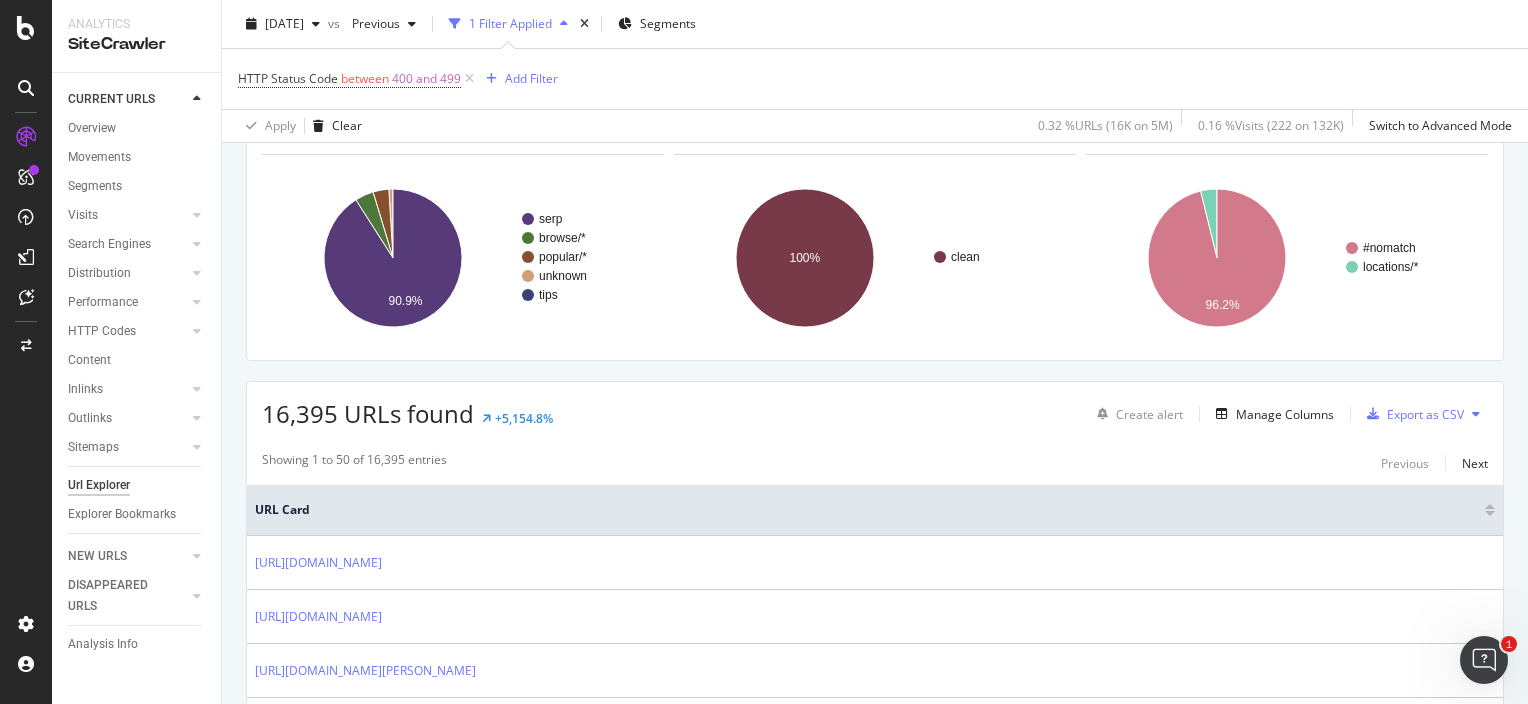 scroll, scrollTop: 0, scrollLeft: 0, axis: both 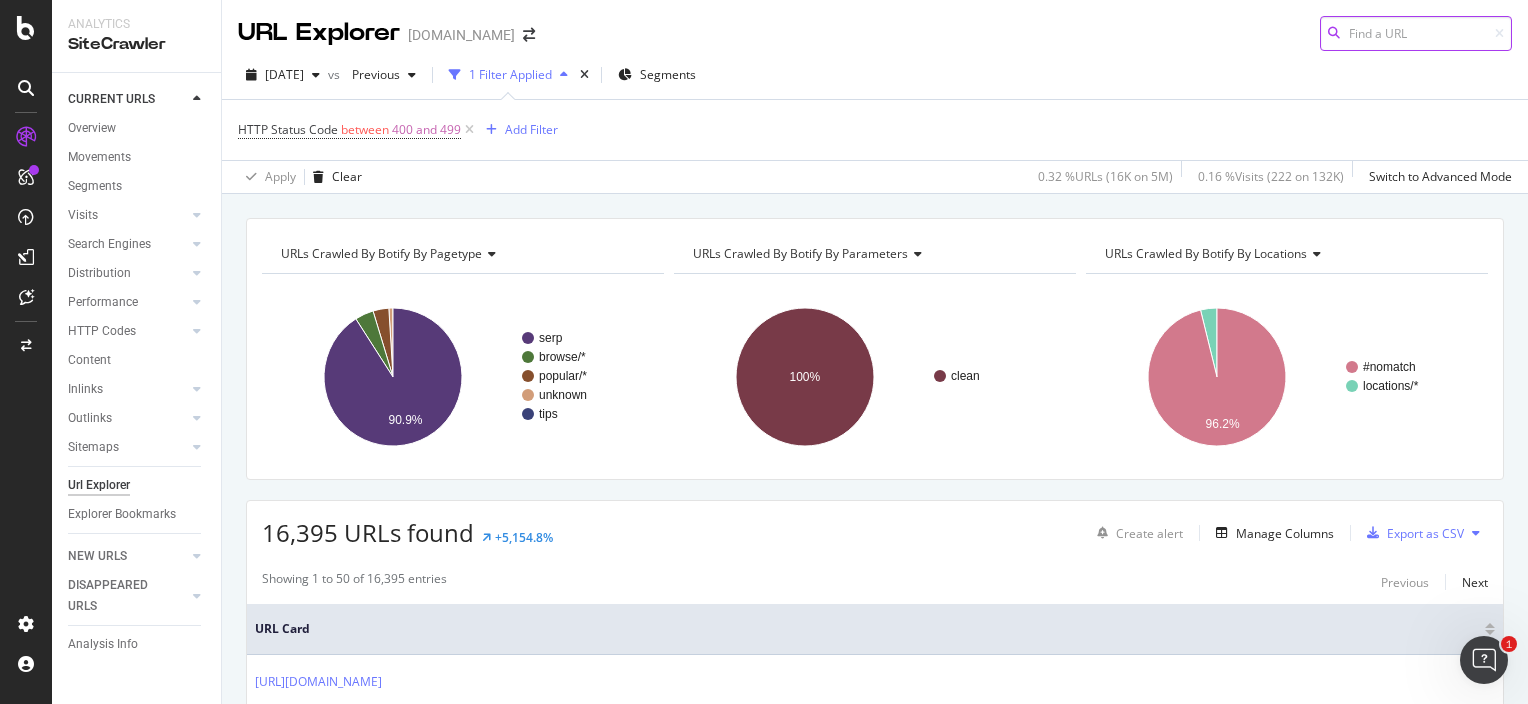 click at bounding box center [1416, 33] 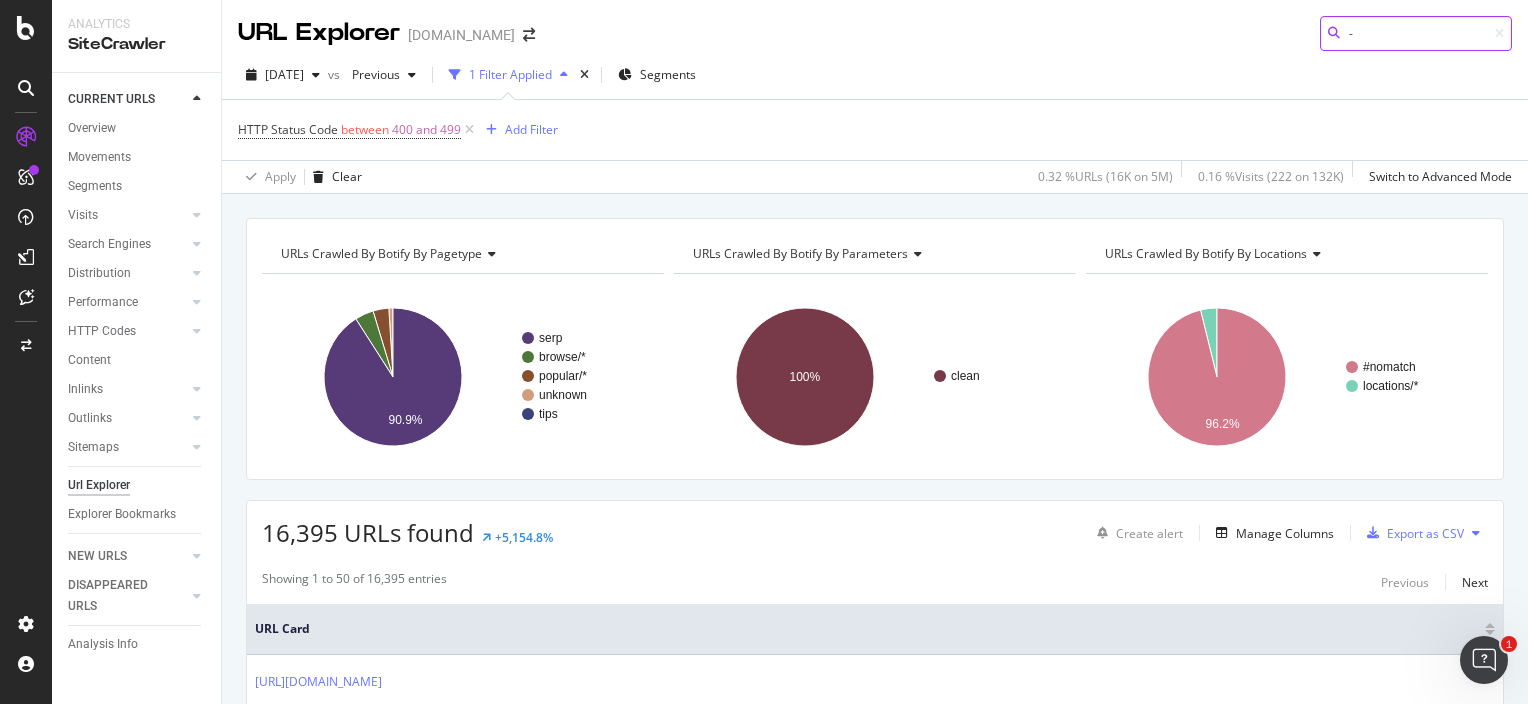 type 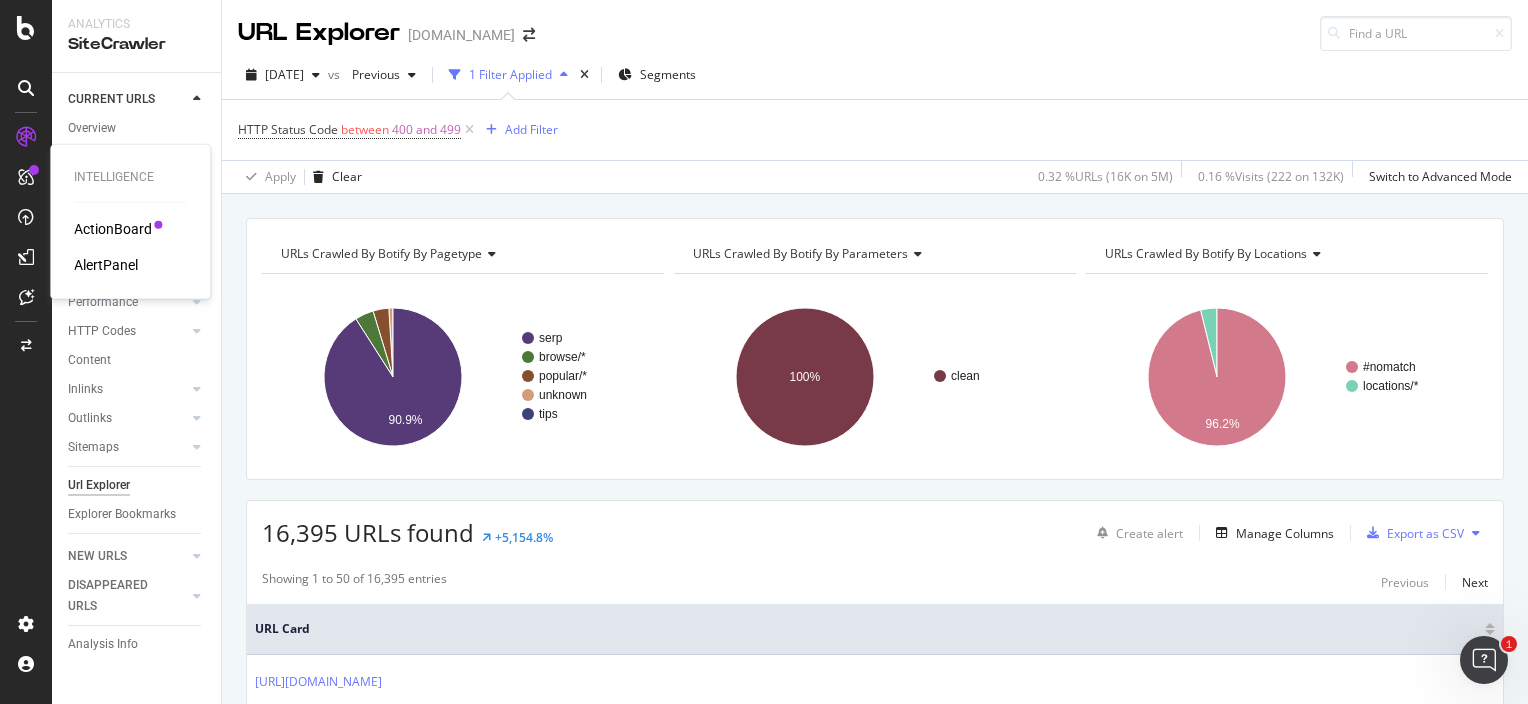 click on "ActionBoard" at bounding box center [113, 229] 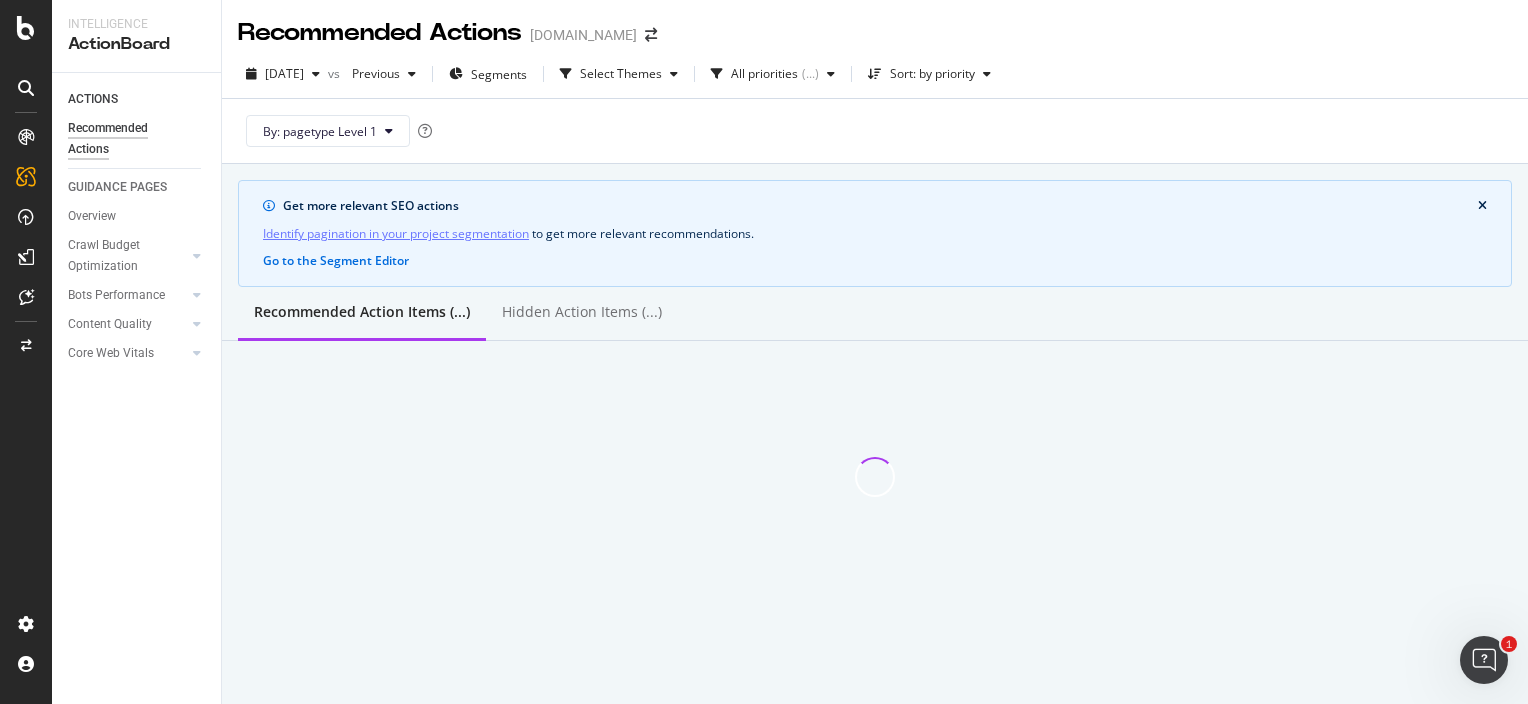 click on "By: pagetype Level 1" at bounding box center (875, 131) 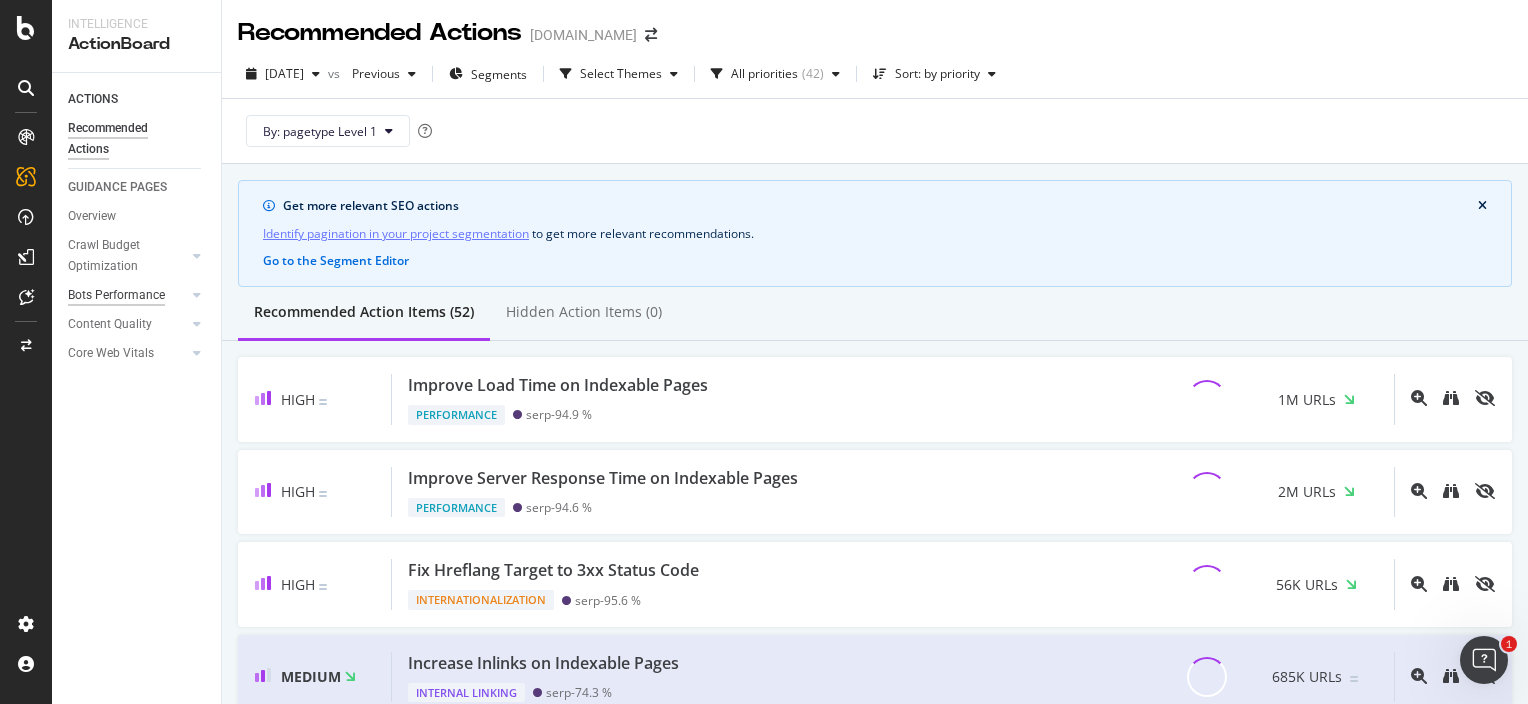 click on "Bots Performance" at bounding box center (116, 295) 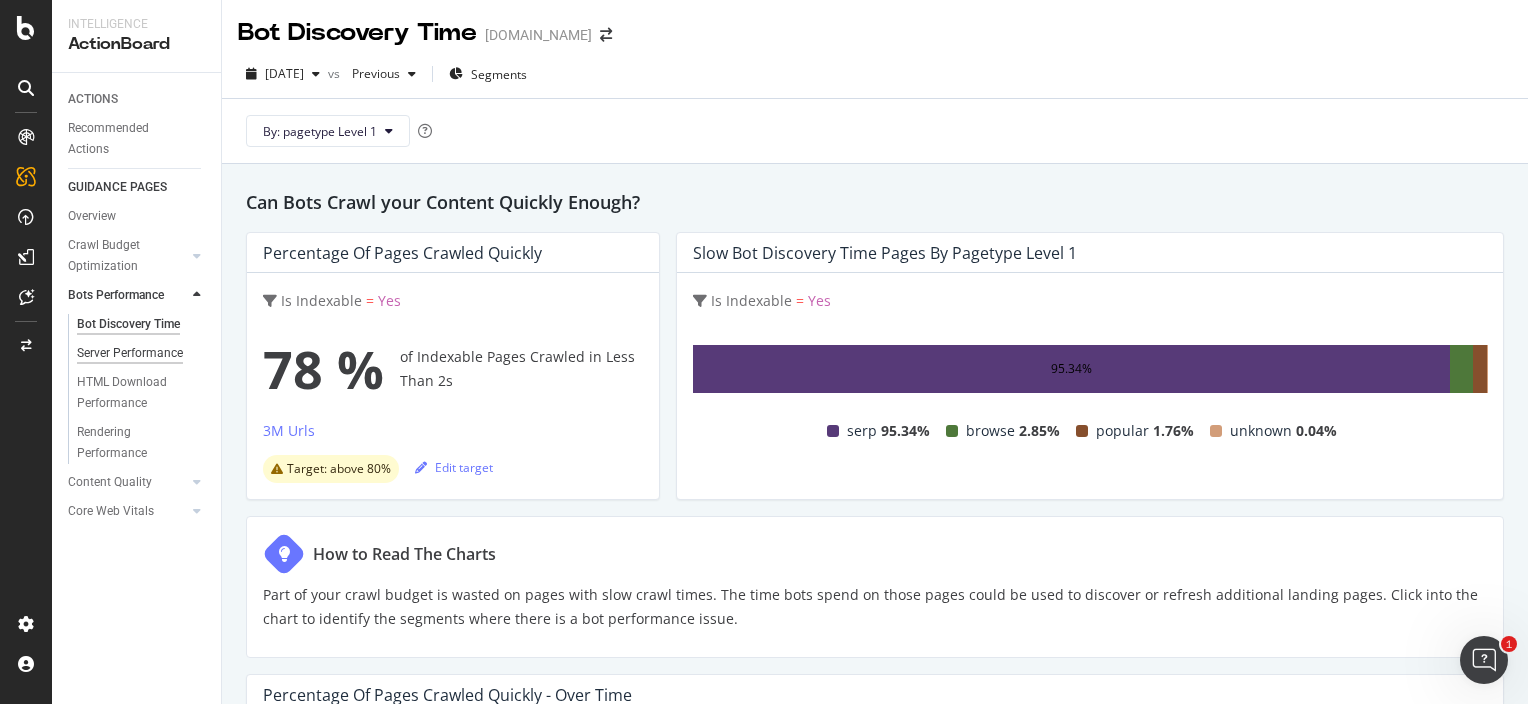 click on "Server Performance" at bounding box center [130, 353] 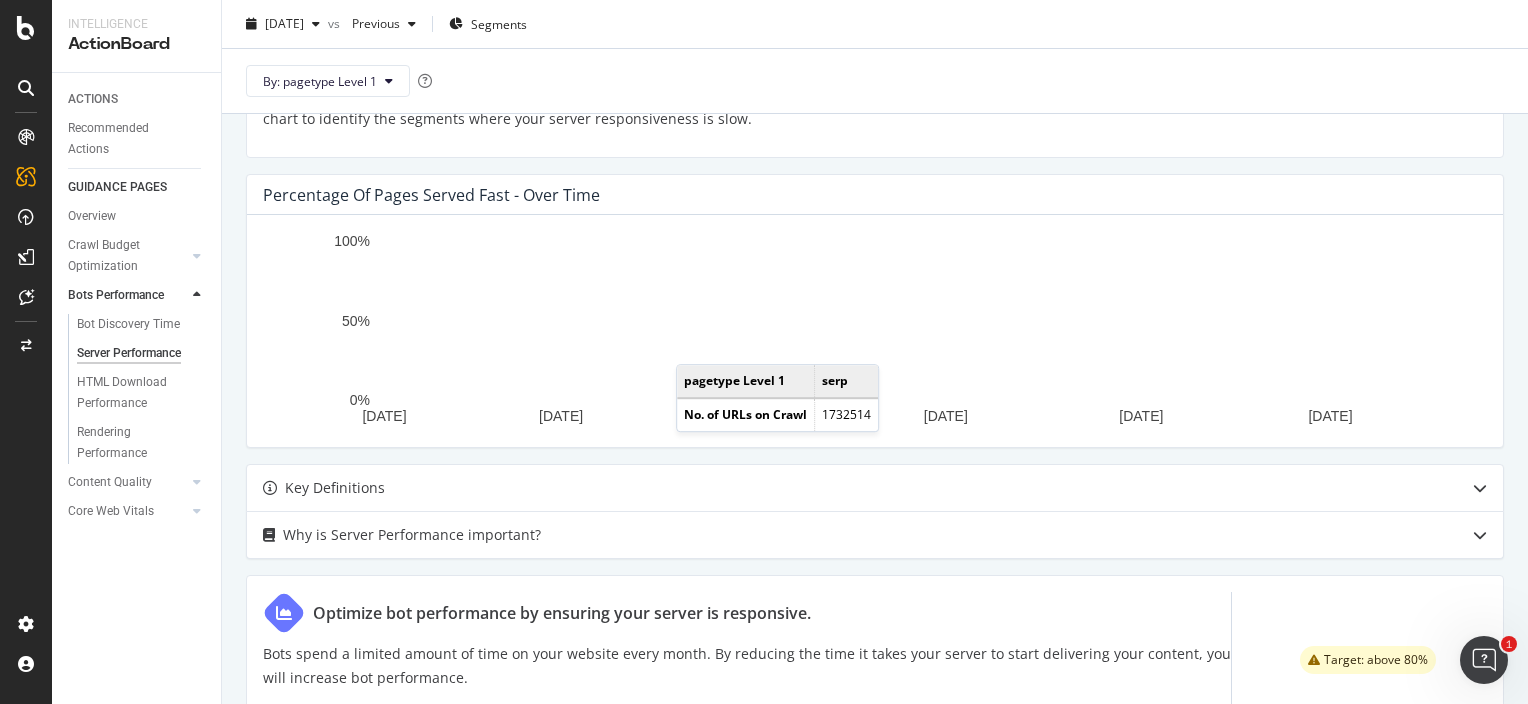 scroll, scrollTop: 0, scrollLeft: 0, axis: both 